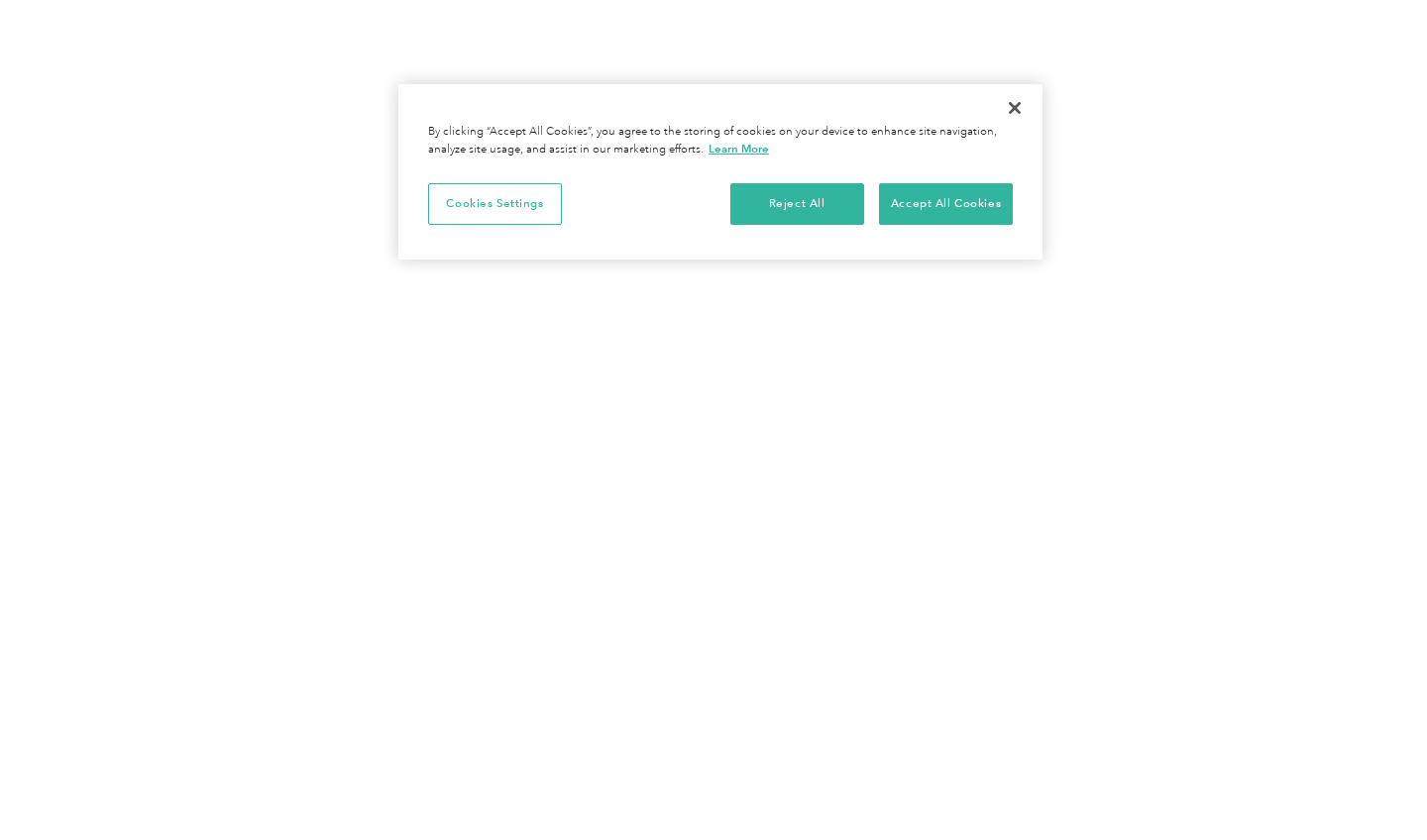 scroll, scrollTop: 0, scrollLeft: 0, axis: both 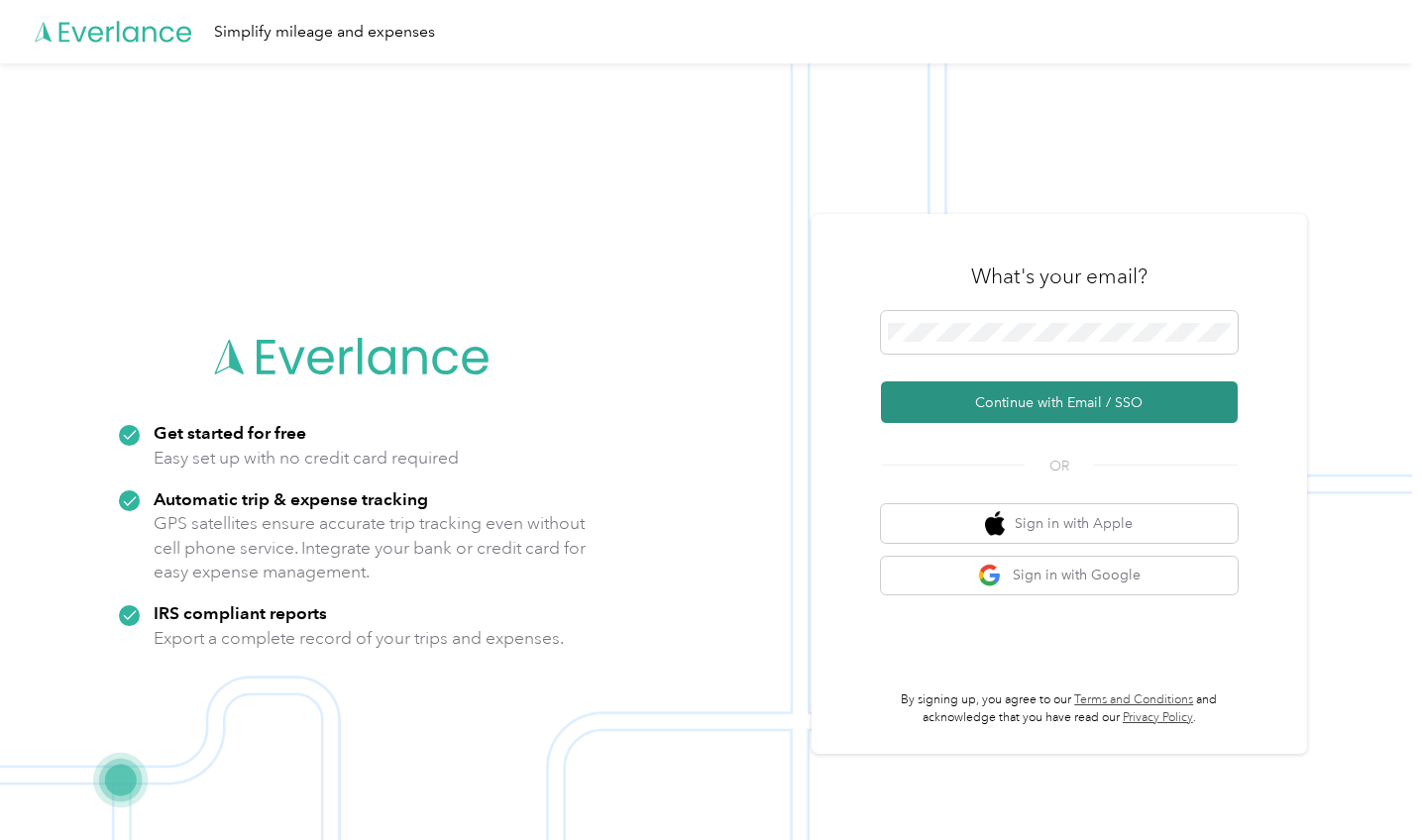 click on "Continue with Email / SSO" at bounding box center [1059, 402] 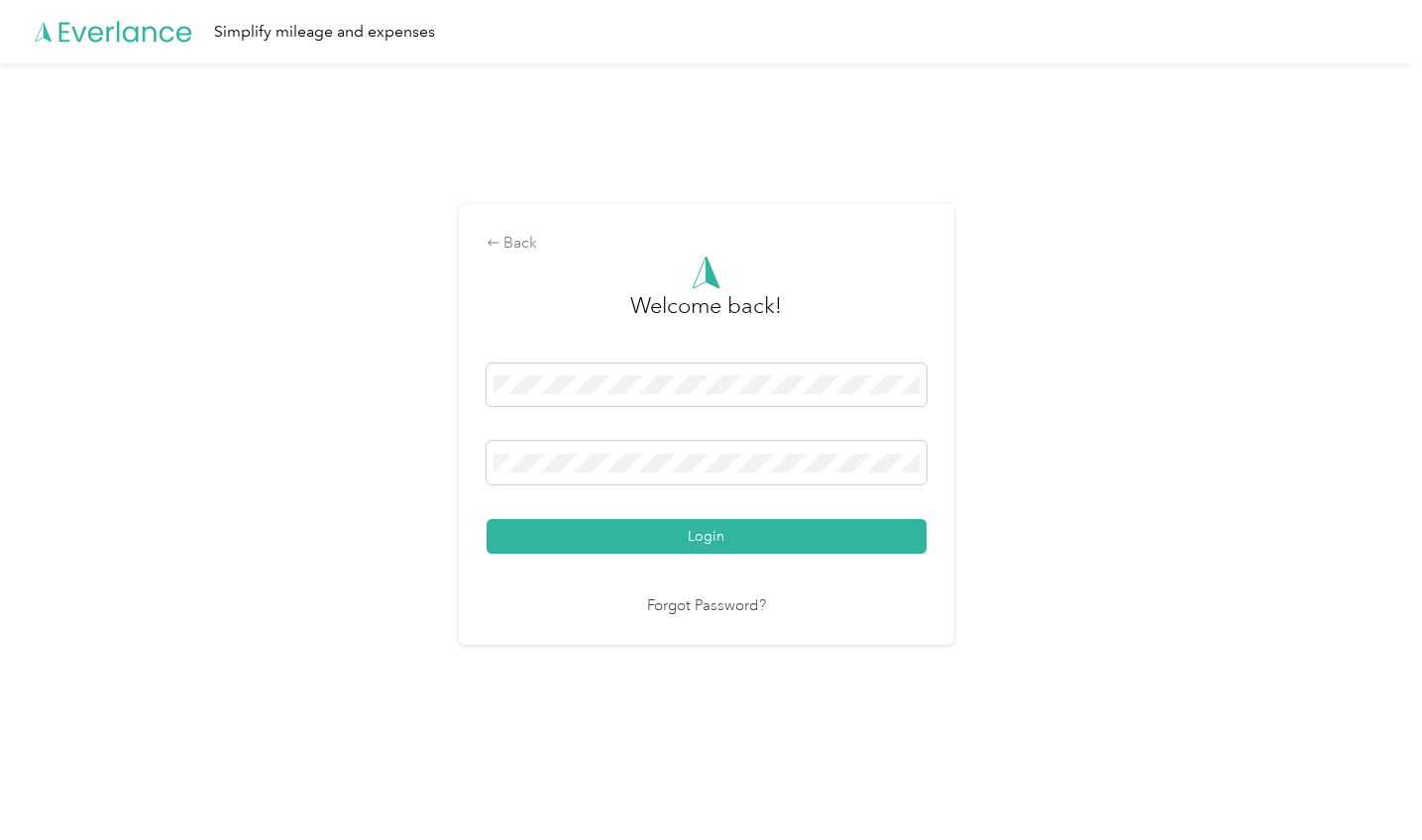 click on "Login" at bounding box center (707, 536) 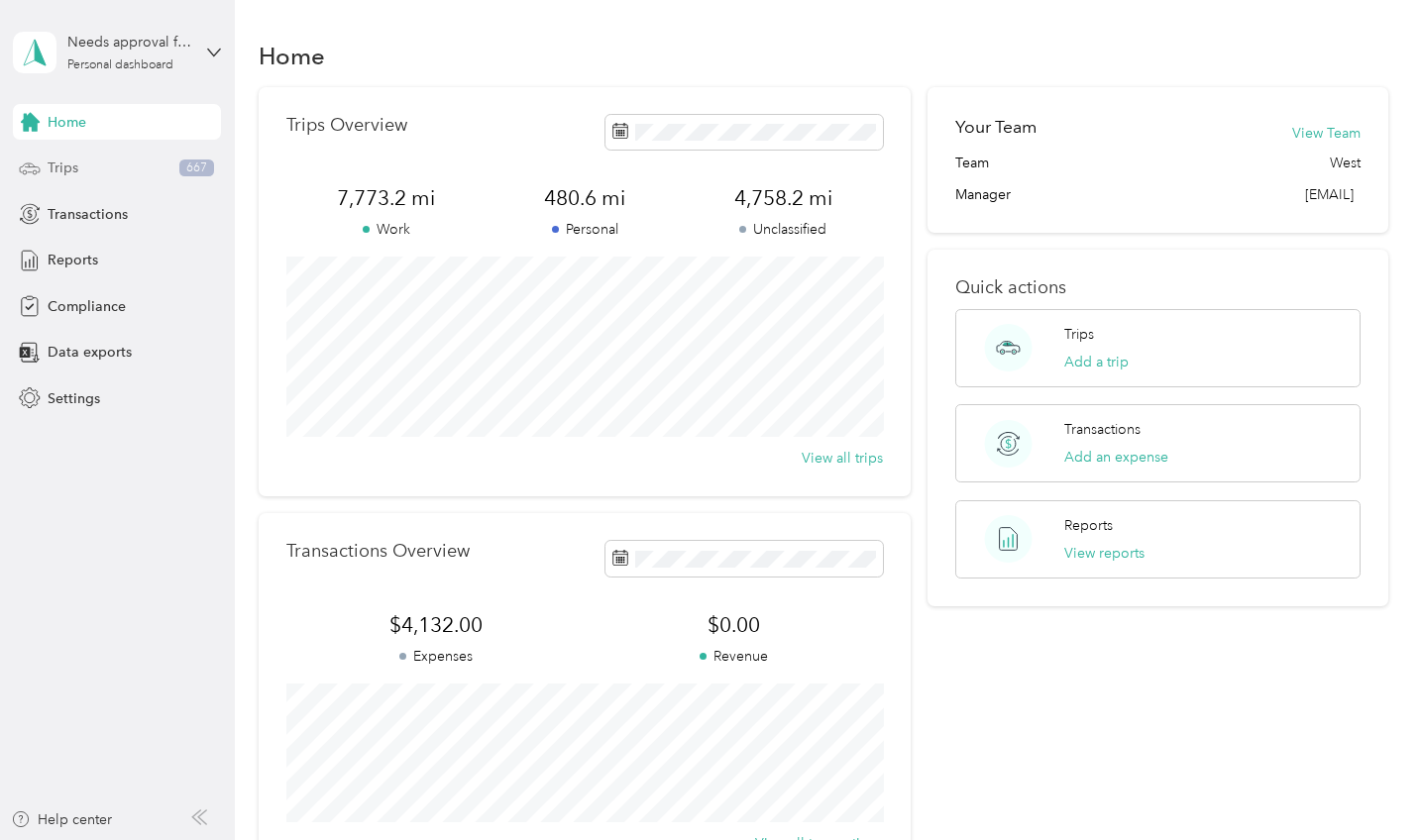 click on "Trips 667" at bounding box center (117, 168) 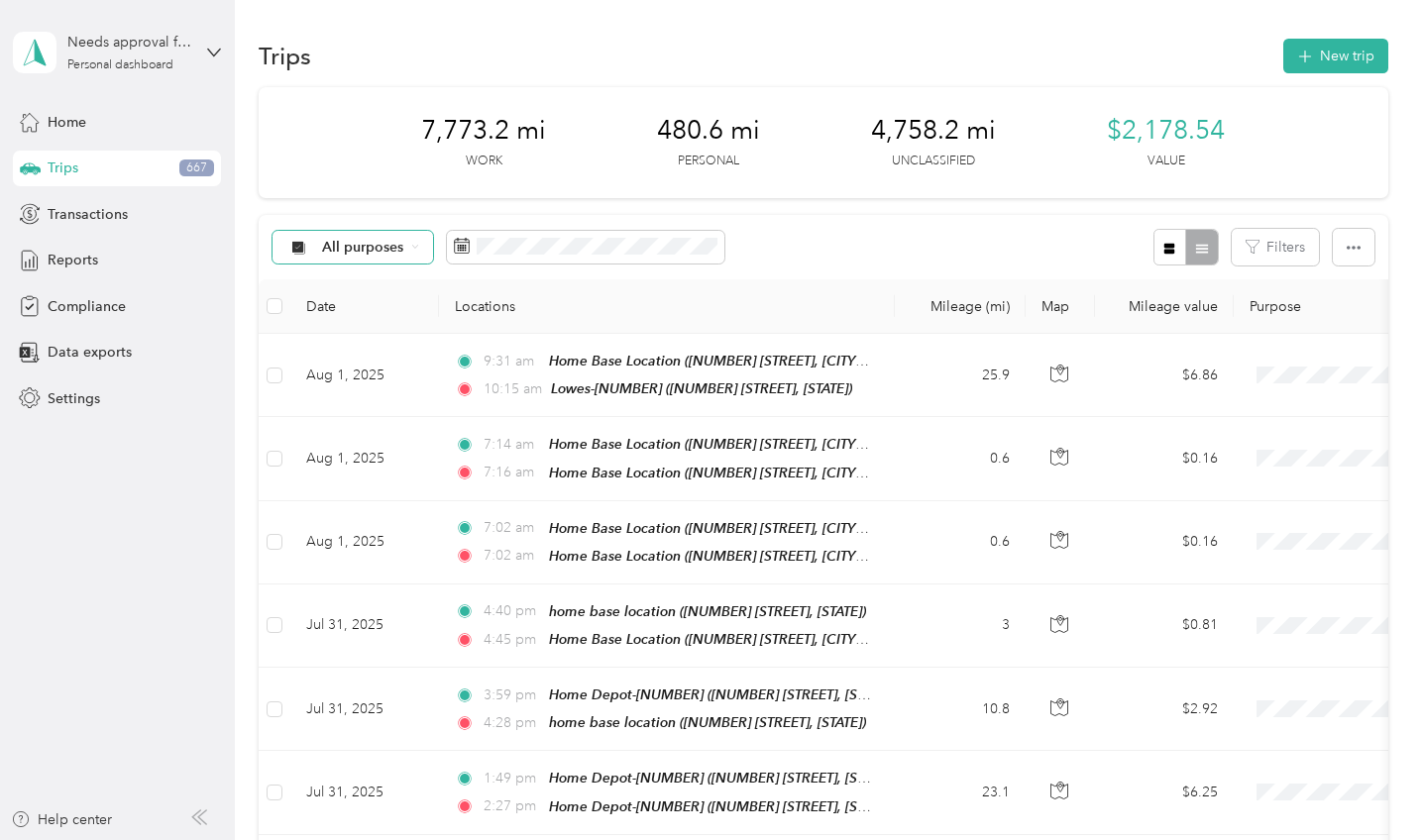 scroll, scrollTop: 0, scrollLeft: 0, axis: both 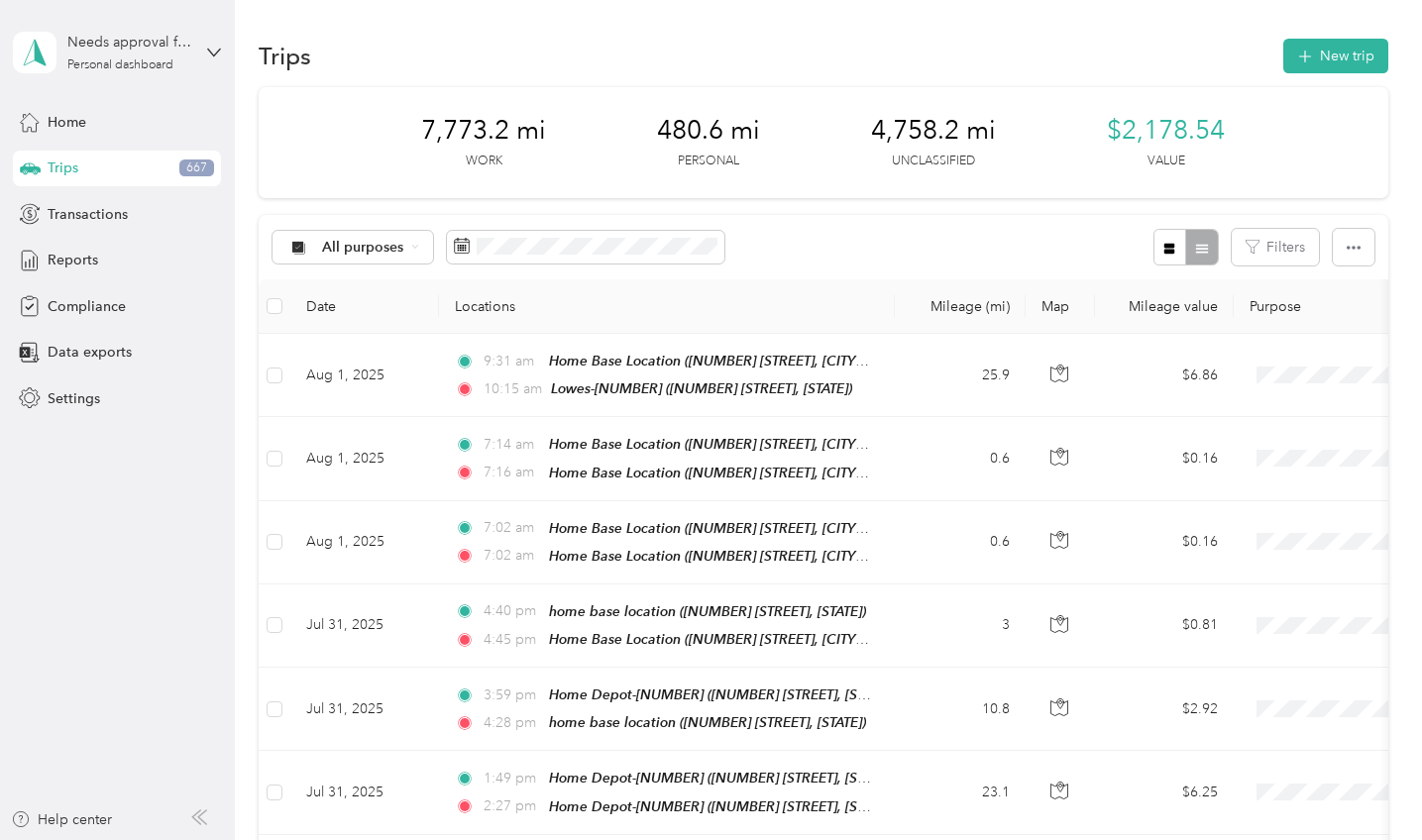 click on "All purposes Unclassified Acosta Whirlpool Personal" at bounding box center (362, 324) 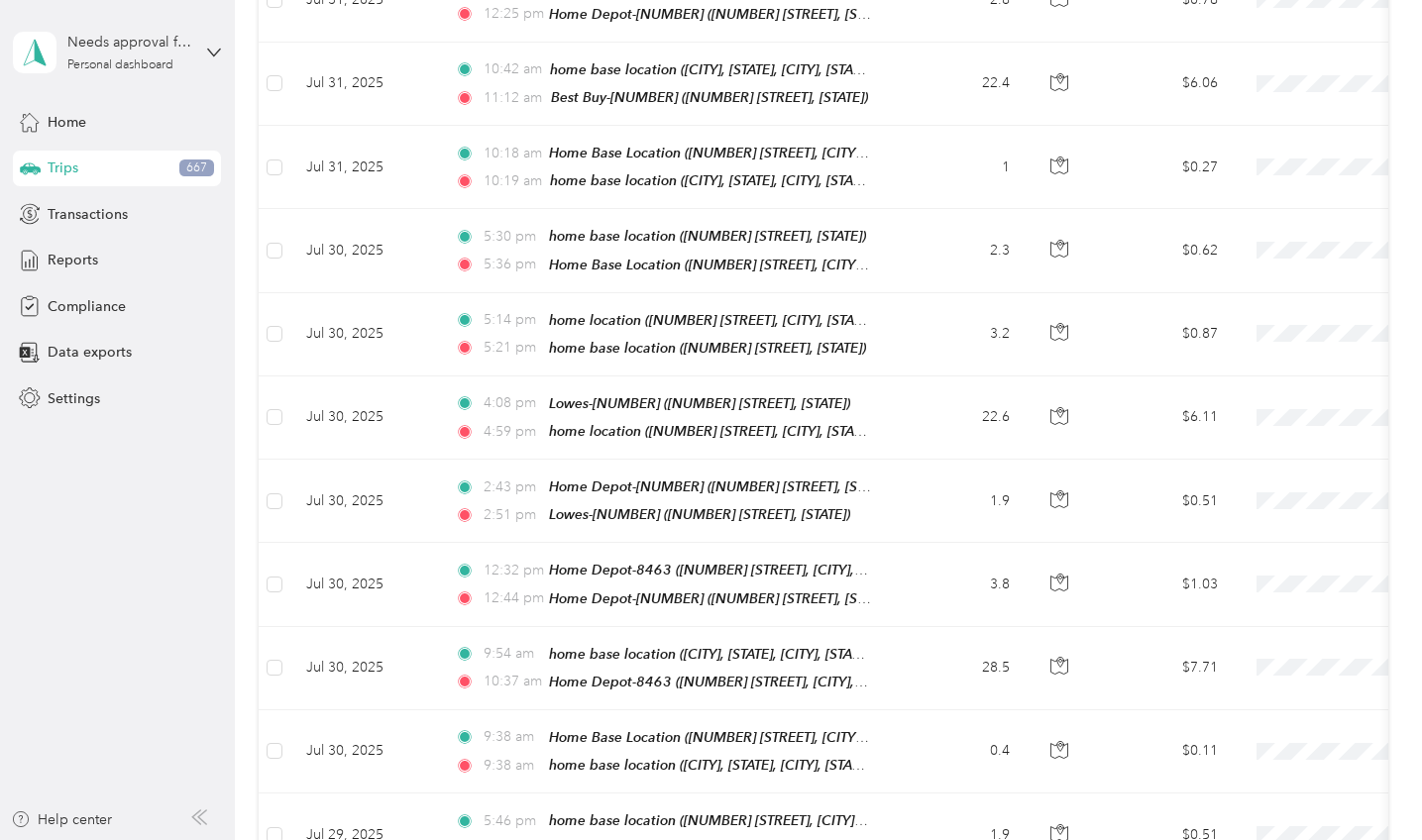 scroll, scrollTop: 879, scrollLeft: 0, axis: vertical 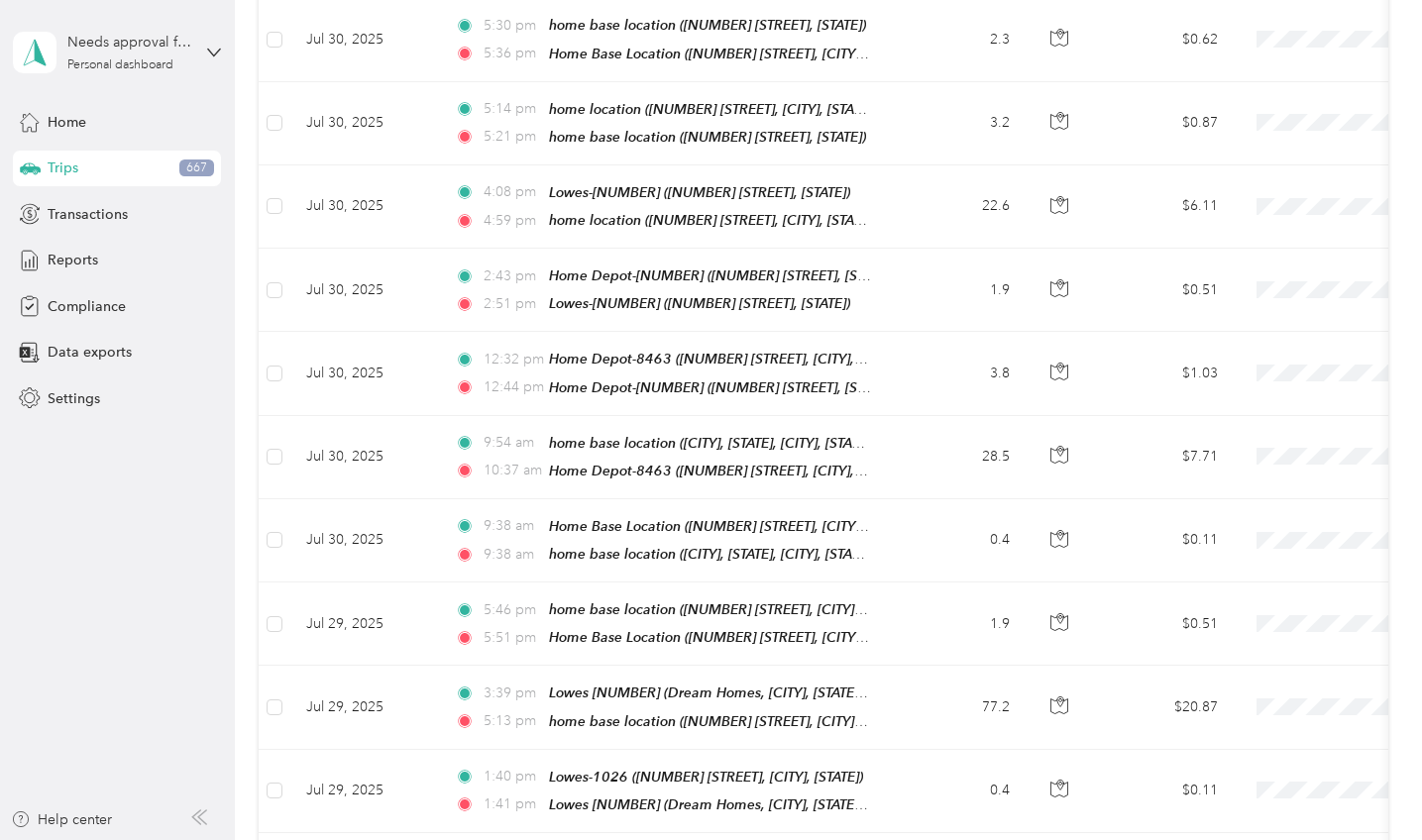 click at bounding box center [274, -211] 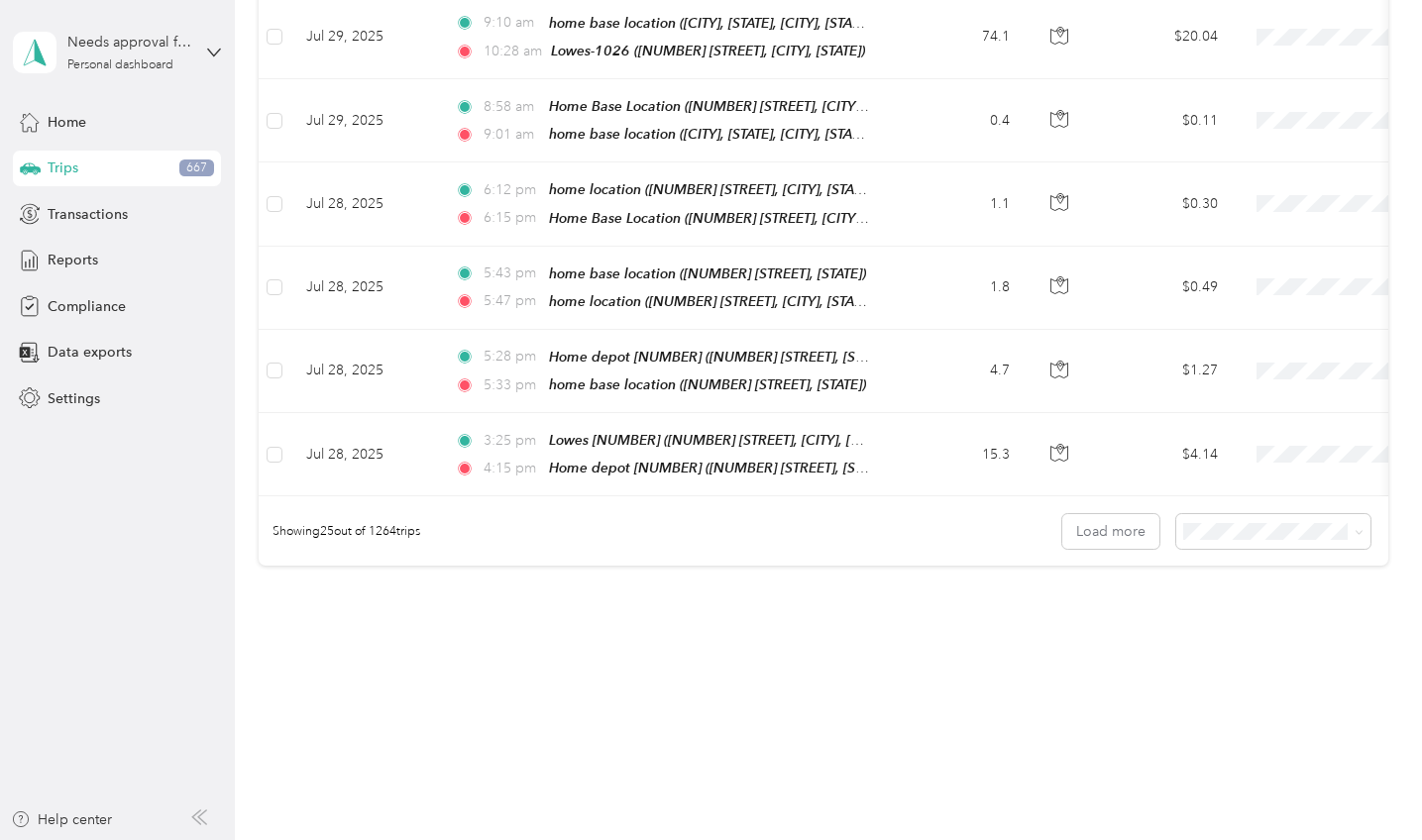scroll, scrollTop: 2296, scrollLeft: 0, axis: vertical 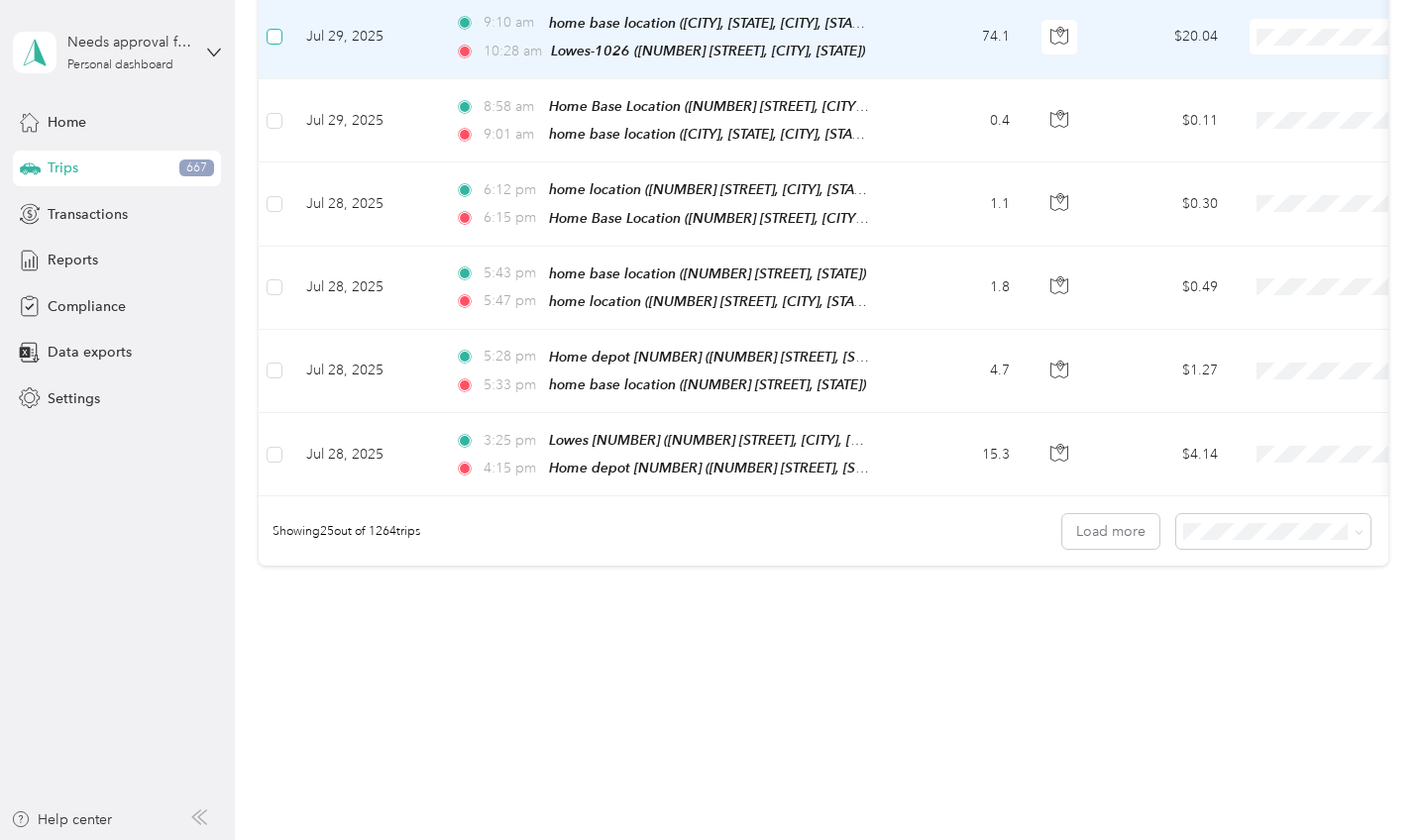 click at bounding box center [274, 37] 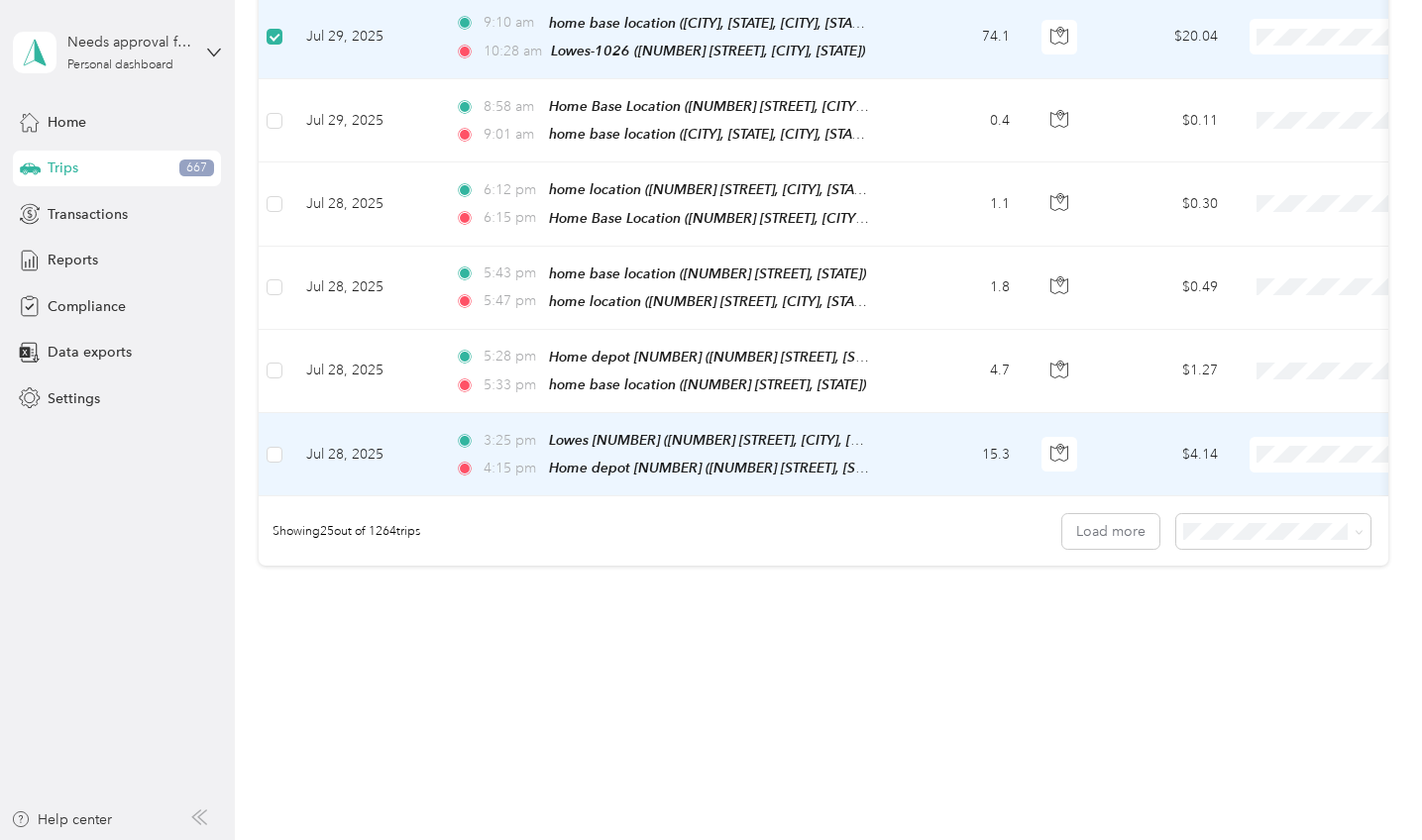 scroll, scrollTop: 4656, scrollLeft: 0, axis: vertical 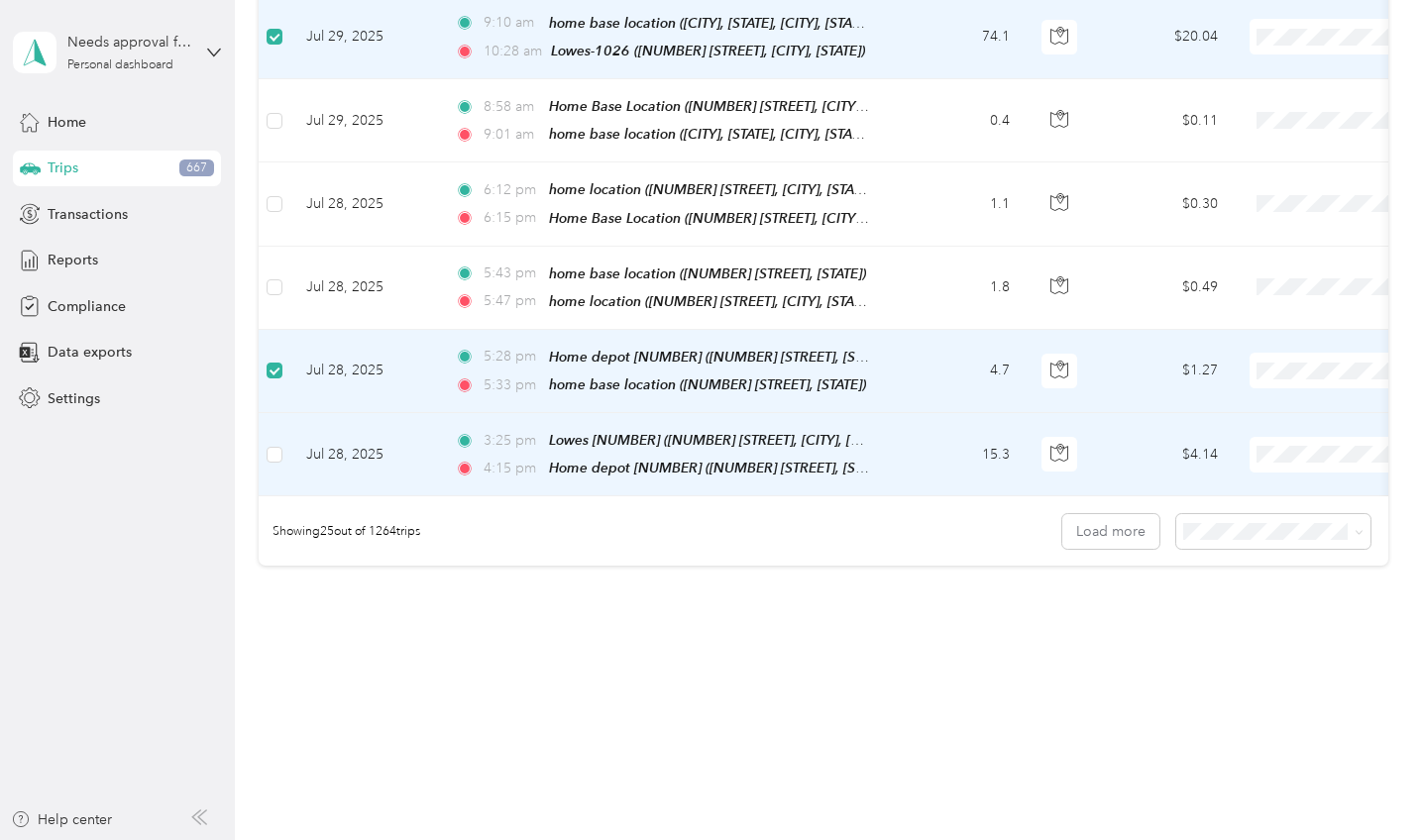 click at bounding box center [274, 455] 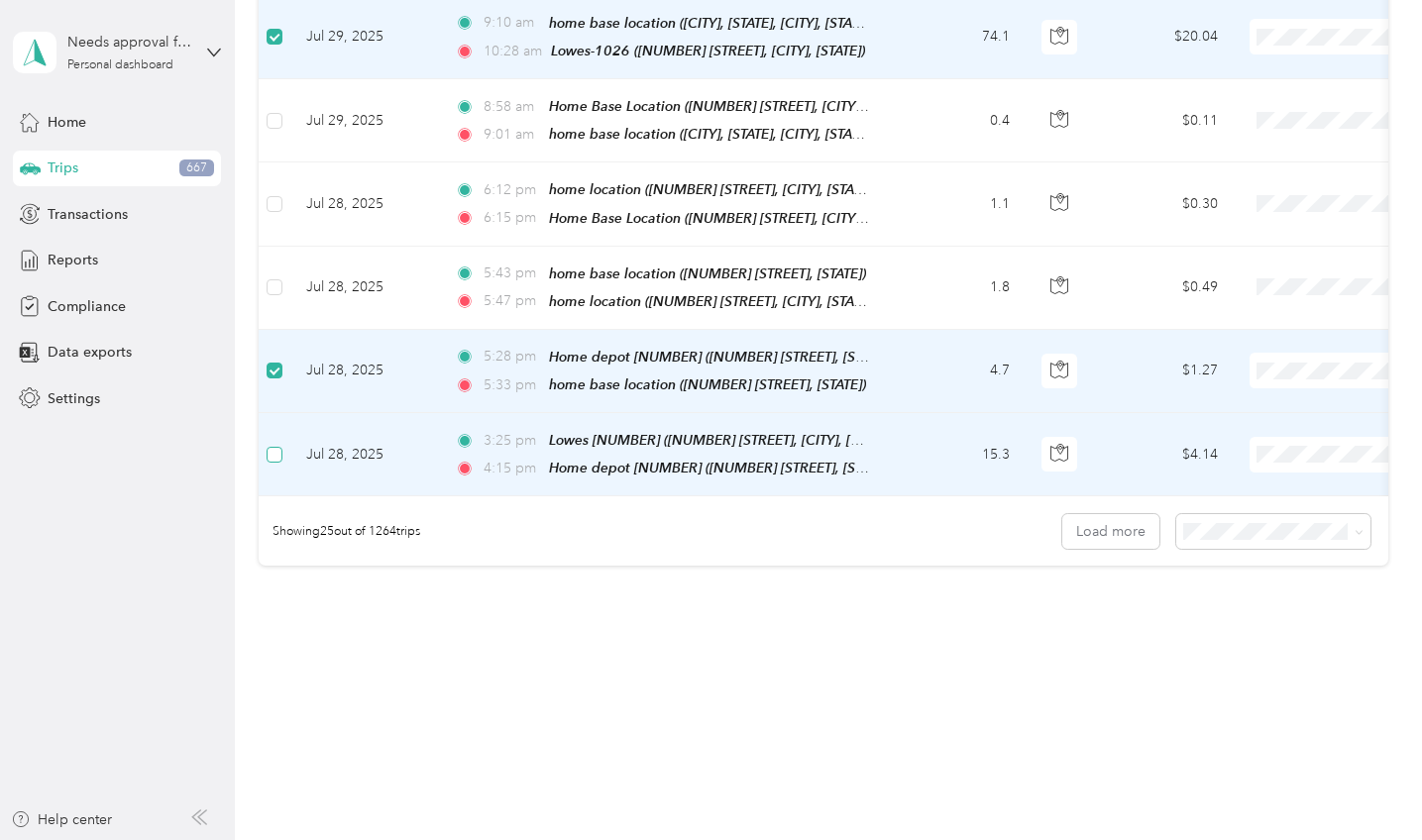 click at bounding box center (274, 455) 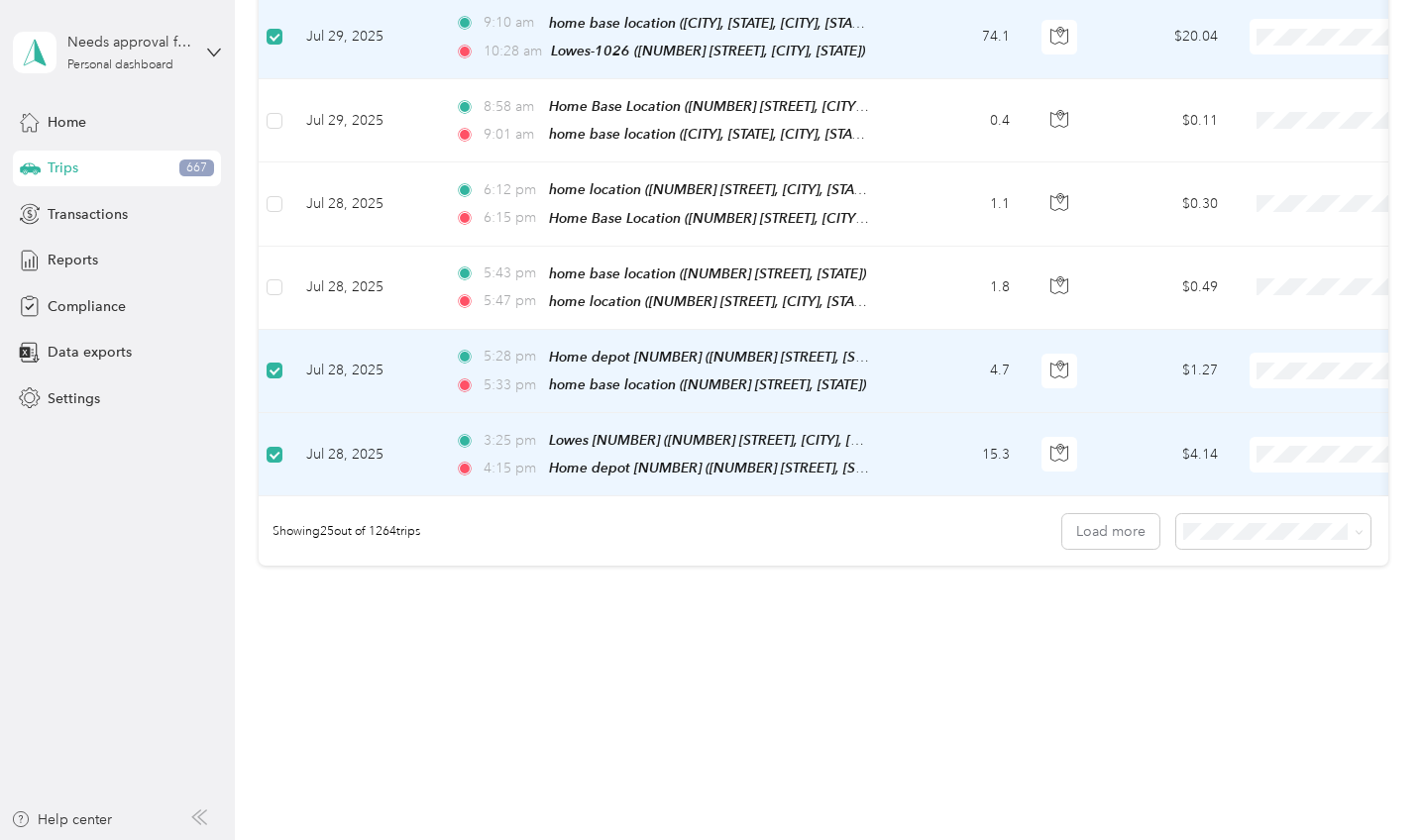 scroll, scrollTop: 4893, scrollLeft: 0, axis: vertical 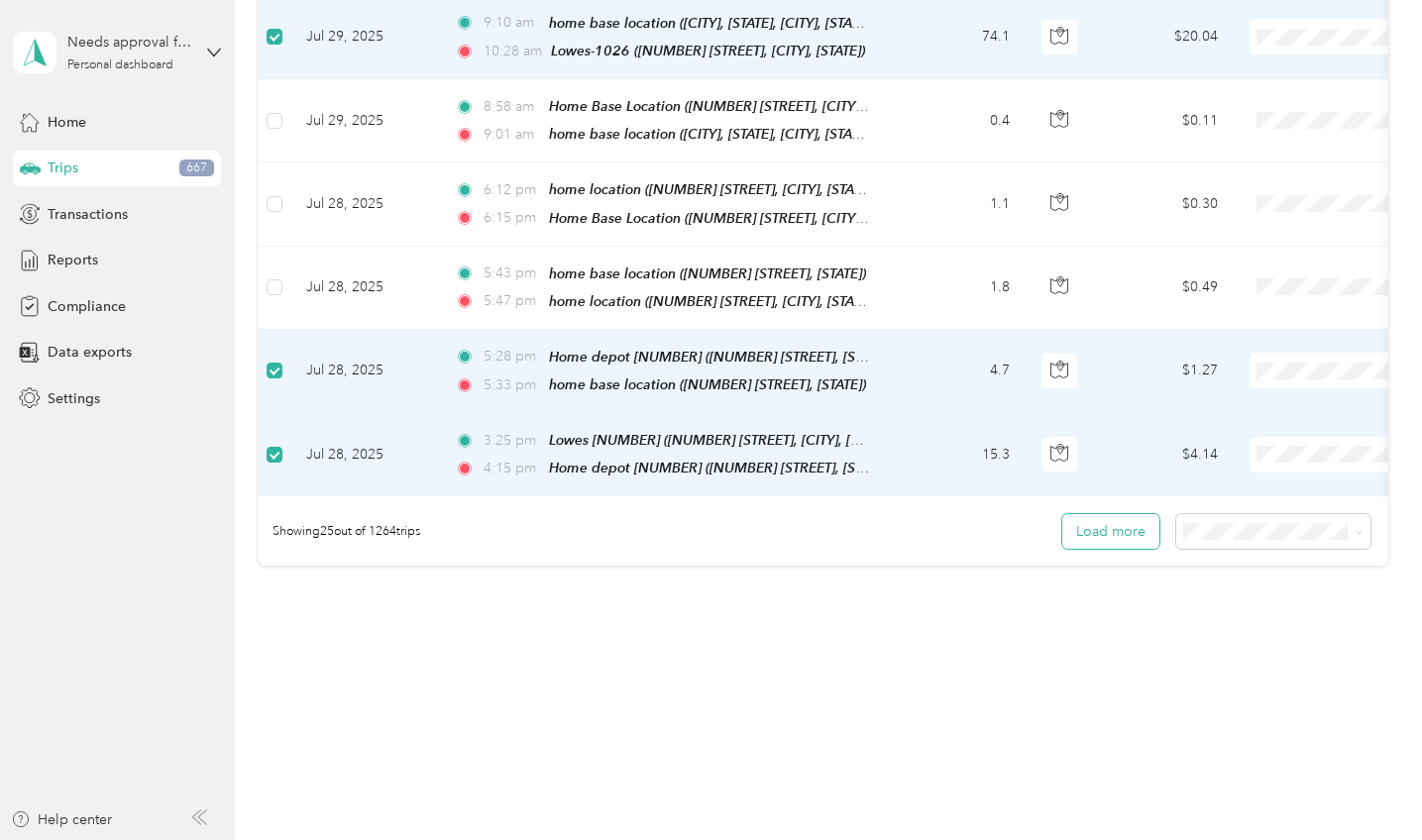 click on "Load more" at bounding box center (1111, 531) 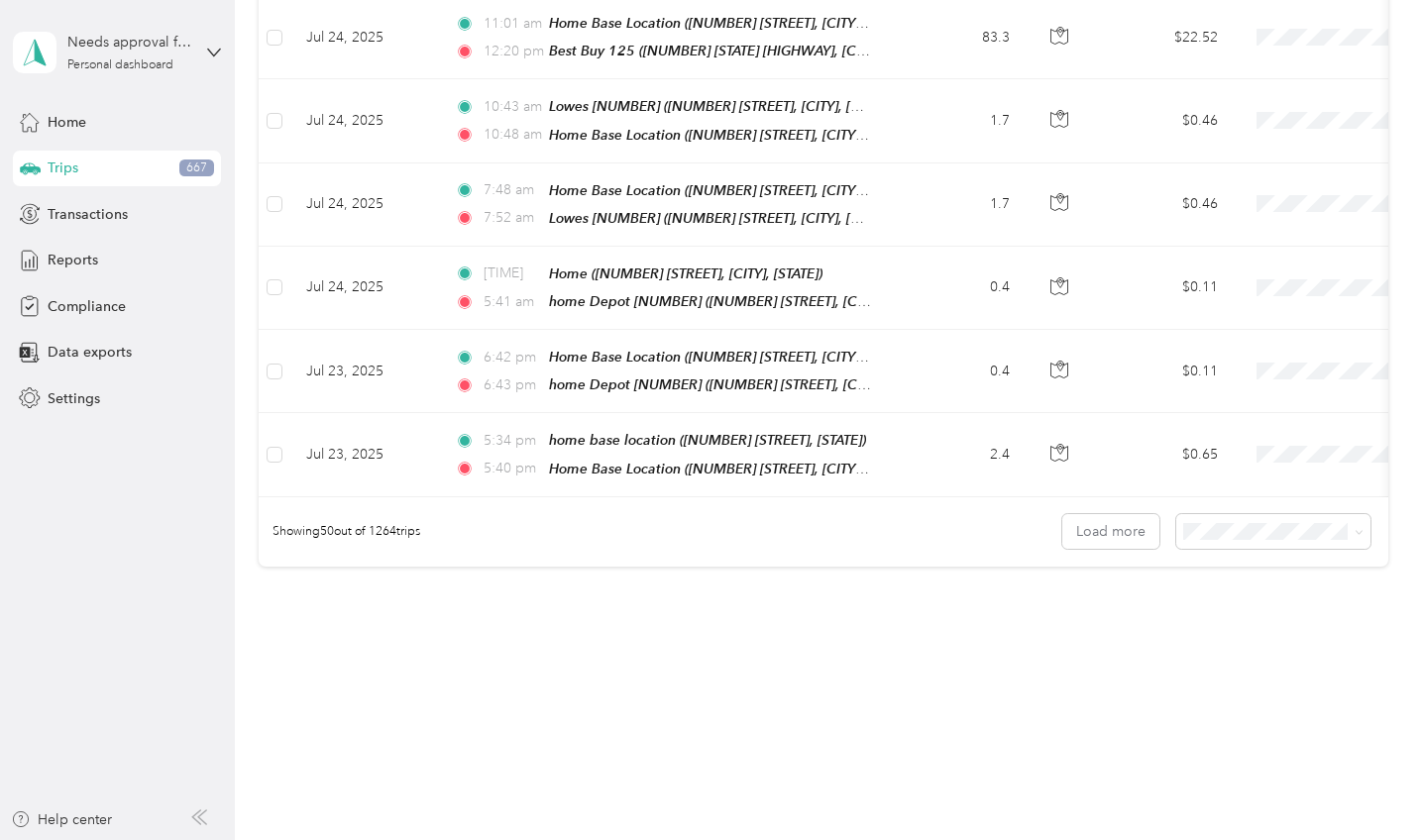 scroll, scrollTop: 5032, scrollLeft: 0, axis: vertical 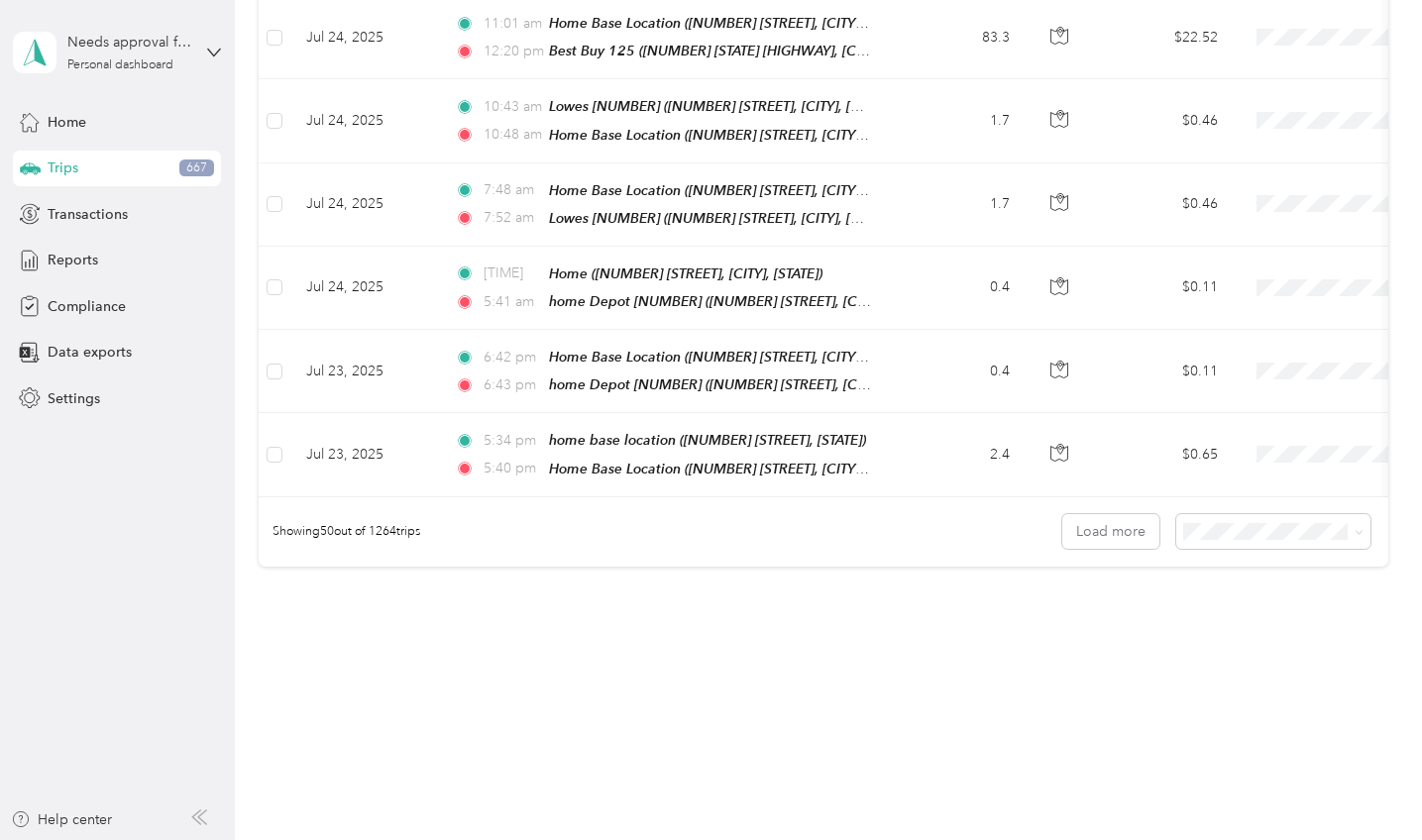 click at bounding box center [274, -1542] 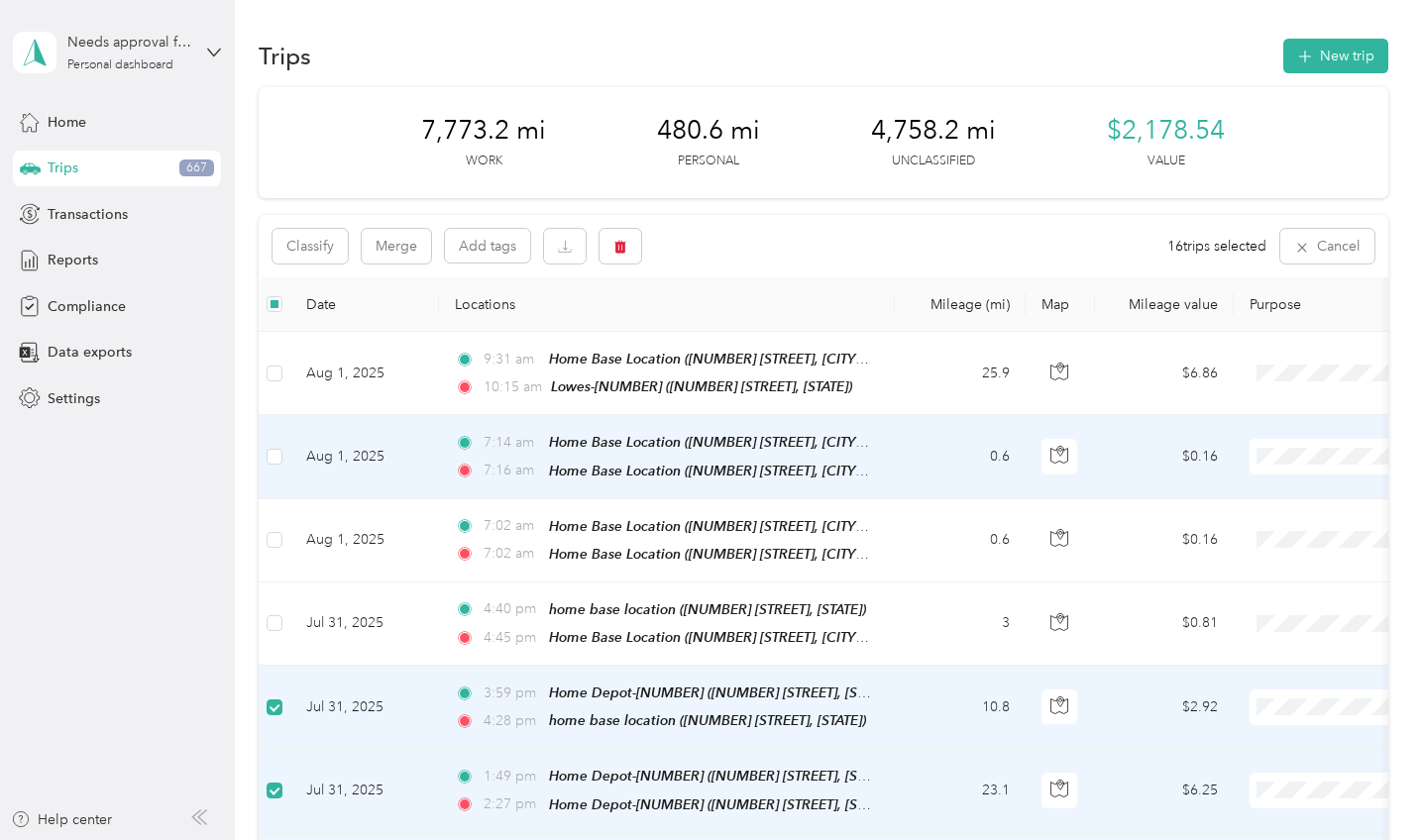 scroll, scrollTop: 0, scrollLeft: 0, axis: both 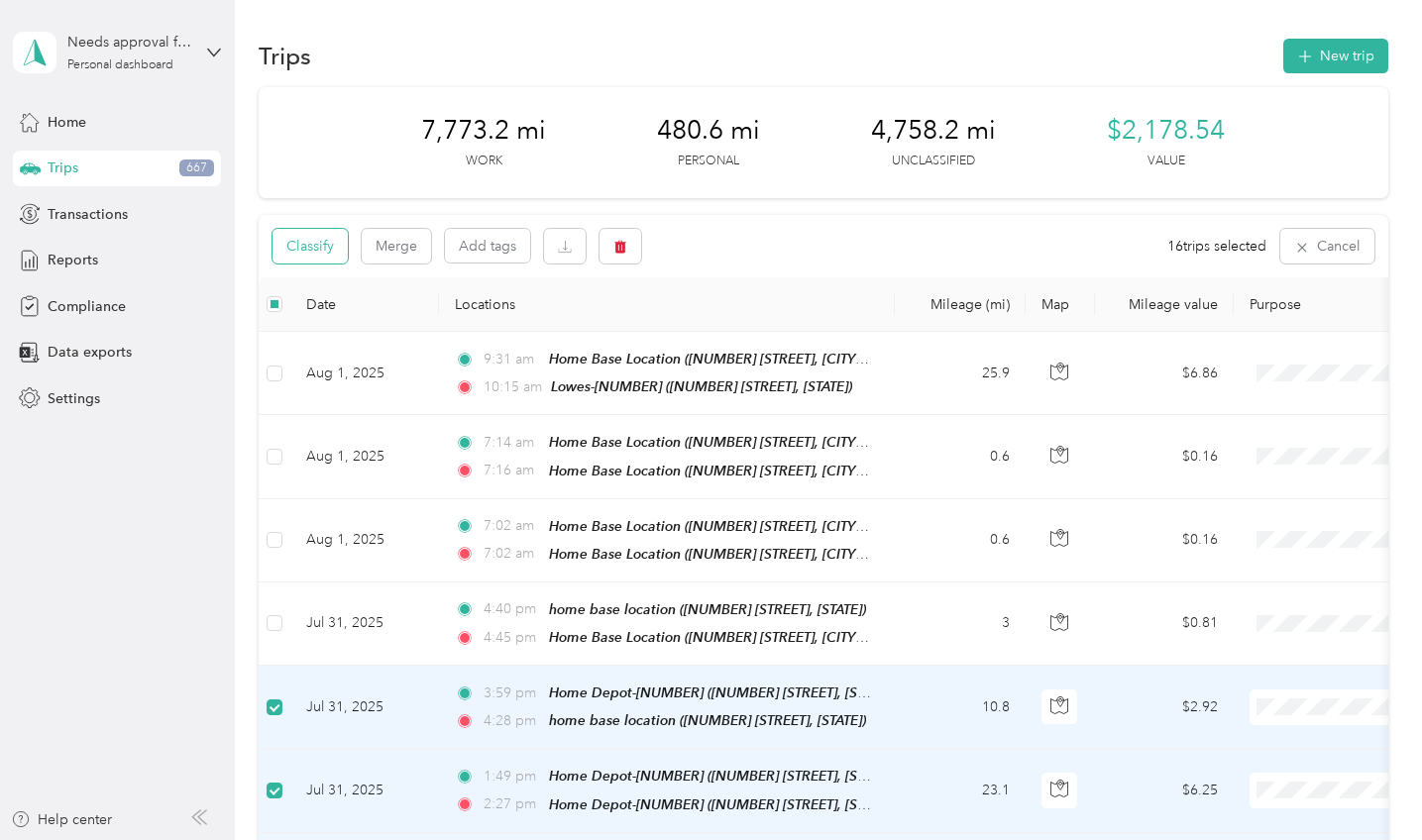 click on "Classify" at bounding box center (310, 246) 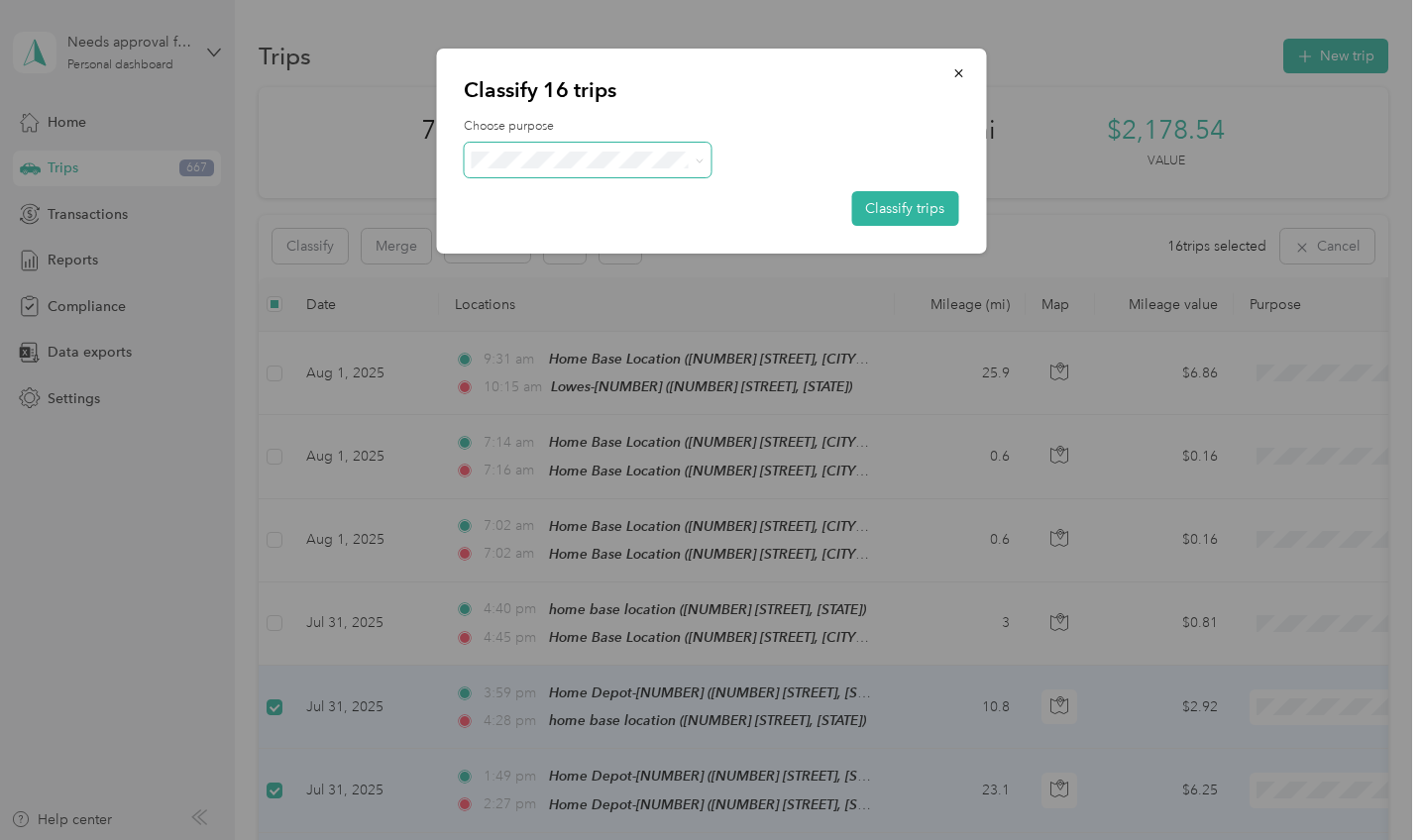 click at bounding box center (588, 159) 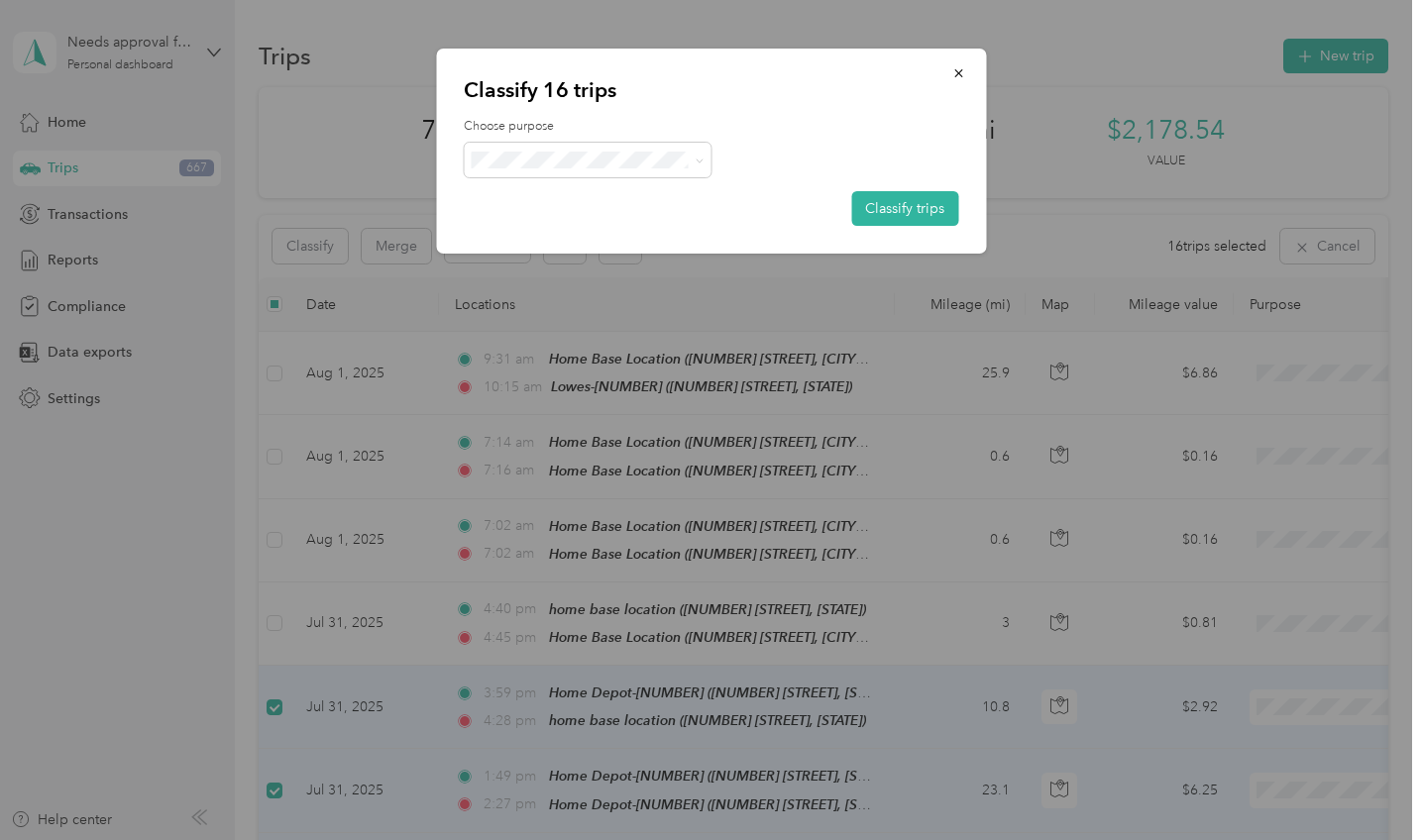 click on "Acosta Whirlpool" at bounding box center (605, 325) 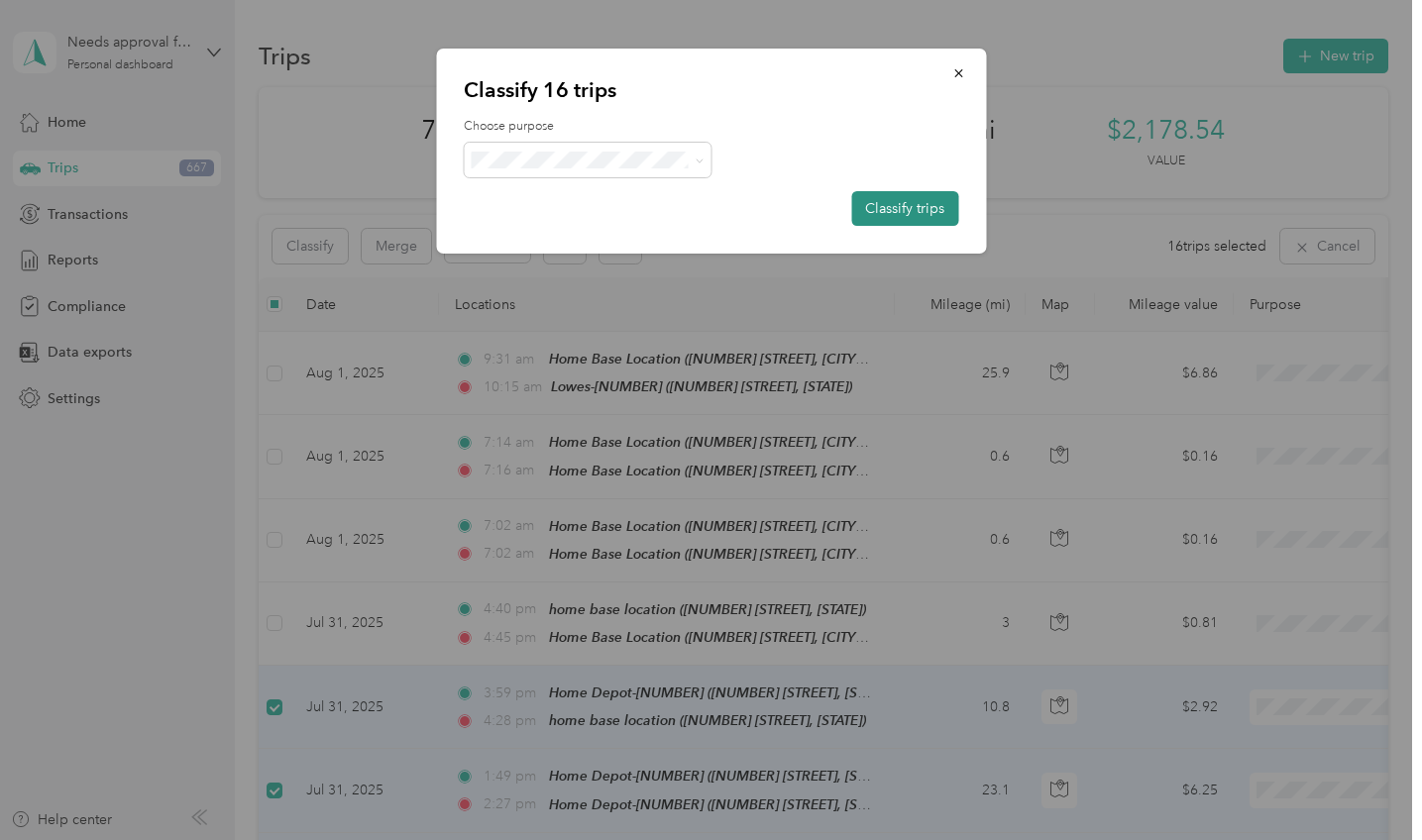click on "Classify trips" at bounding box center (905, 208) 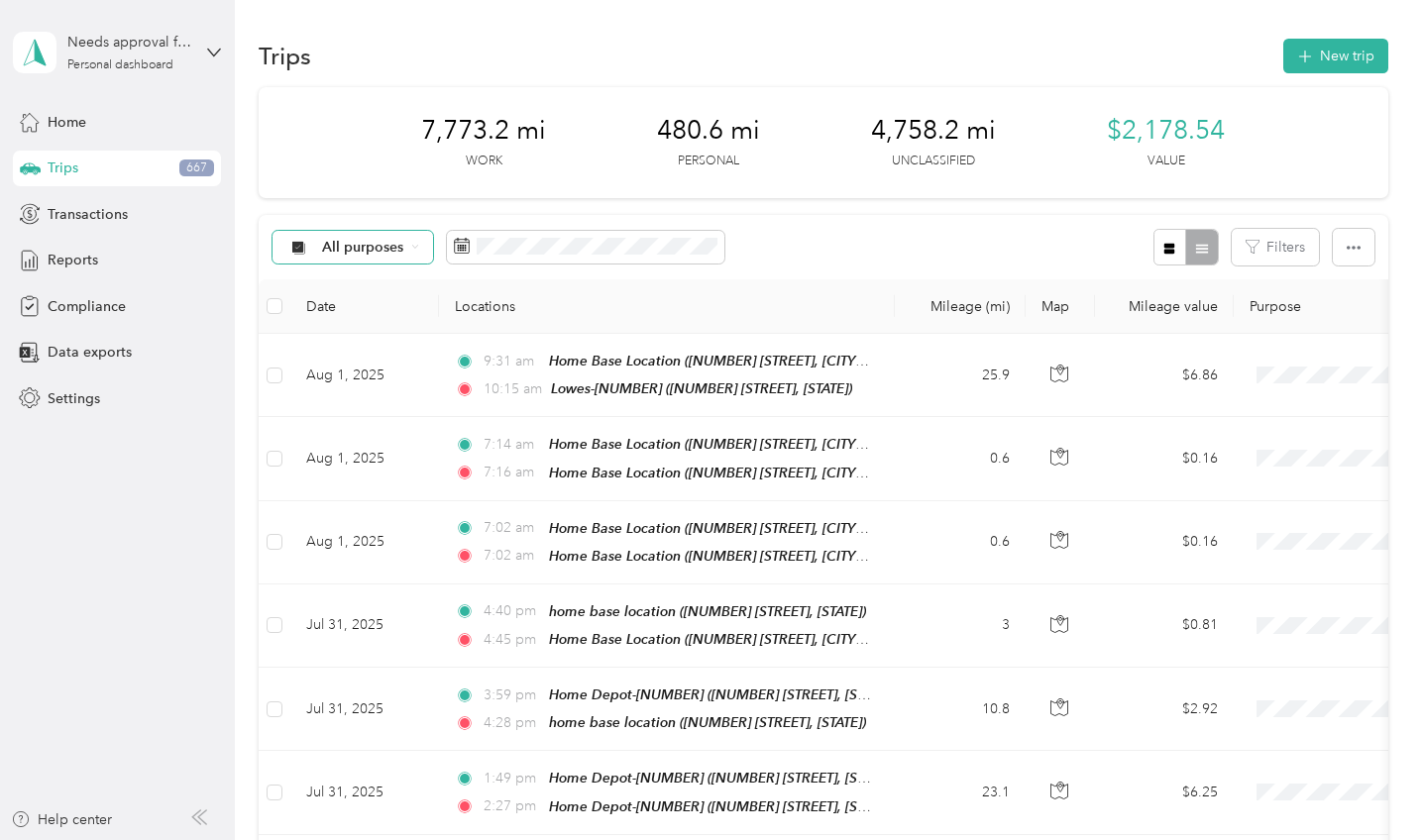 click 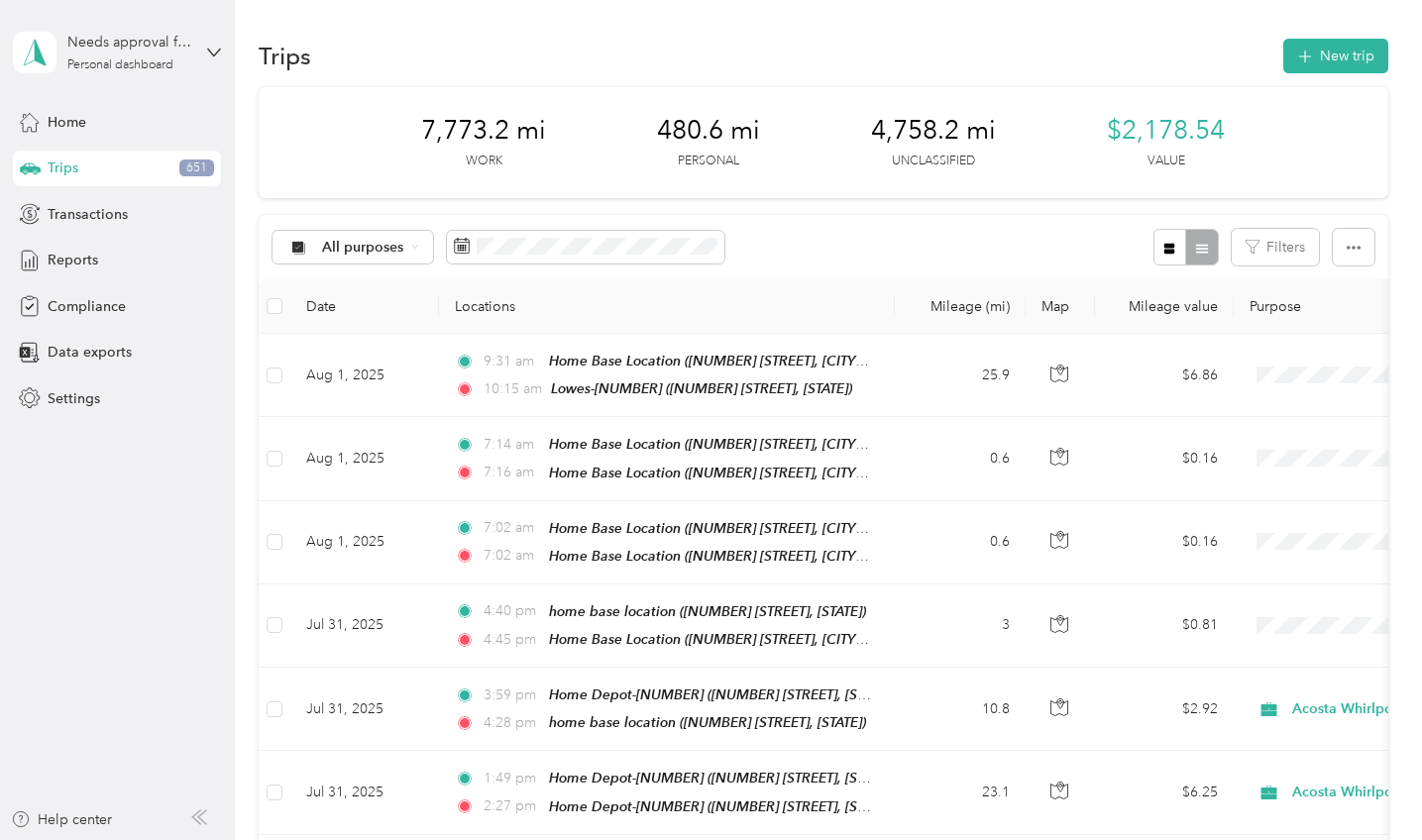 click on "Unclassified" at bounding box center (362, 305) 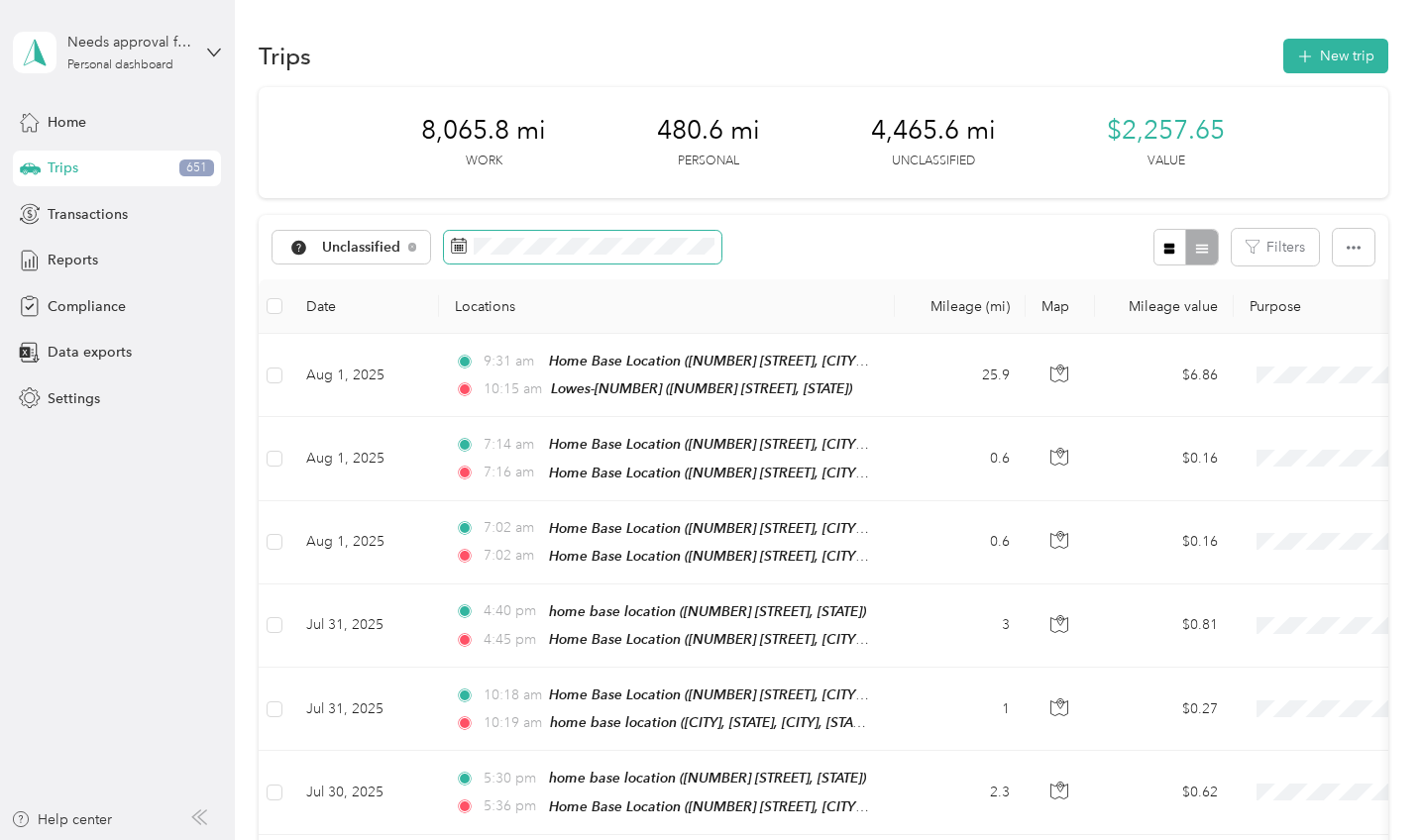 scroll, scrollTop: 0, scrollLeft: 0, axis: both 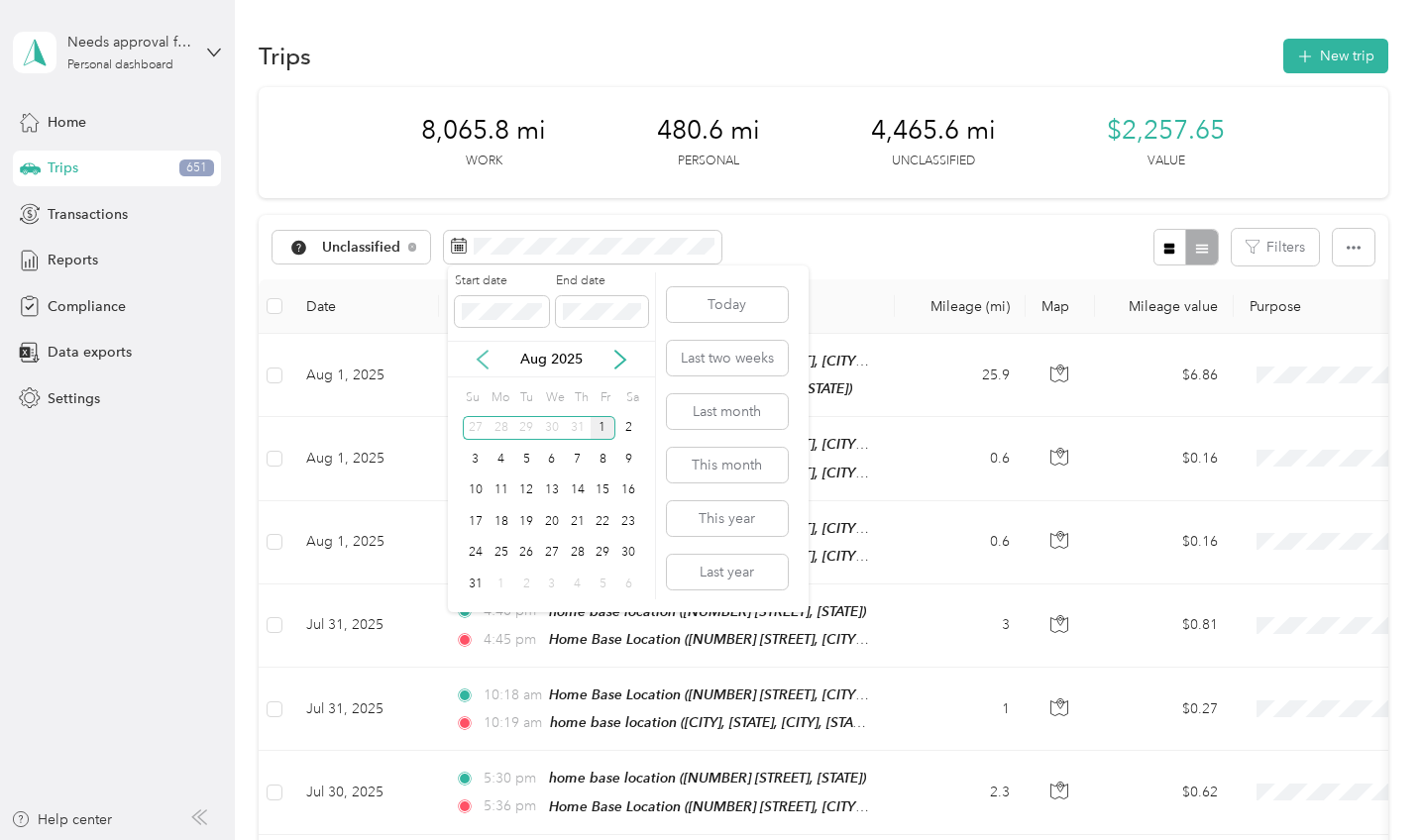 click 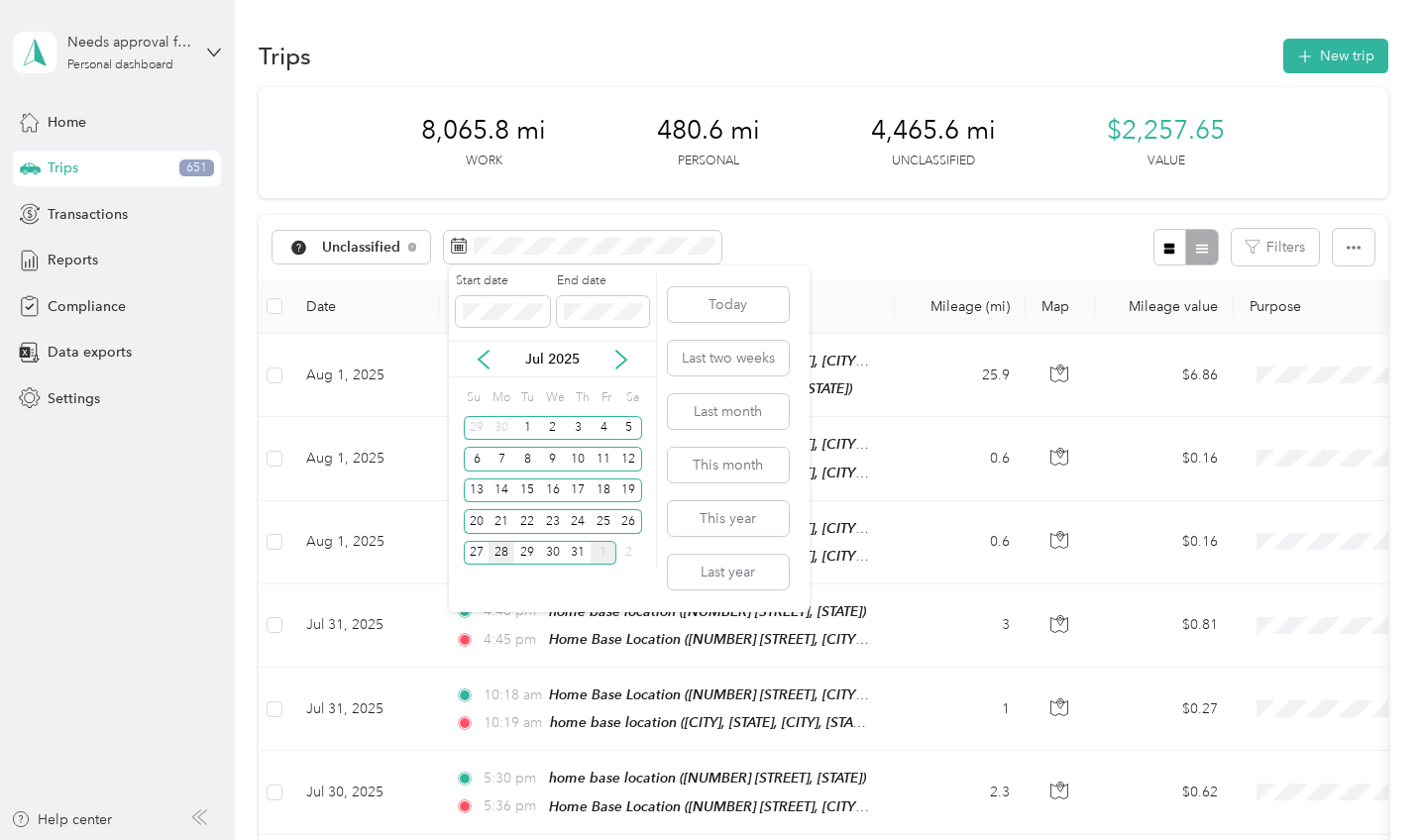 click on "28" at bounding box center [501, 553] 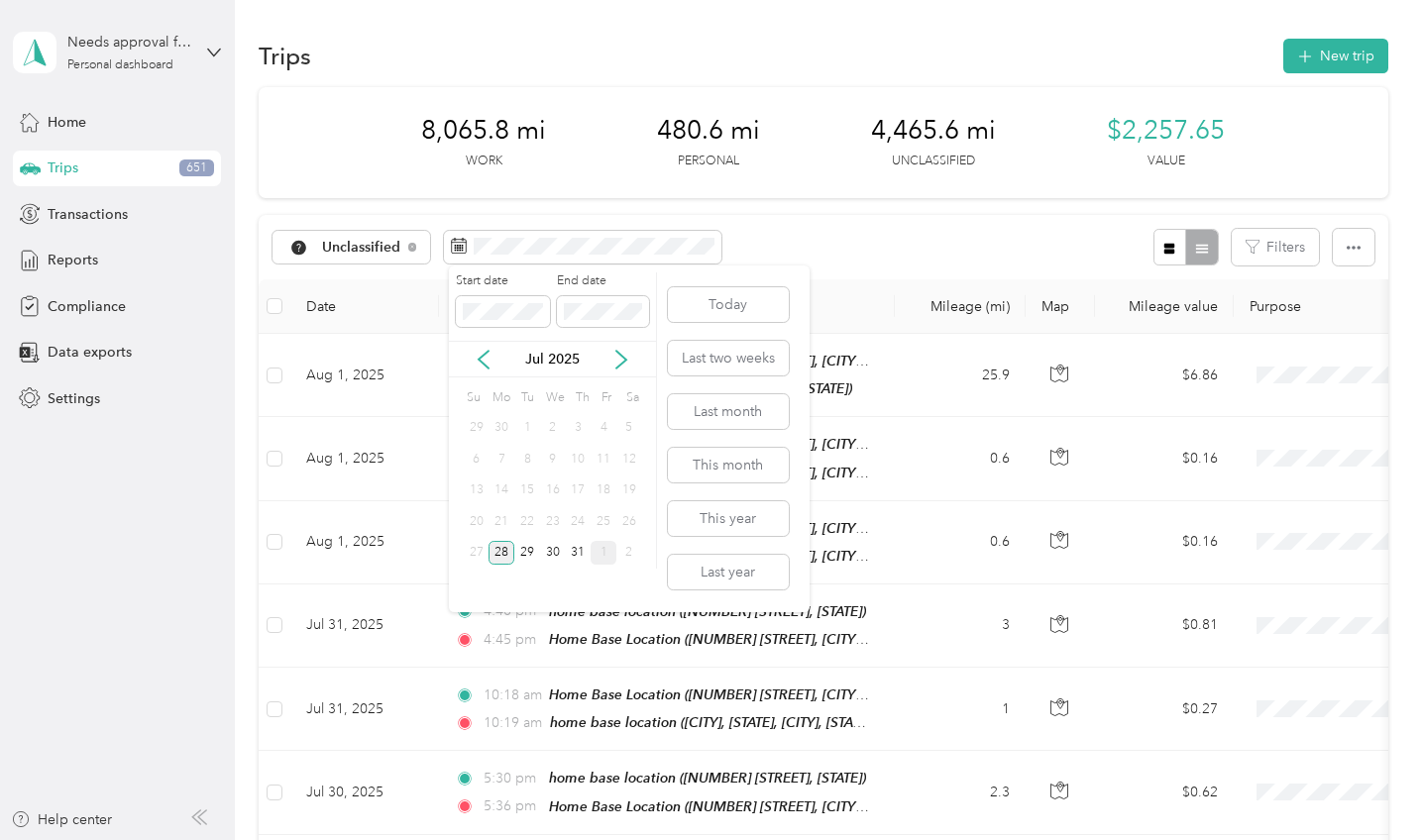 click on "28" at bounding box center (501, 553) 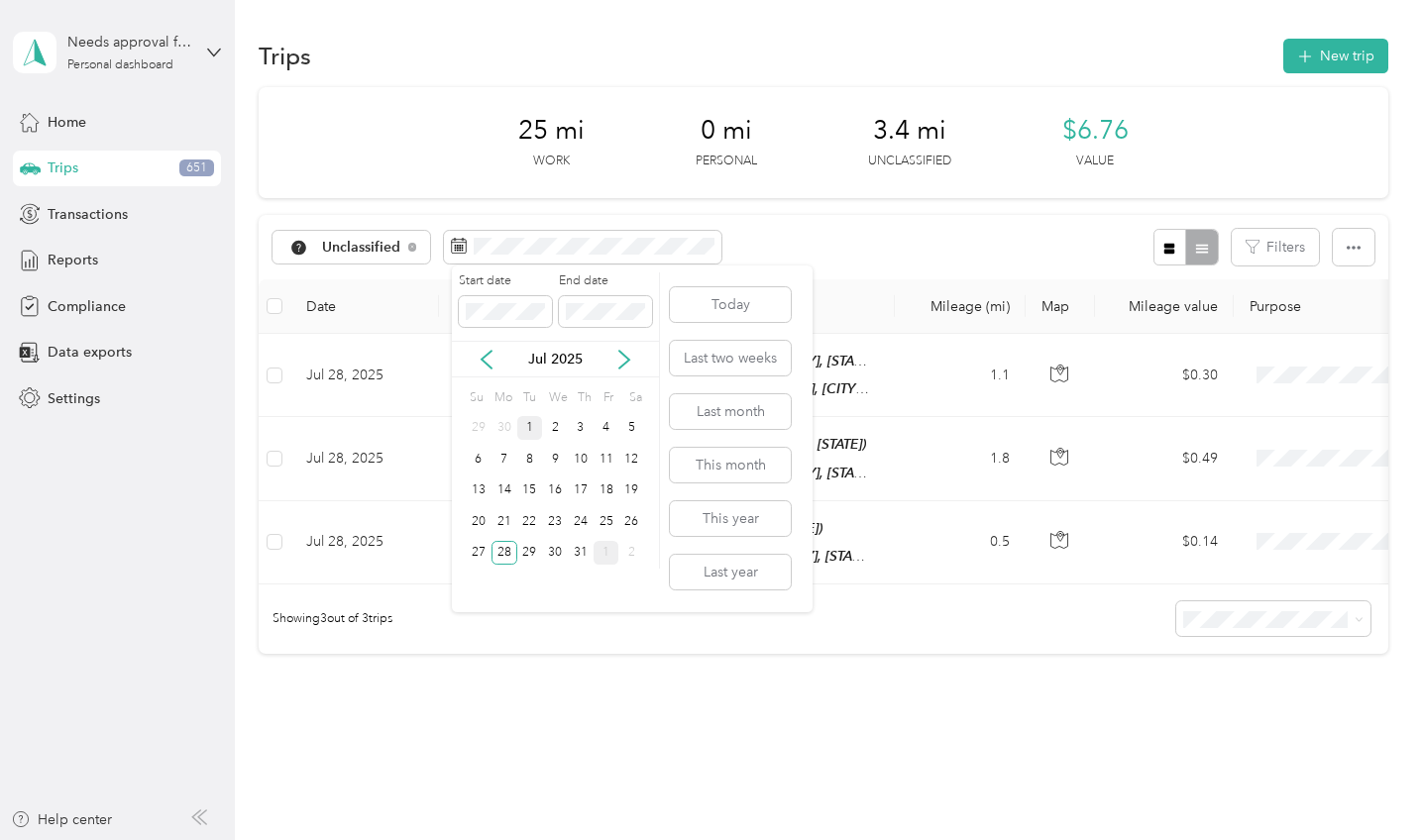 click on "1" at bounding box center (530, 428) 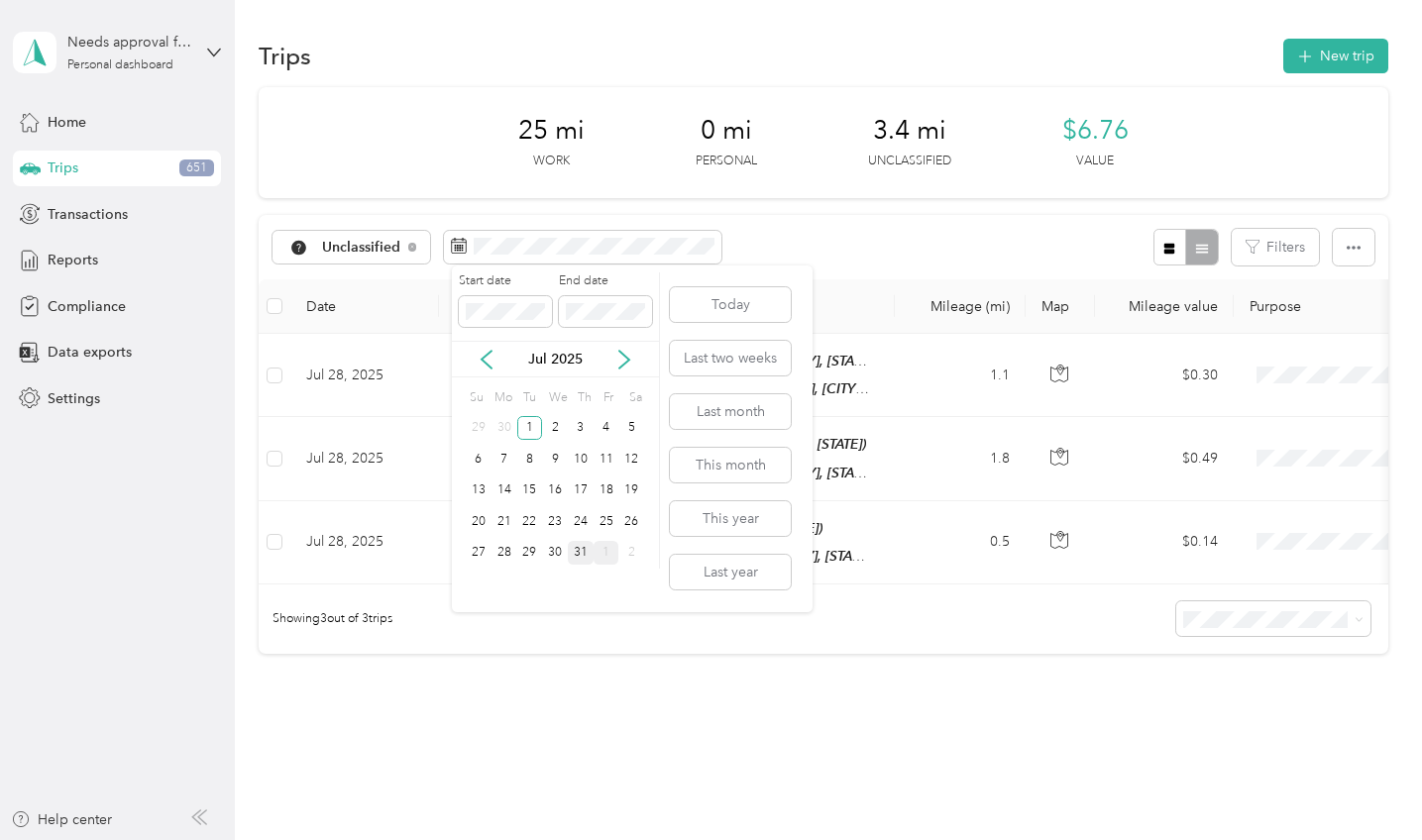 click on "31" at bounding box center (581, 553) 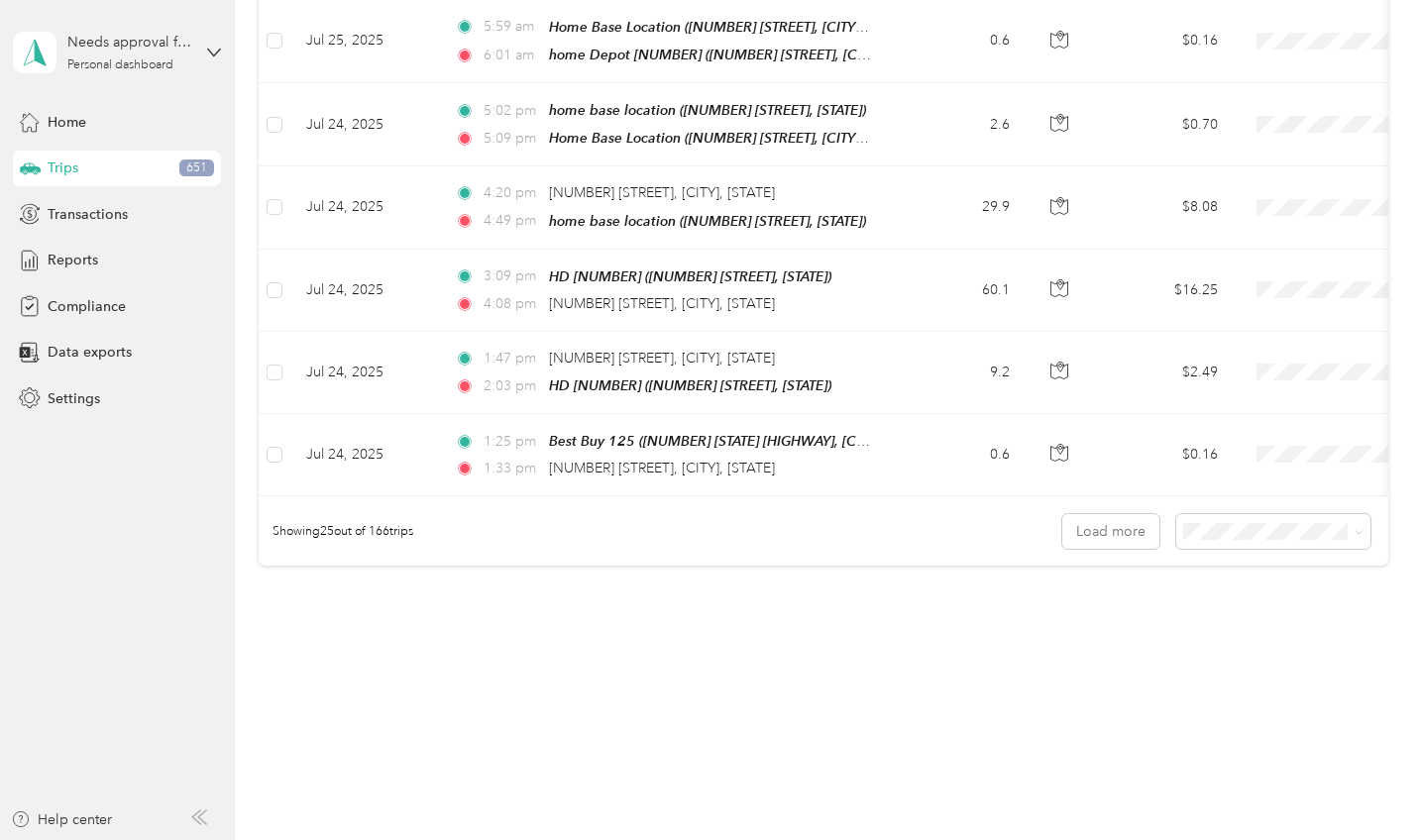 scroll, scrollTop: 3722, scrollLeft: 0, axis: vertical 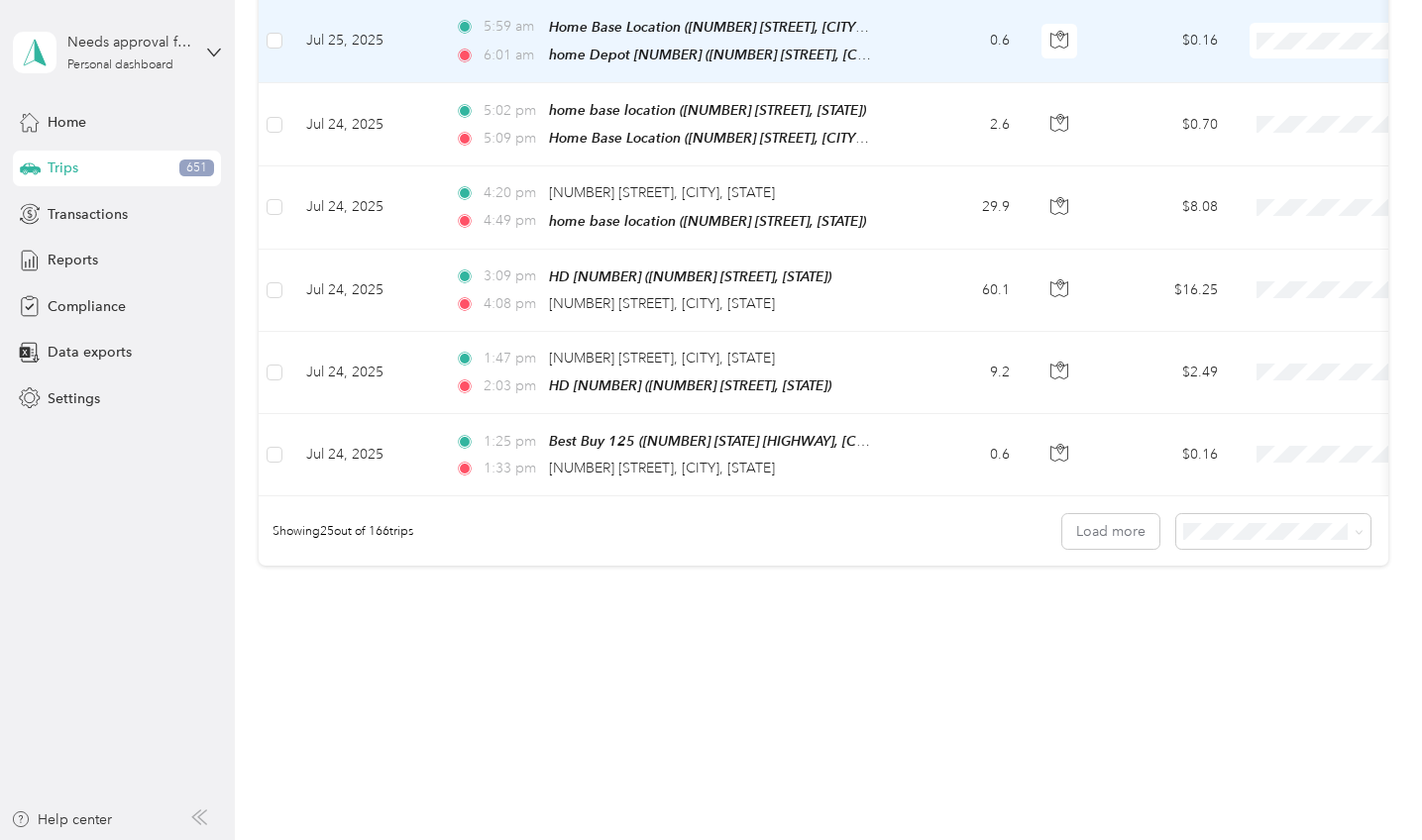 click on "Jul 25, 2025" at bounding box center [365, 42] 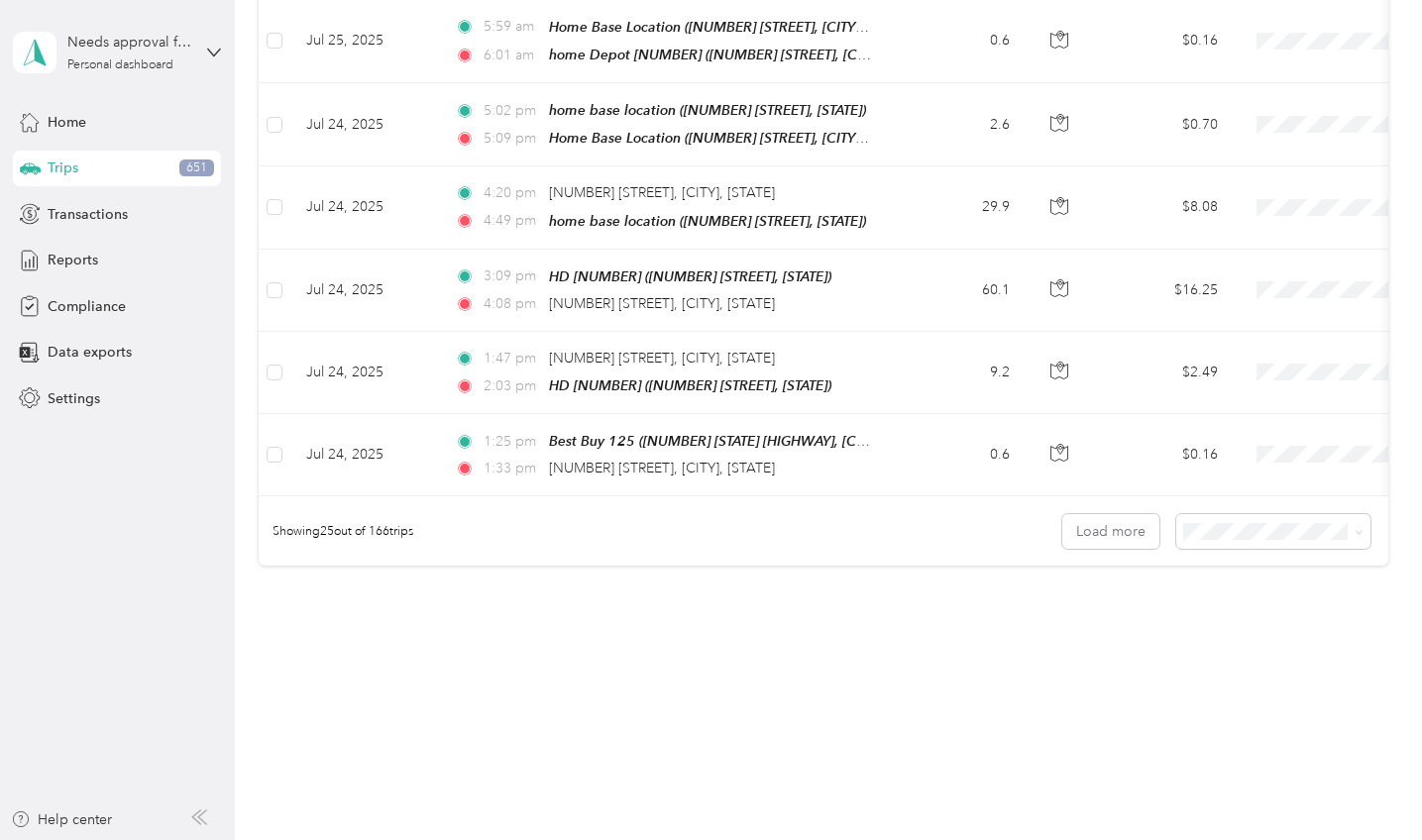 click at bounding box center [274, -43] 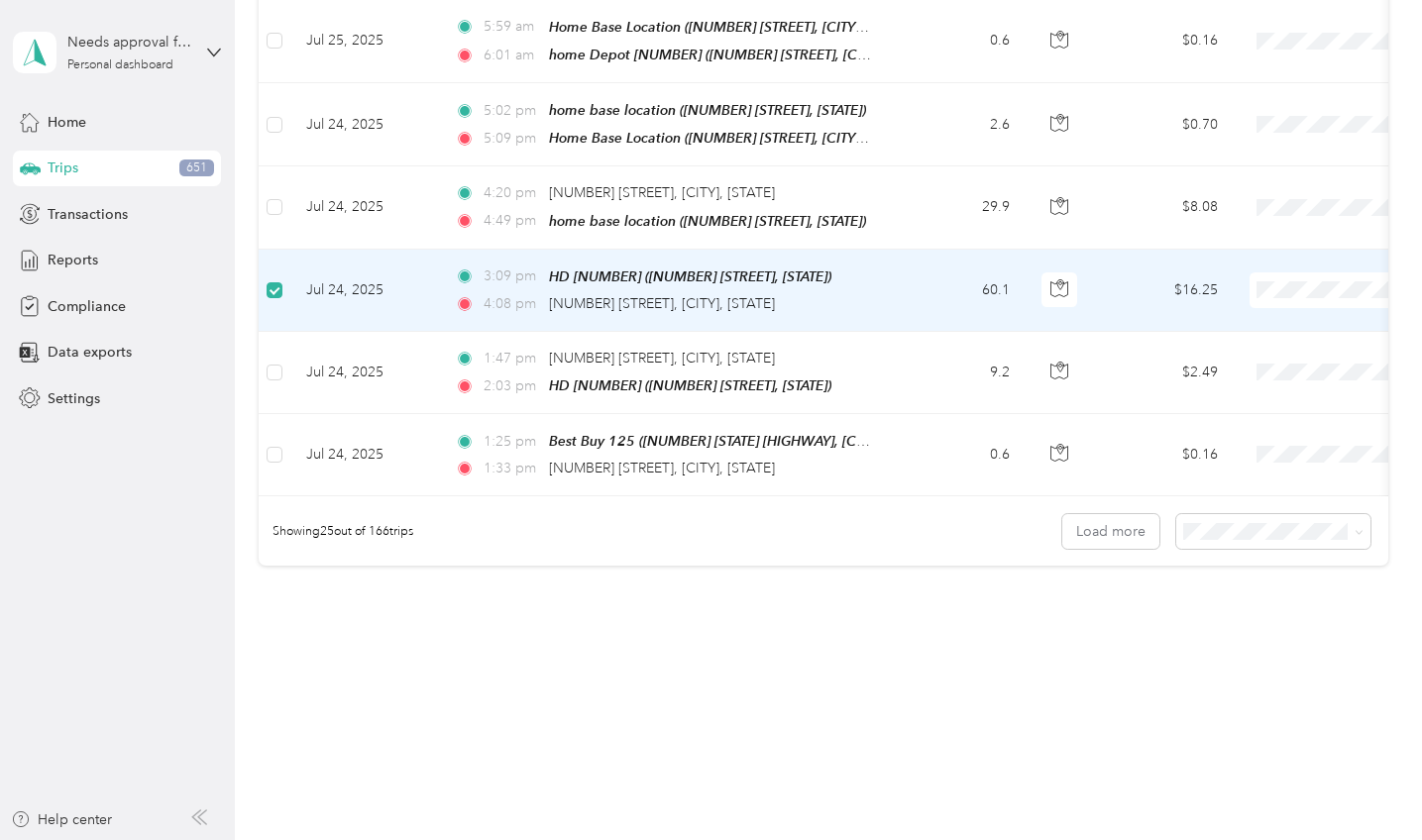 scroll, scrollTop: 4332, scrollLeft: 0, axis: vertical 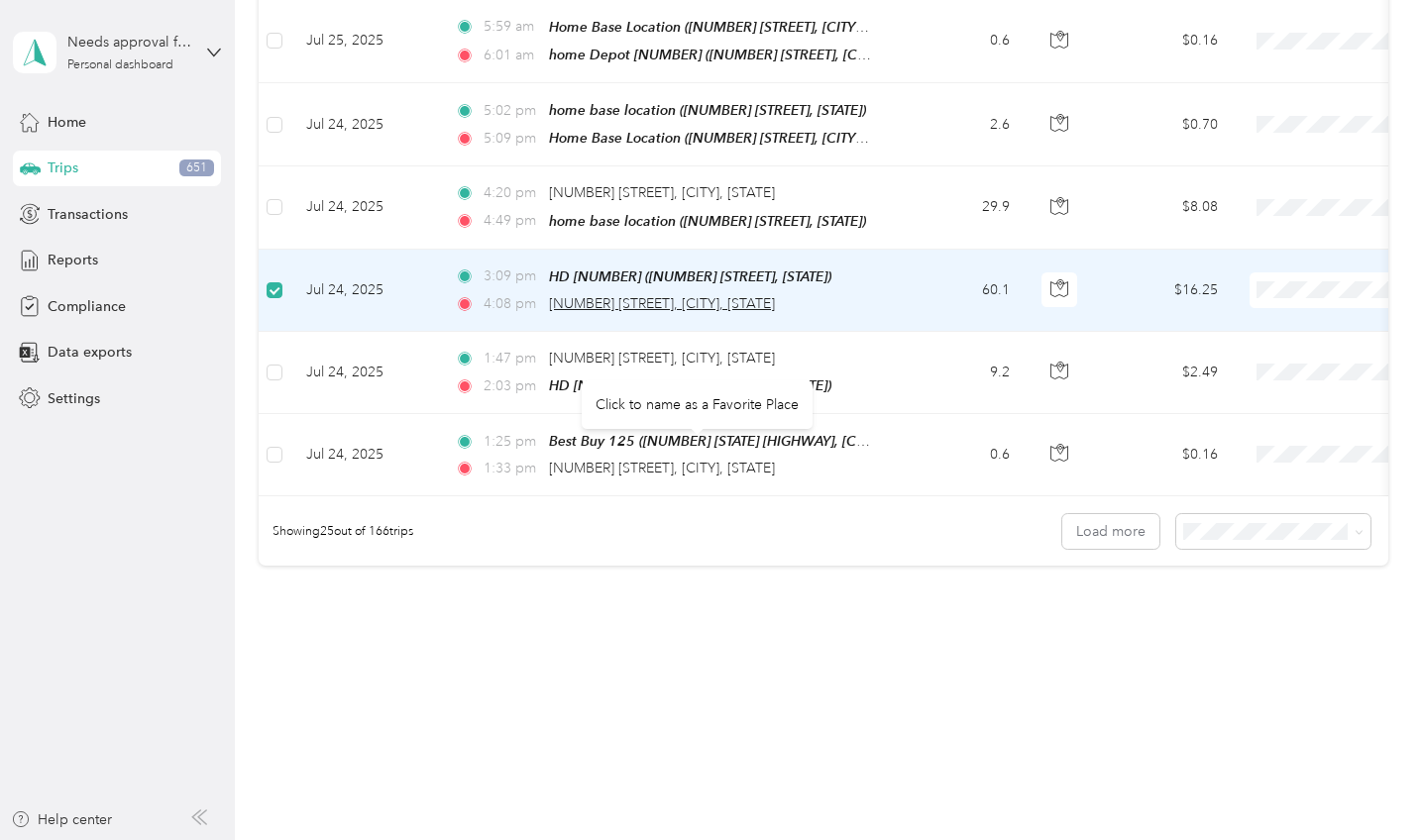 click on "[NUMBER] [STREET], [CITY], [STATE]" at bounding box center (662, 303) 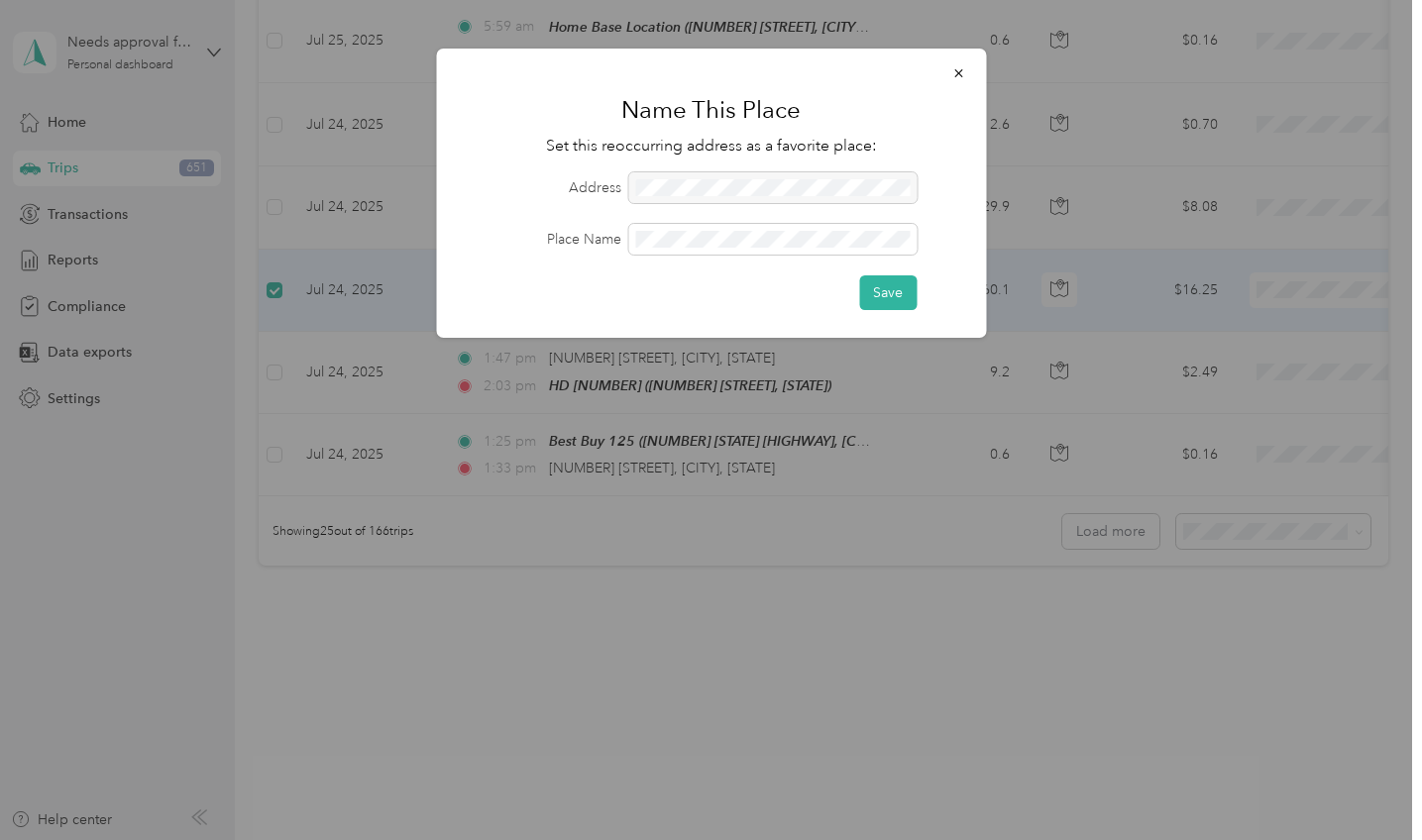 click at bounding box center (772, 187) 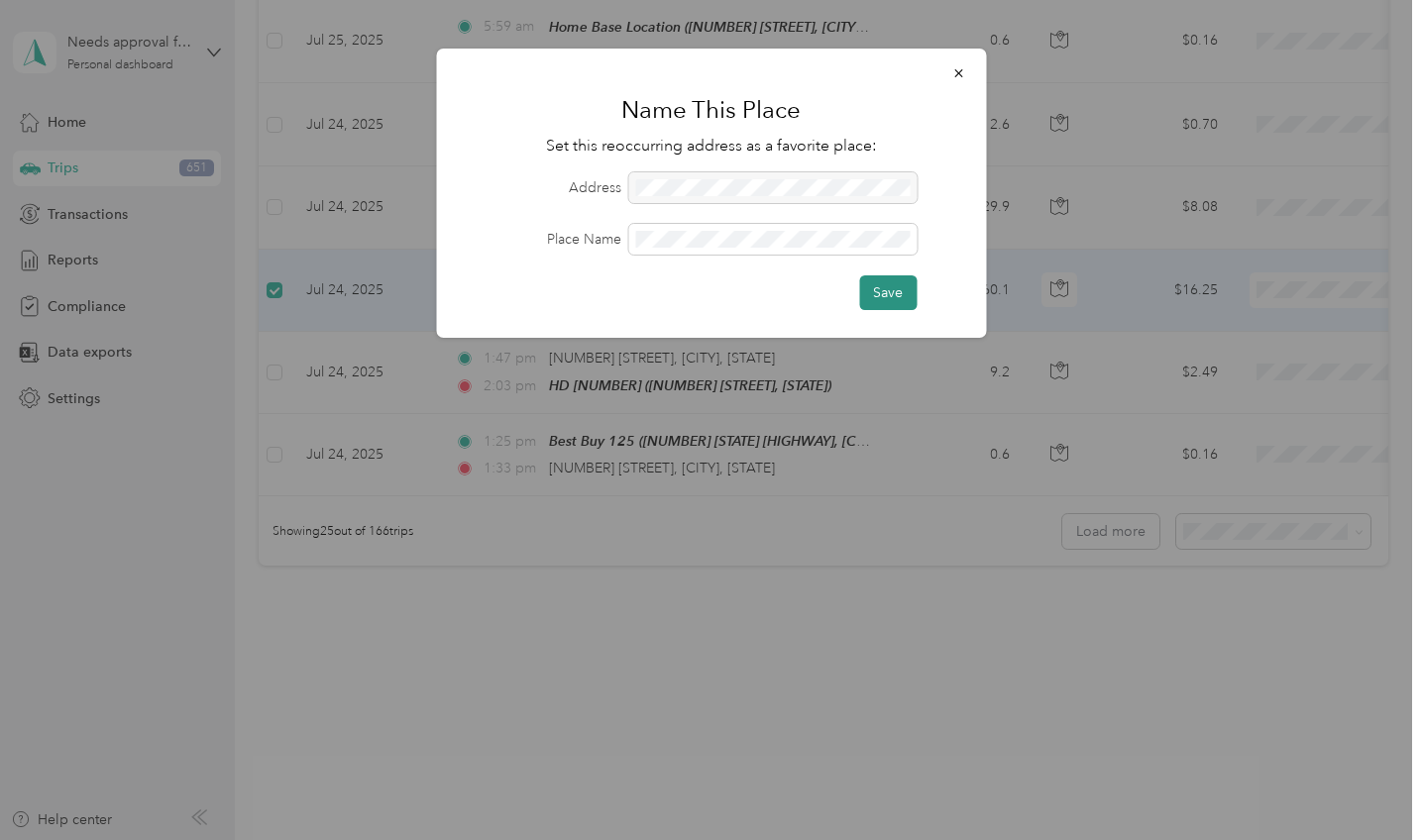 click on "Save" at bounding box center (888, 292) 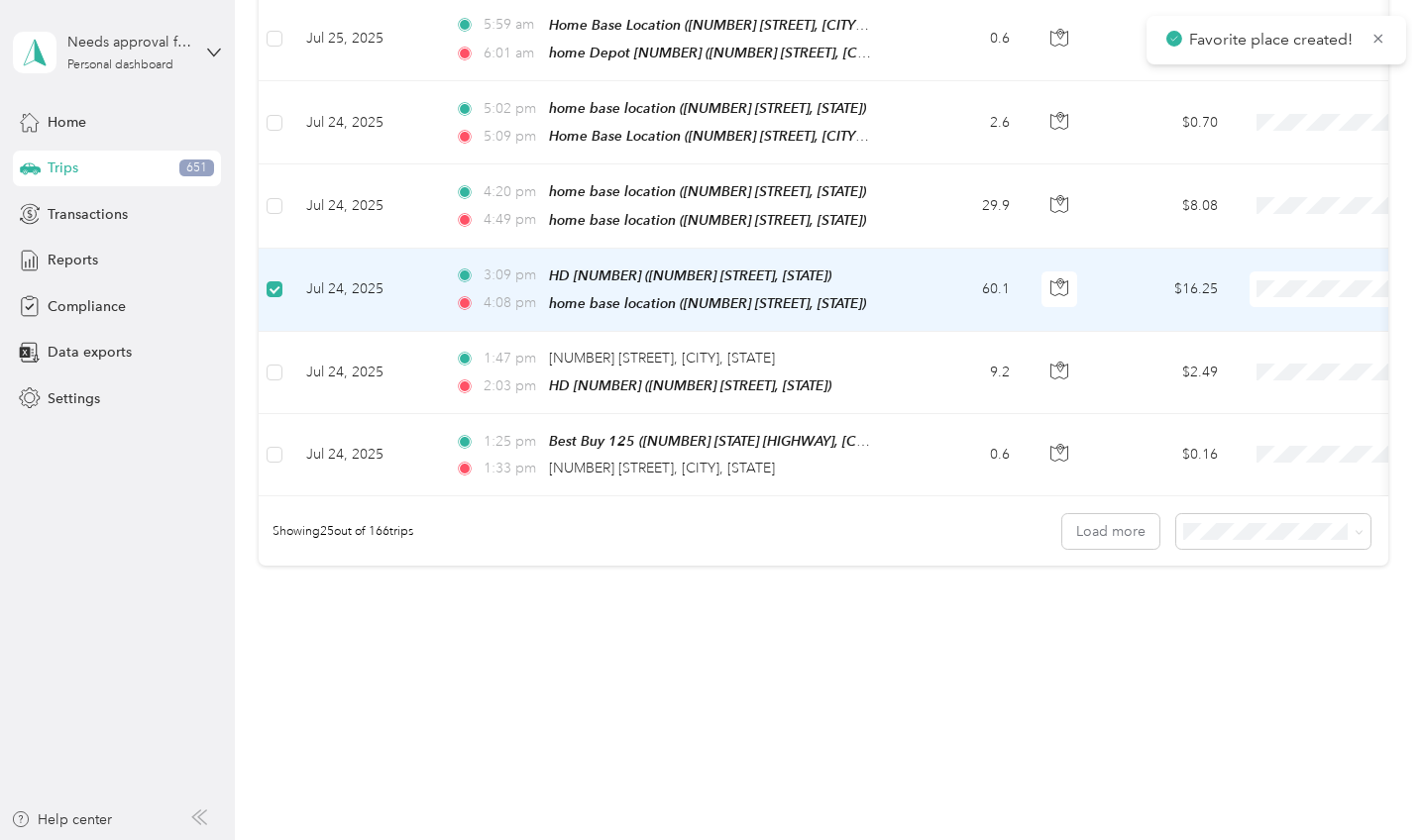 scroll, scrollTop: 4465, scrollLeft: 0, axis: vertical 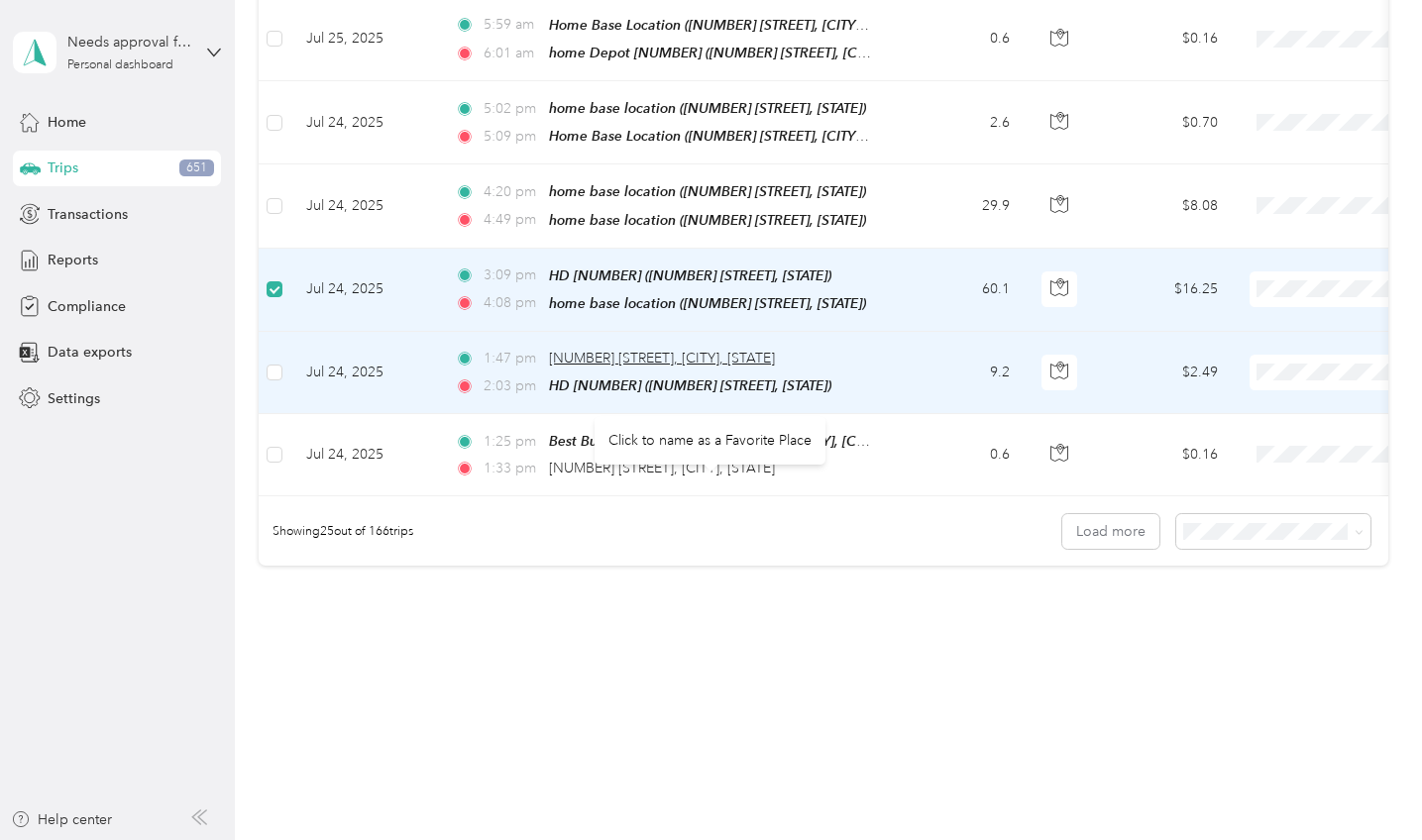click on "[NUMBER] [STREET], [CITY], [STATE]" at bounding box center (662, 358) 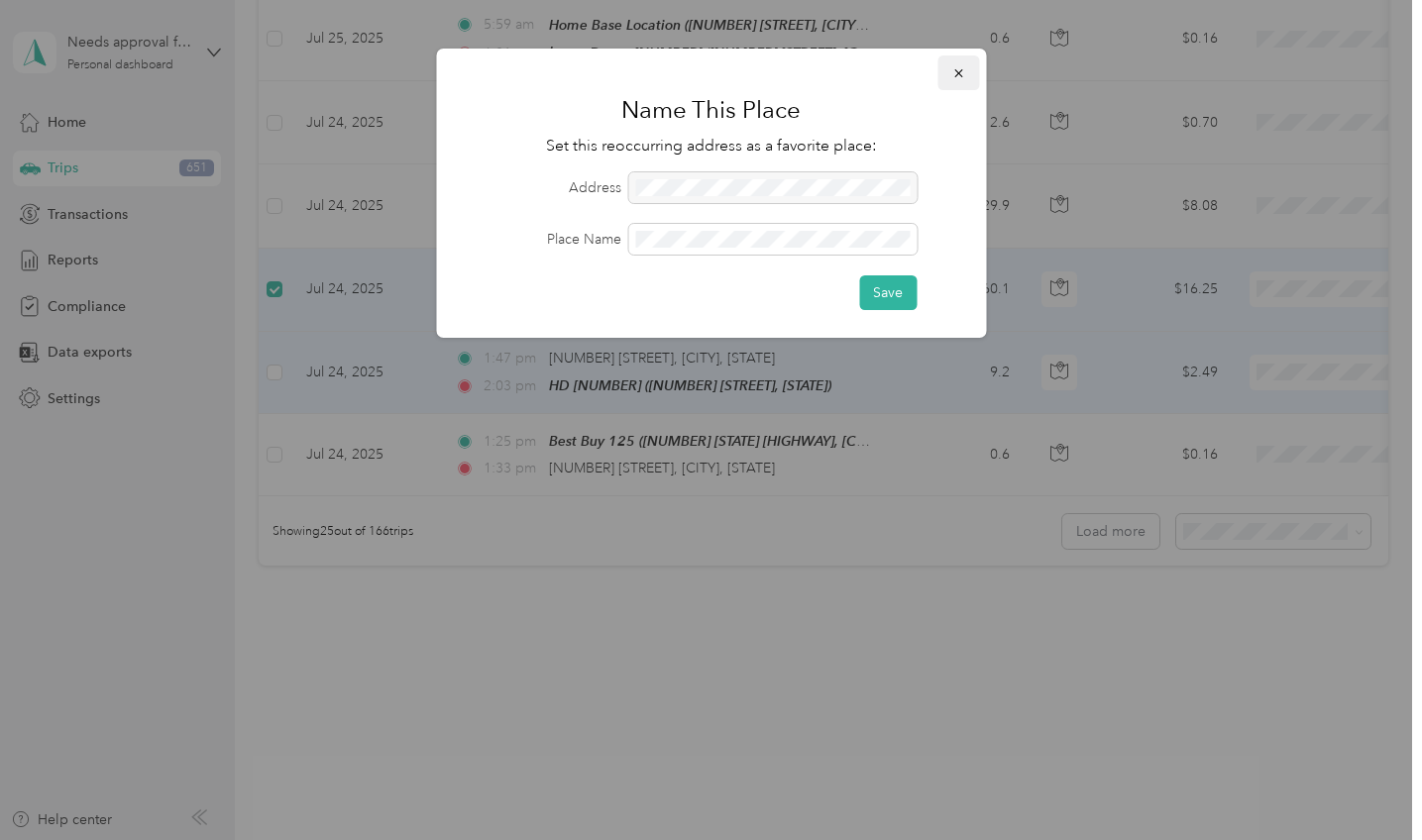 click 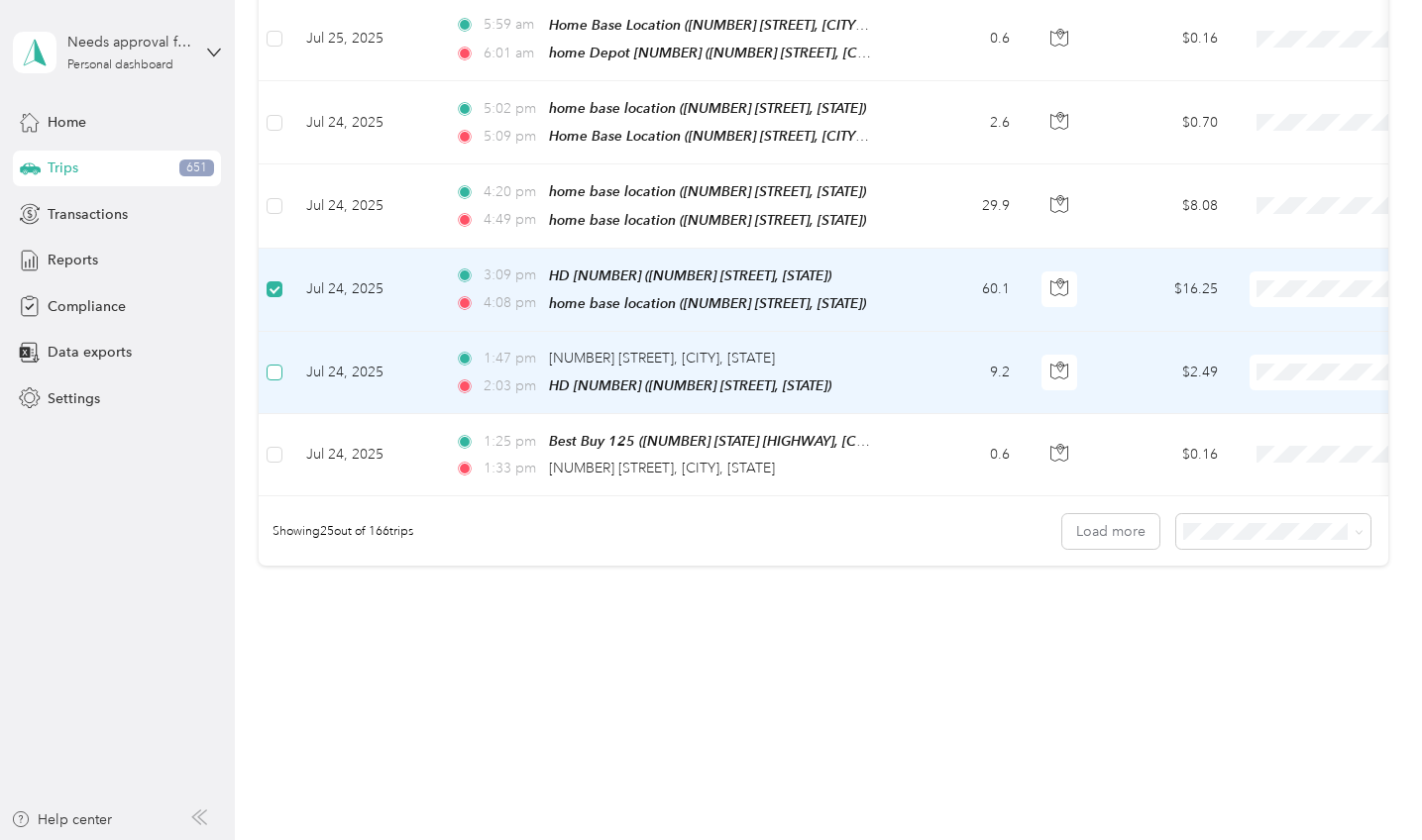 click at bounding box center (274, 372) 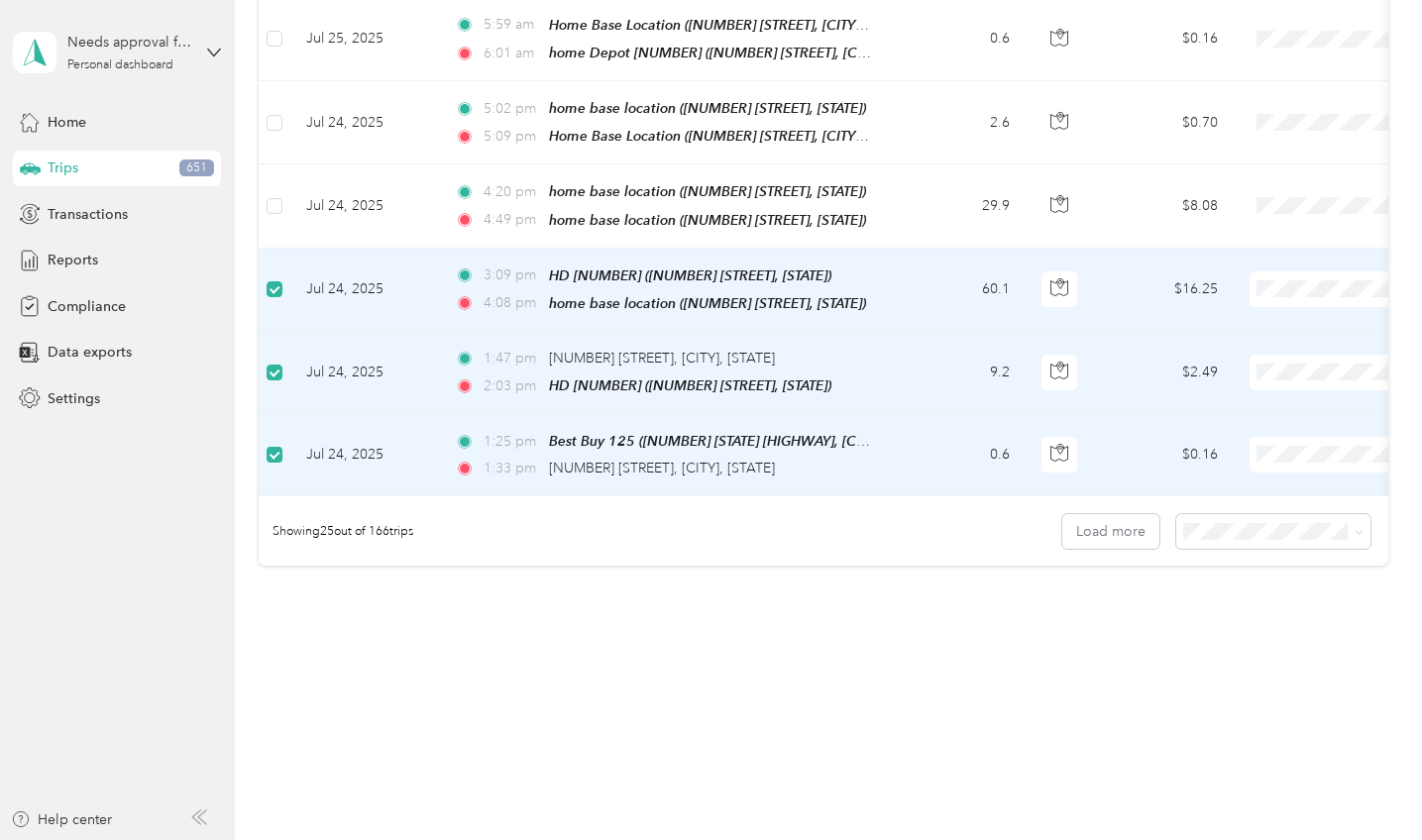 scroll, scrollTop: 4781, scrollLeft: 0, axis: vertical 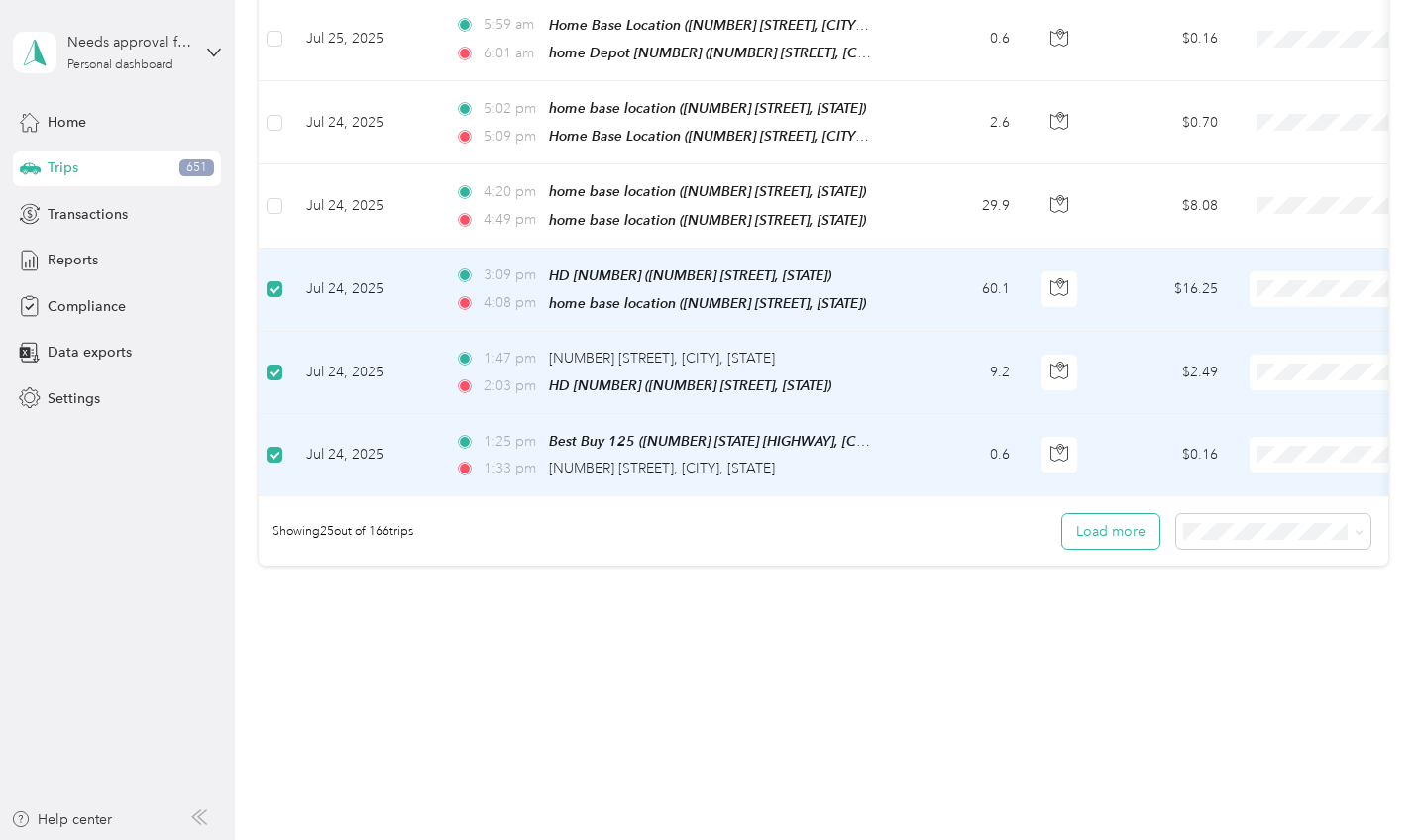 click on "Load more" at bounding box center (1111, 531) 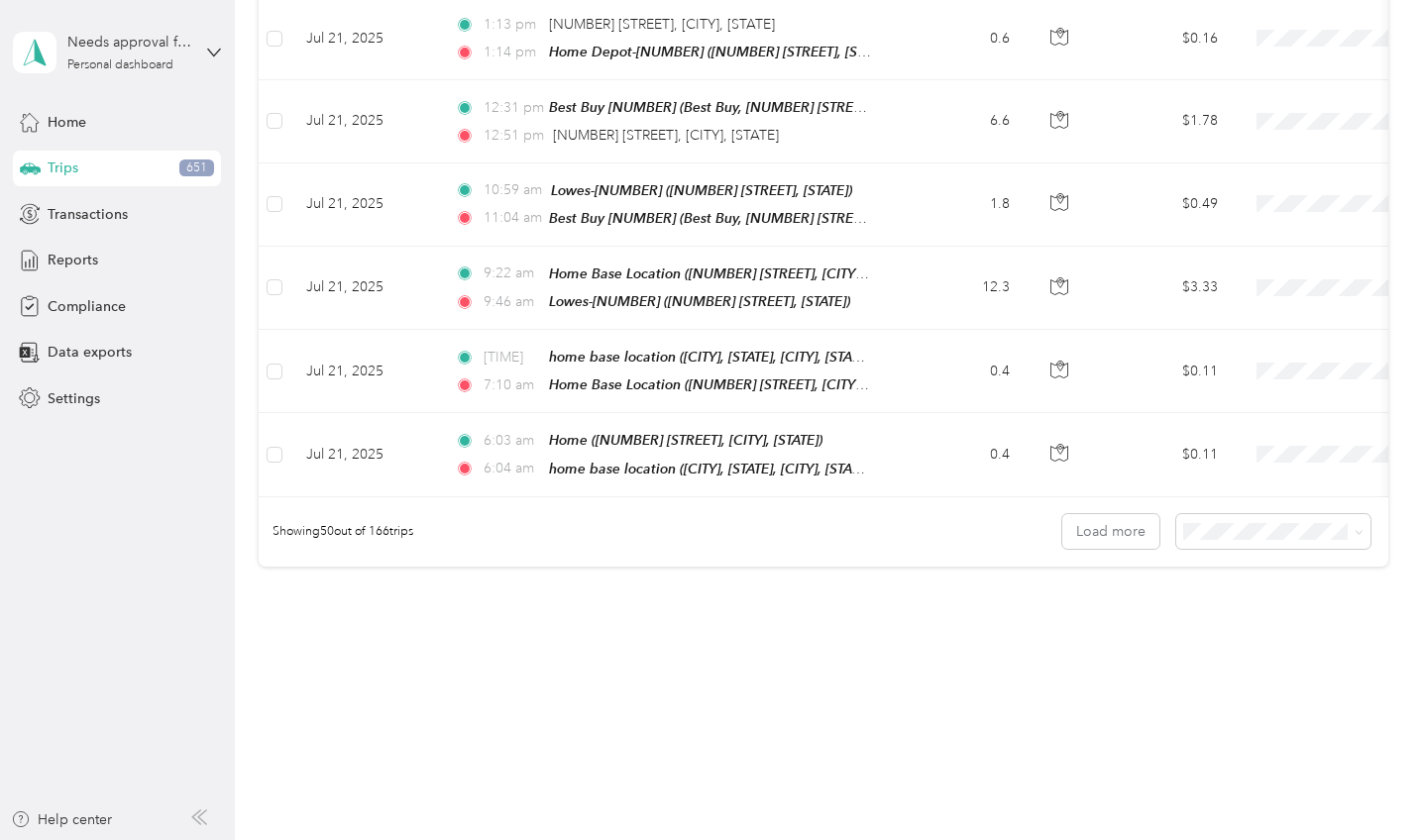 click at bounding box center (274, -1544) 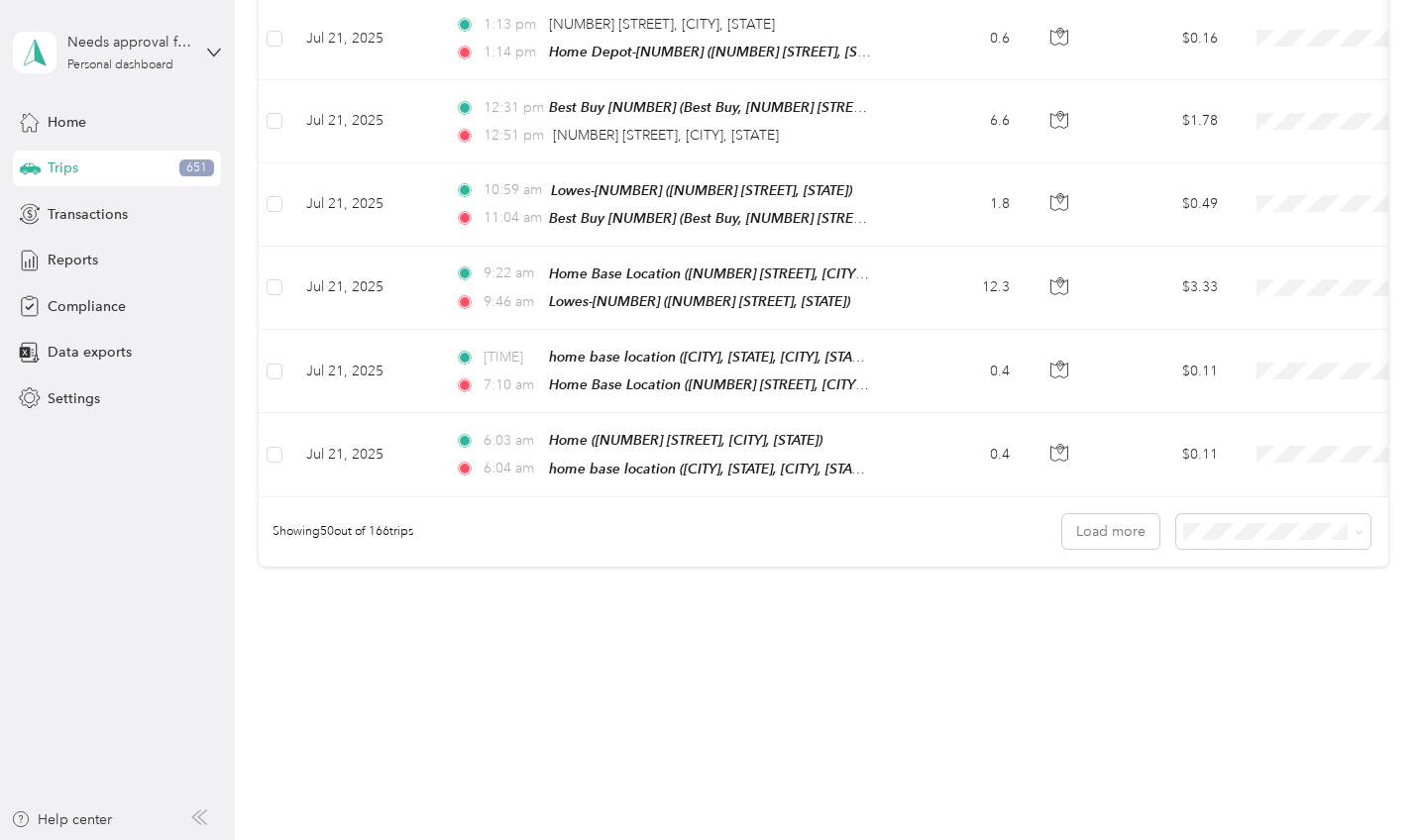 scroll, scrollTop: 5129, scrollLeft: 0, axis: vertical 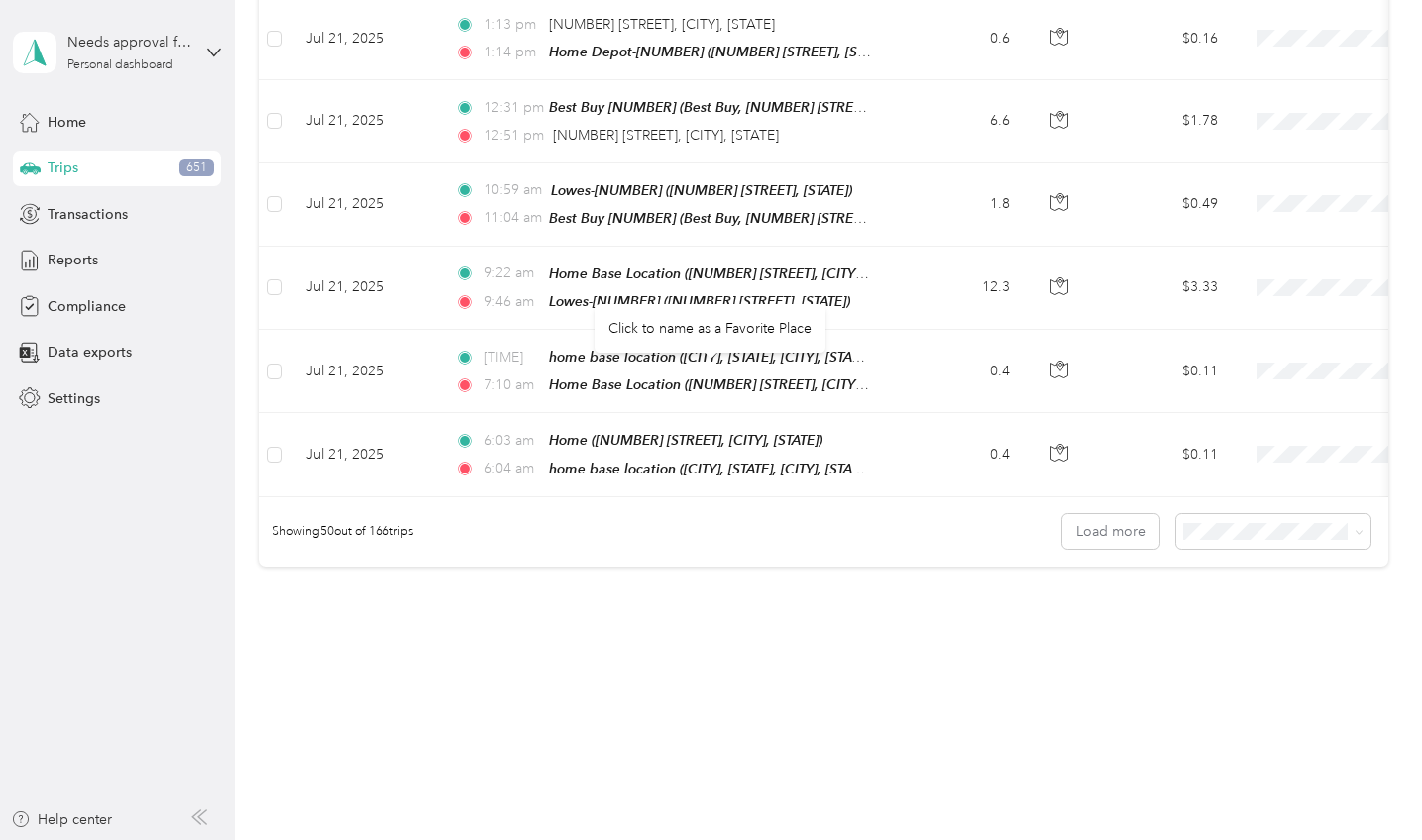 click on "[NUMBER] [STREET], [CITY], [CITY], [STATE]" at bounding box center (685, -531) 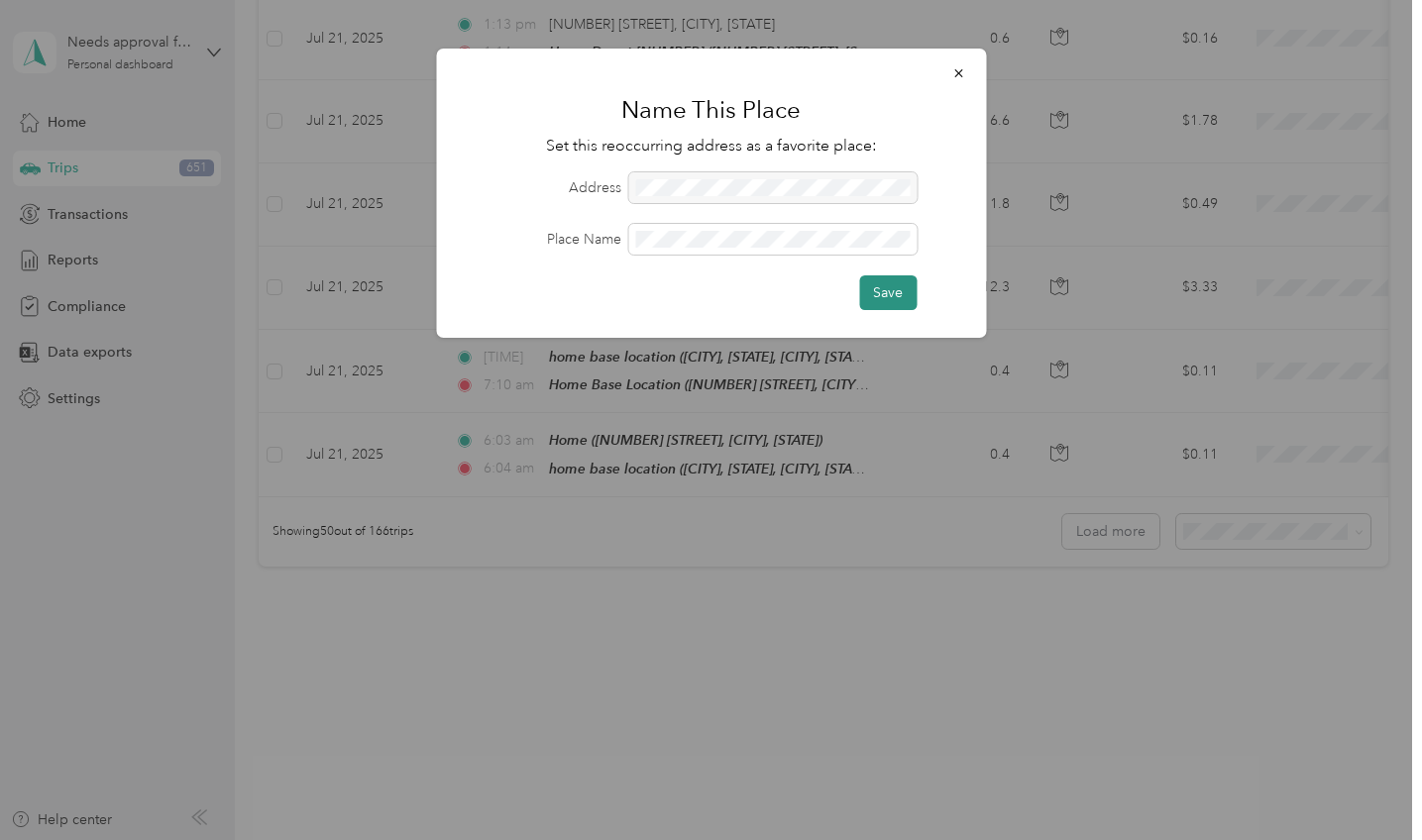 click on "Save" at bounding box center (888, 292) 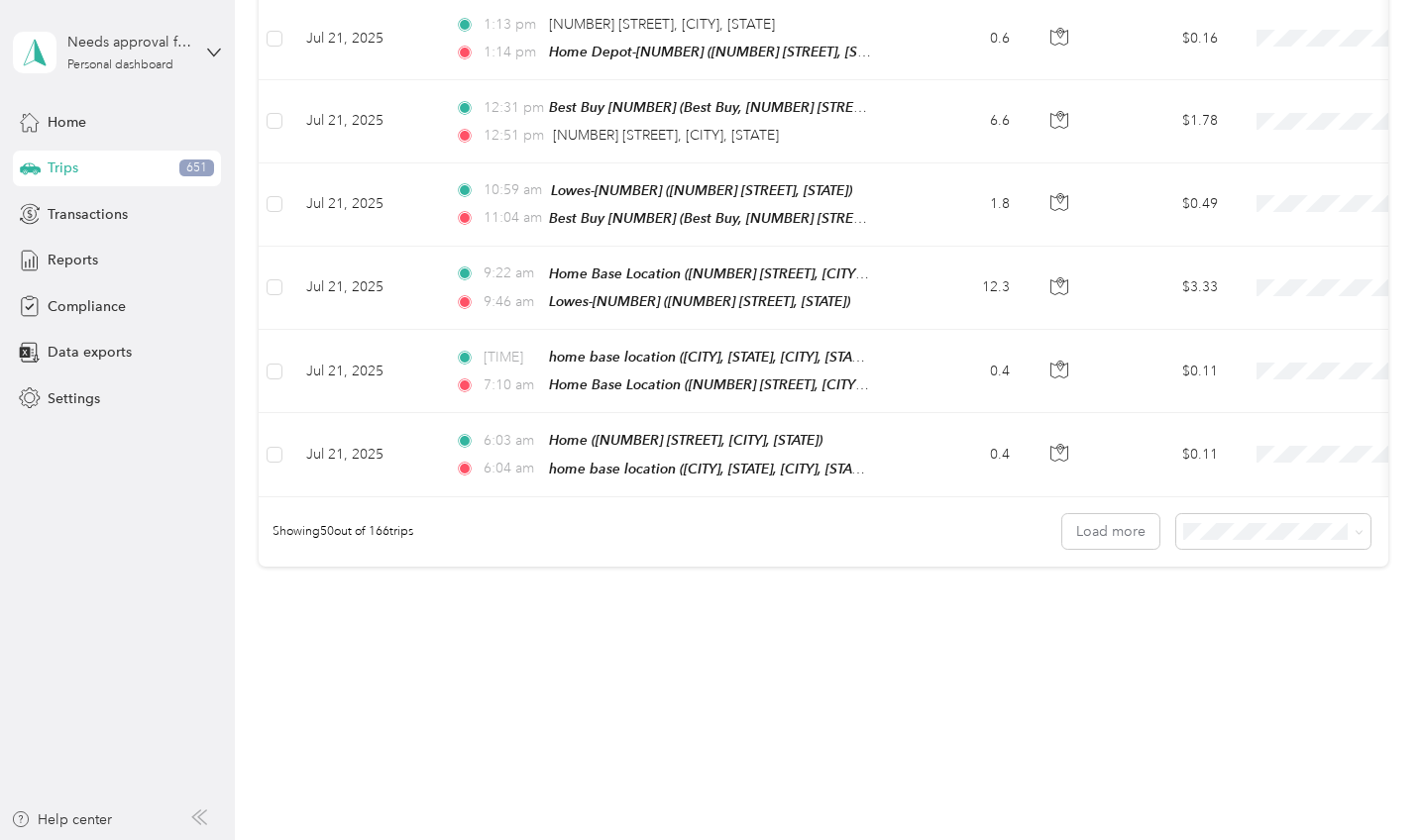 scroll, scrollTop: 7474, scrollLeft: 0, axis: vertical 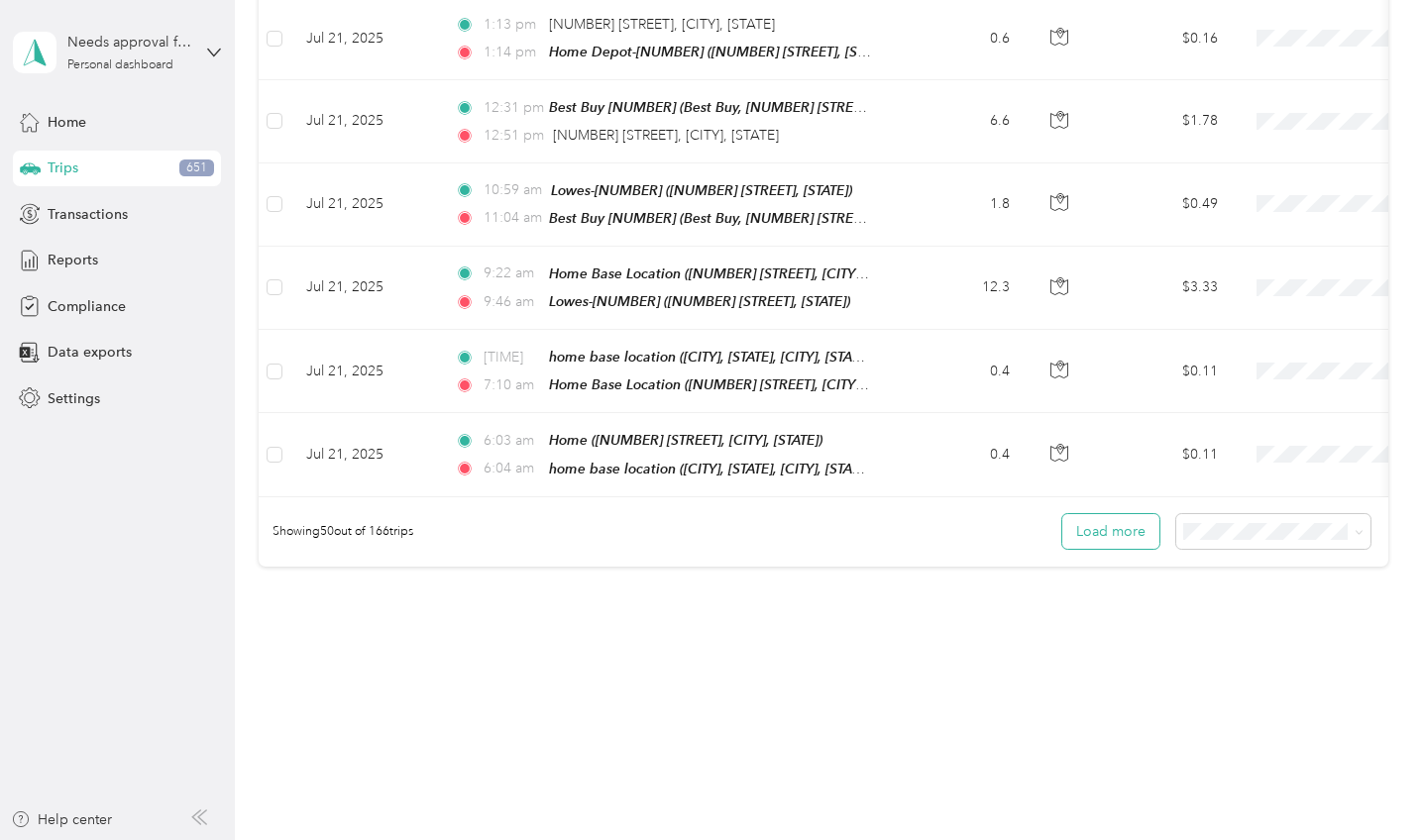 click on "Load more" at bounding box center (1111, 531) 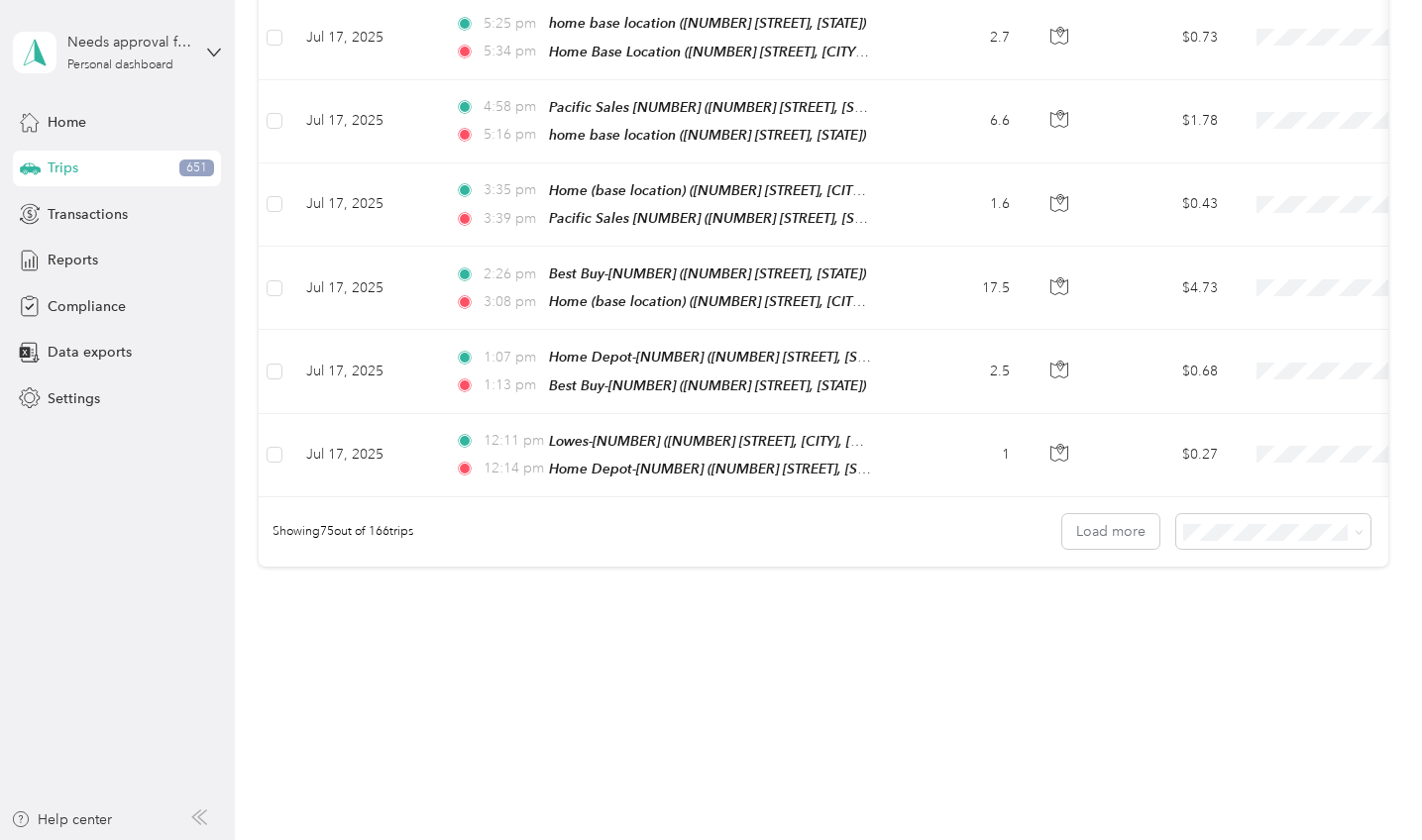 scroll, scrollTop: 12398, scrollLeft: 0, axis: vertical 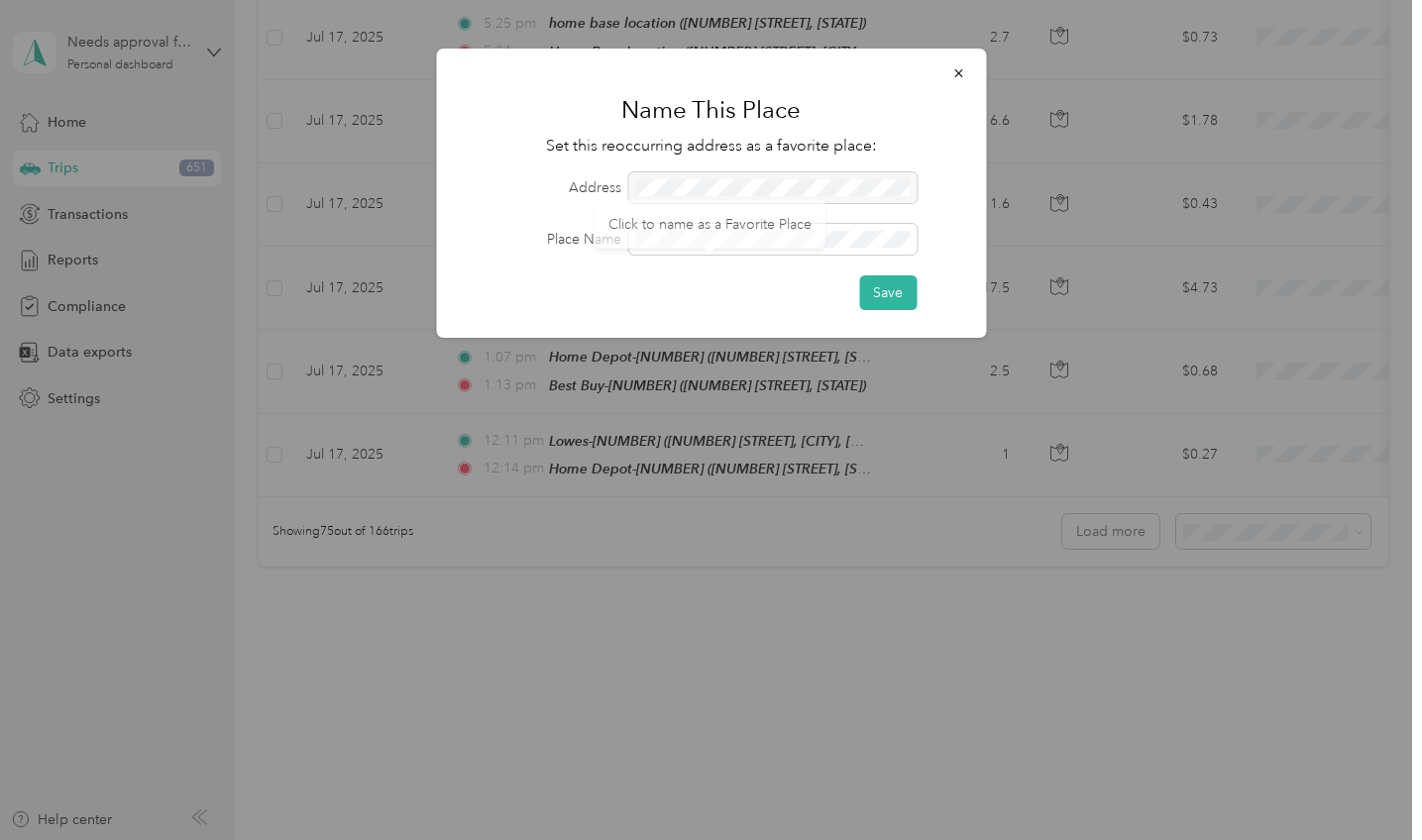 click on "Click to name as a Favorite Place" at bounding box center (710, 223) 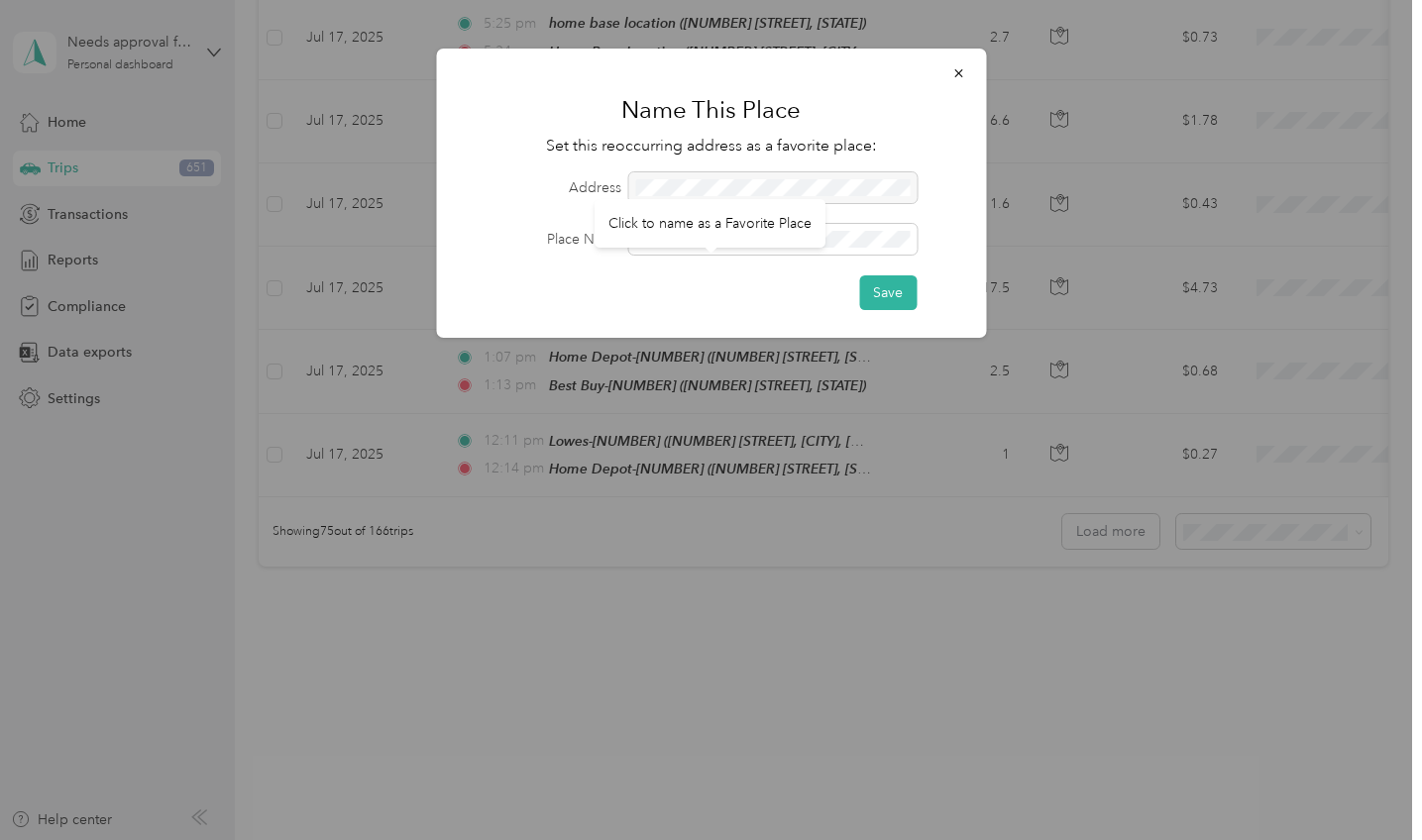 click on "Click to name as a Favorite Place" at bounding box center [710, 223] 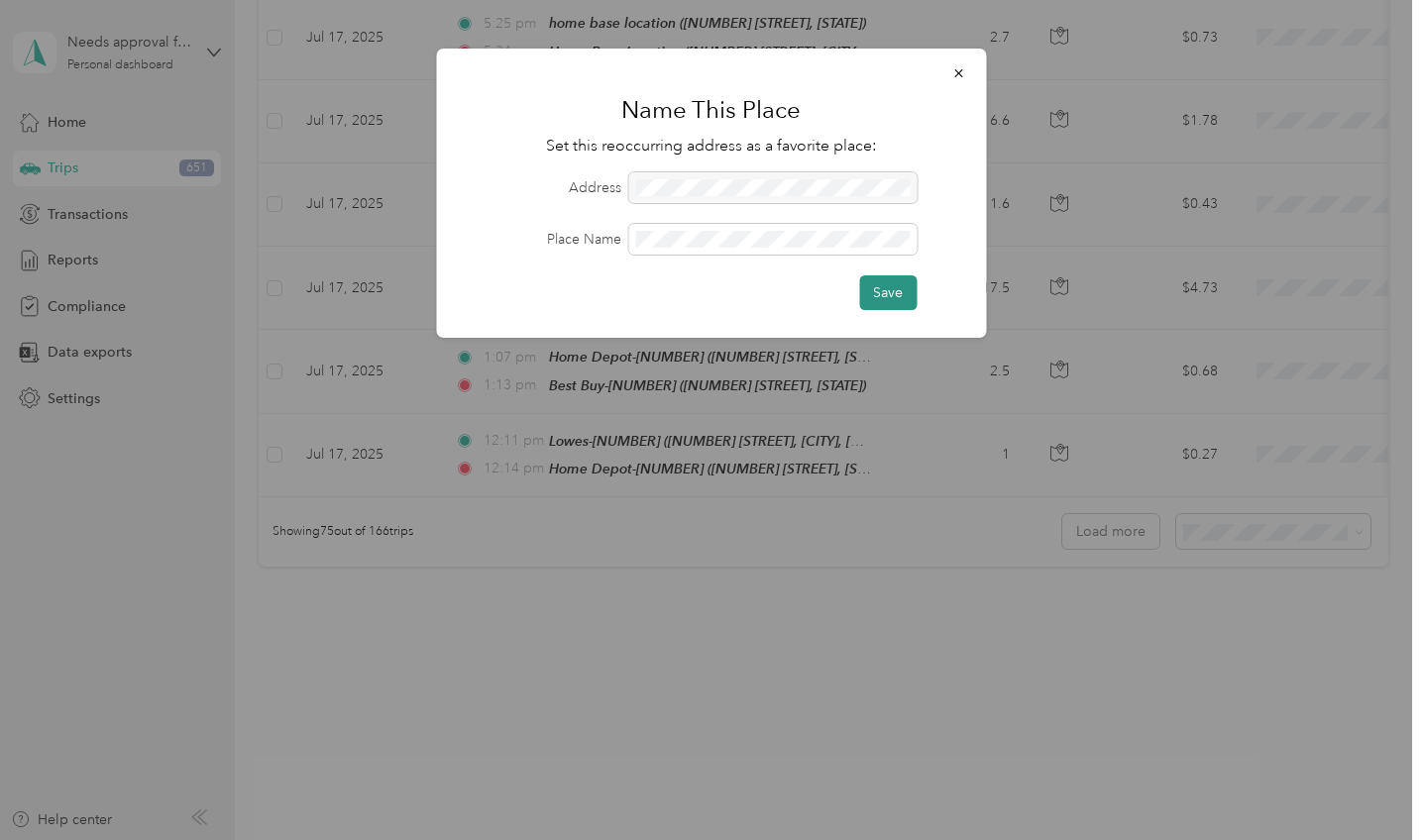 click on "Save" at bounding box center (888, 292) 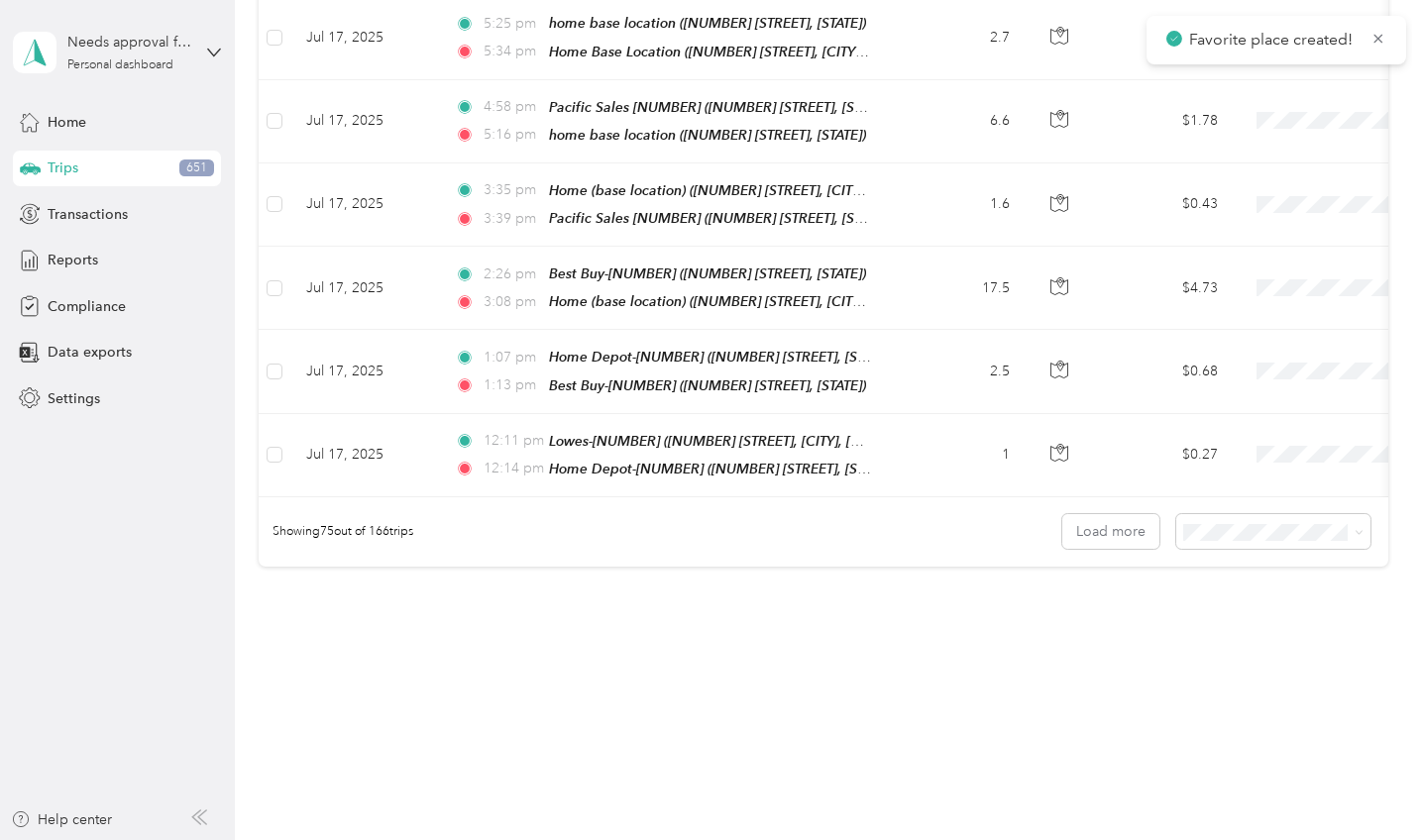 scroll, scrollTop: 12734, scrollLeft: 0, axis: vertical 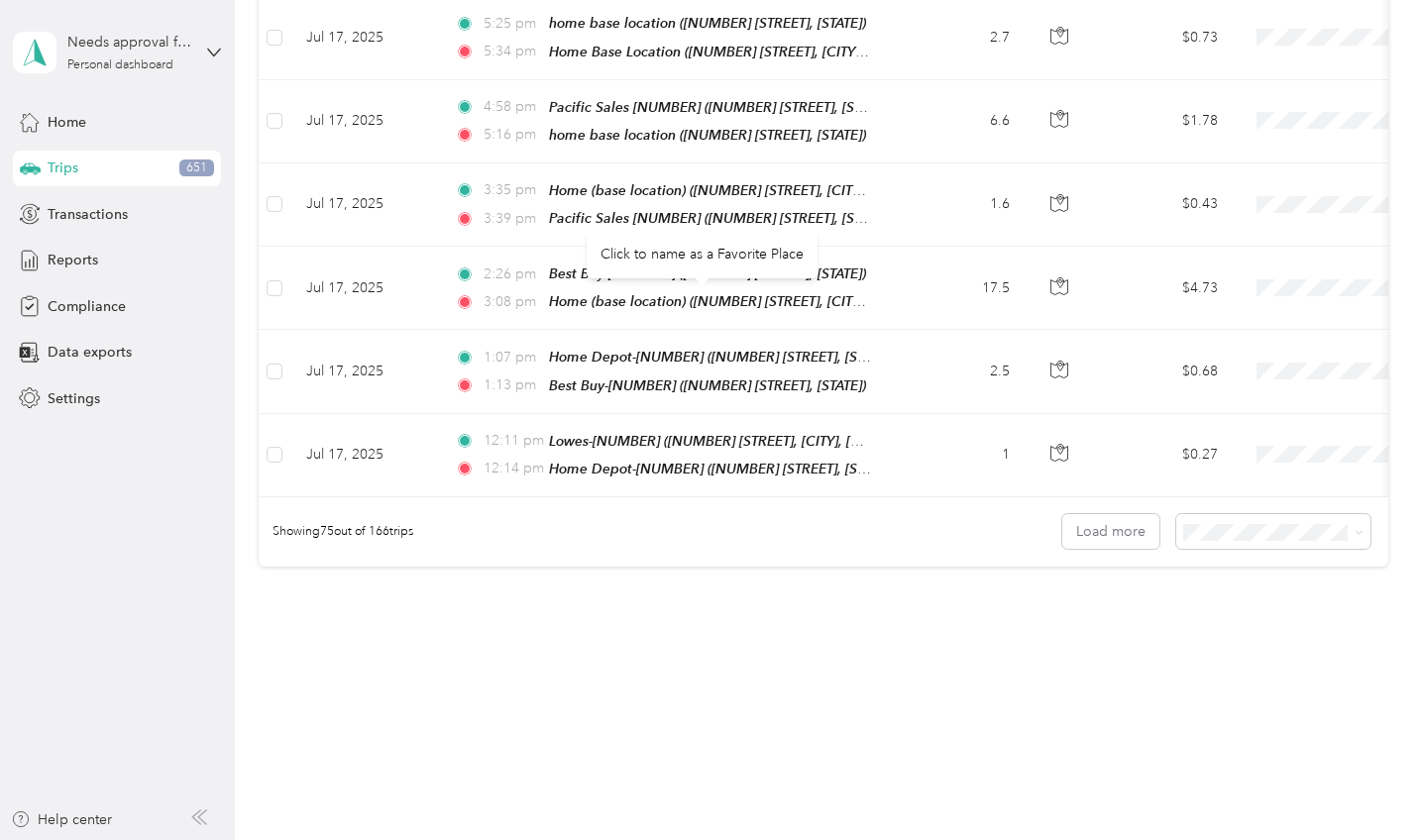 click on "[NUMBER]–[NUMBER] [STREET], [CITY], [STATE]" at bounding box center [698, -393] 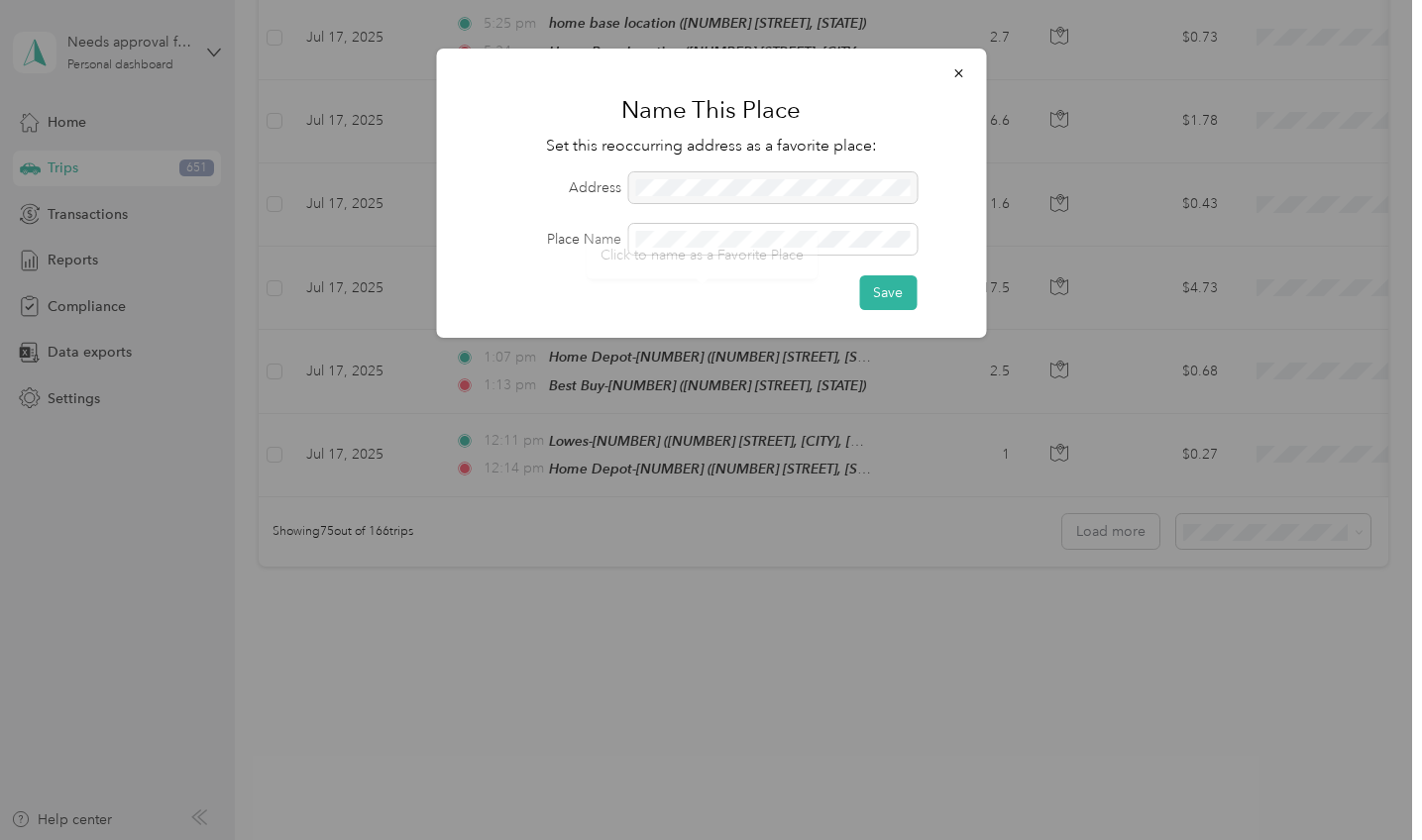 click on "Click to name as a Favorite Place" at bounding box center (702, 255) 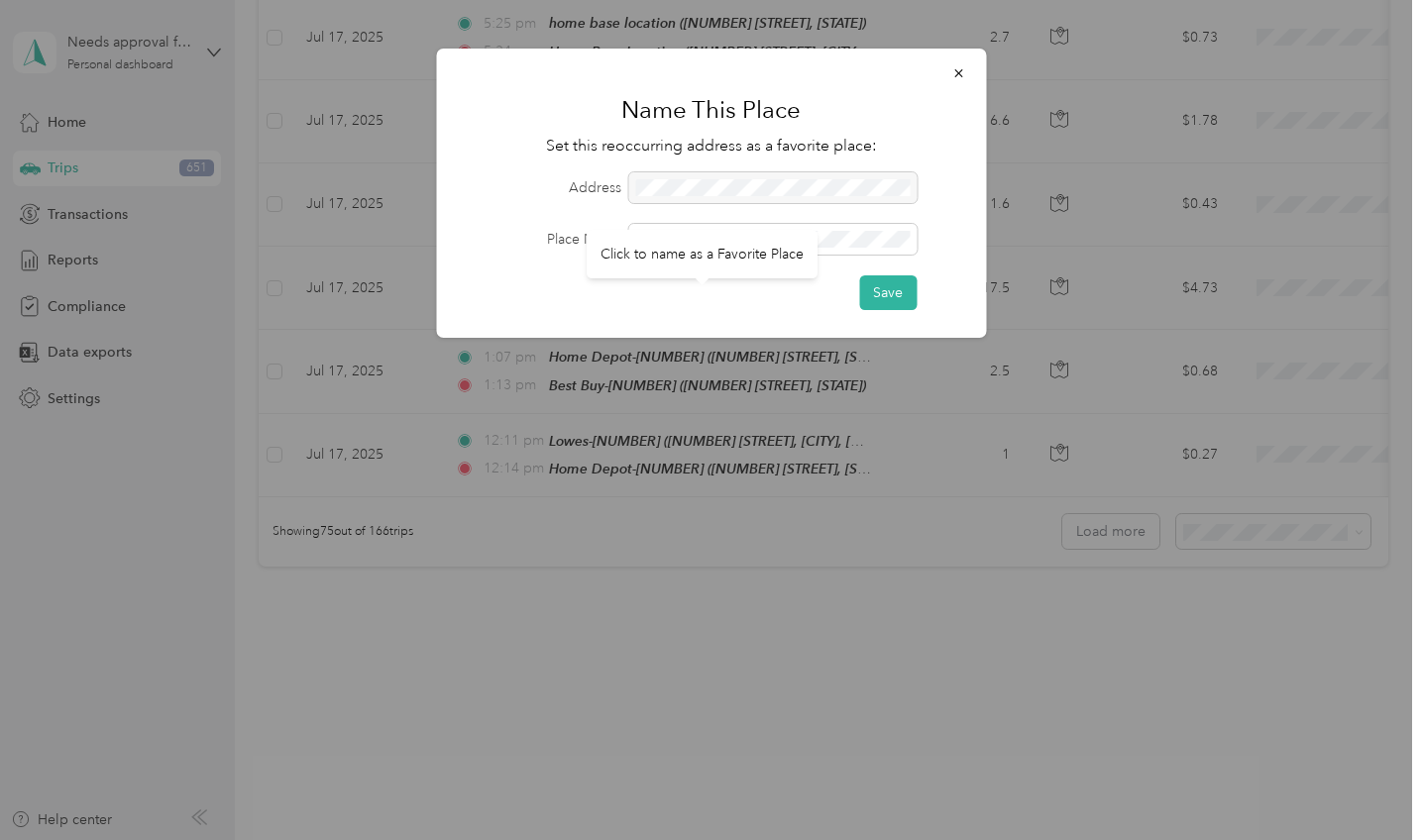 click on "Click to name as a Favorite Place" at bounding box center [702, 254] 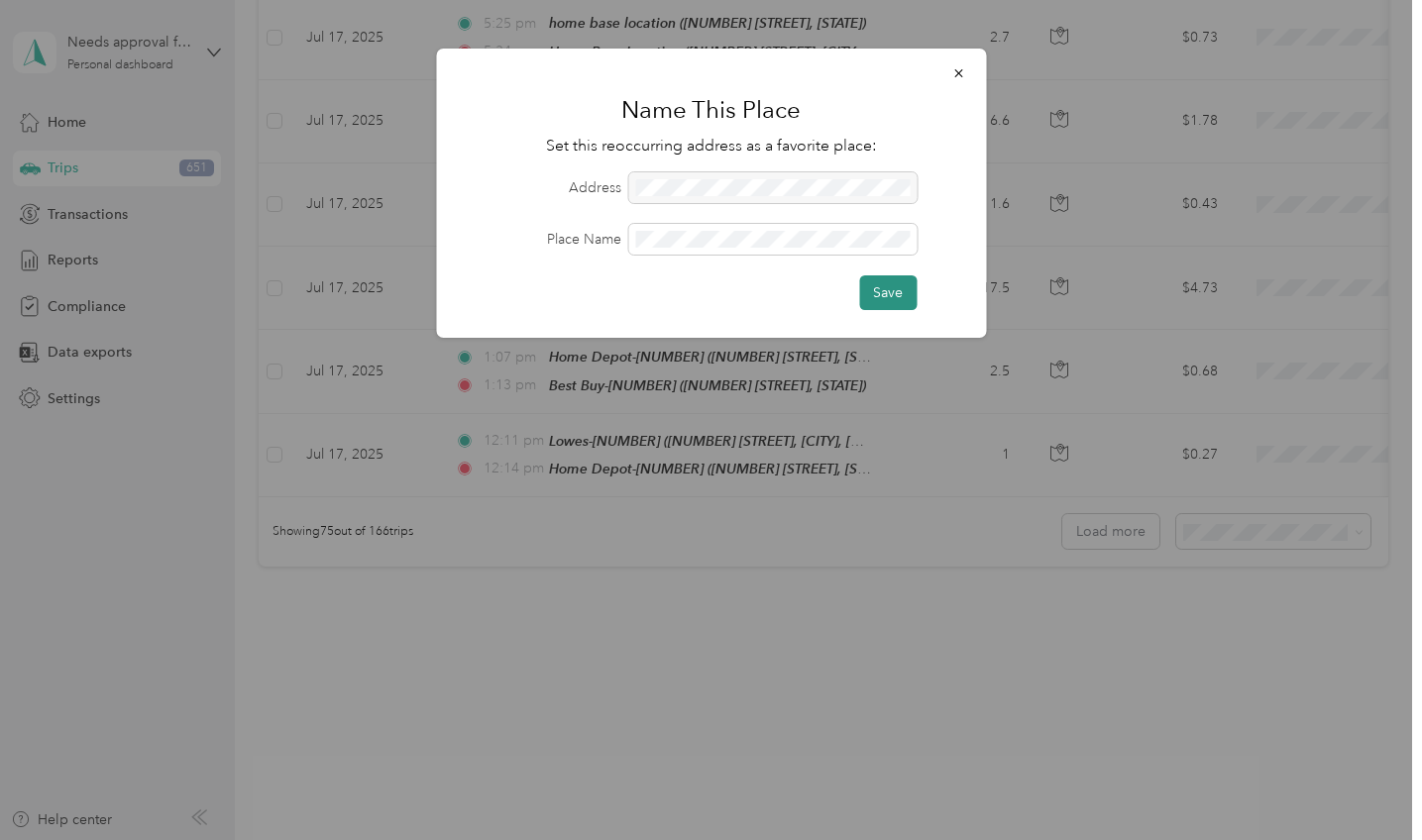 click on "Save" at bounding box center (888, 292) 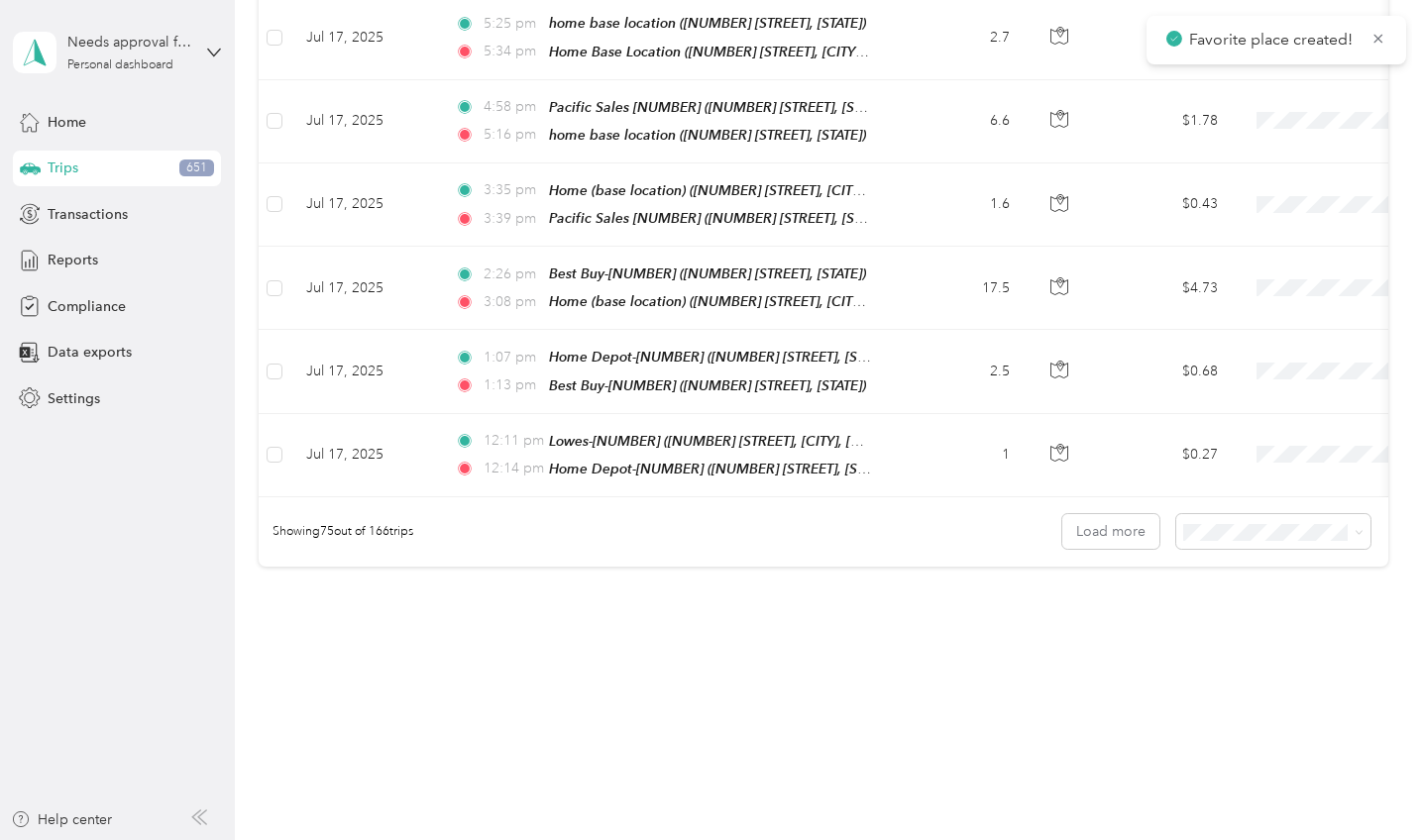 click at bounding box center (274, -213) 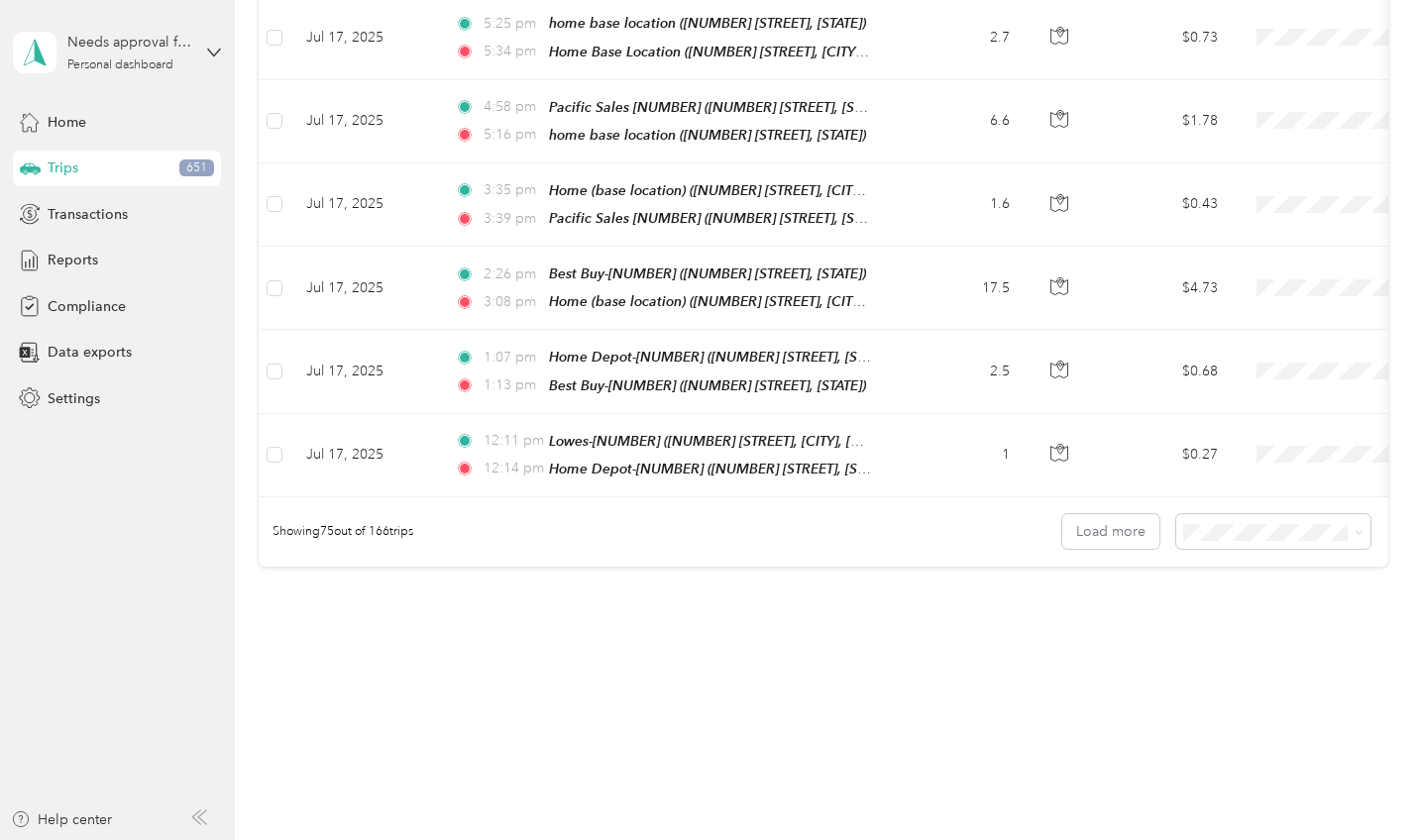 scroll, scrollTop: 13200, scrollLeft: 0, axis: vertical 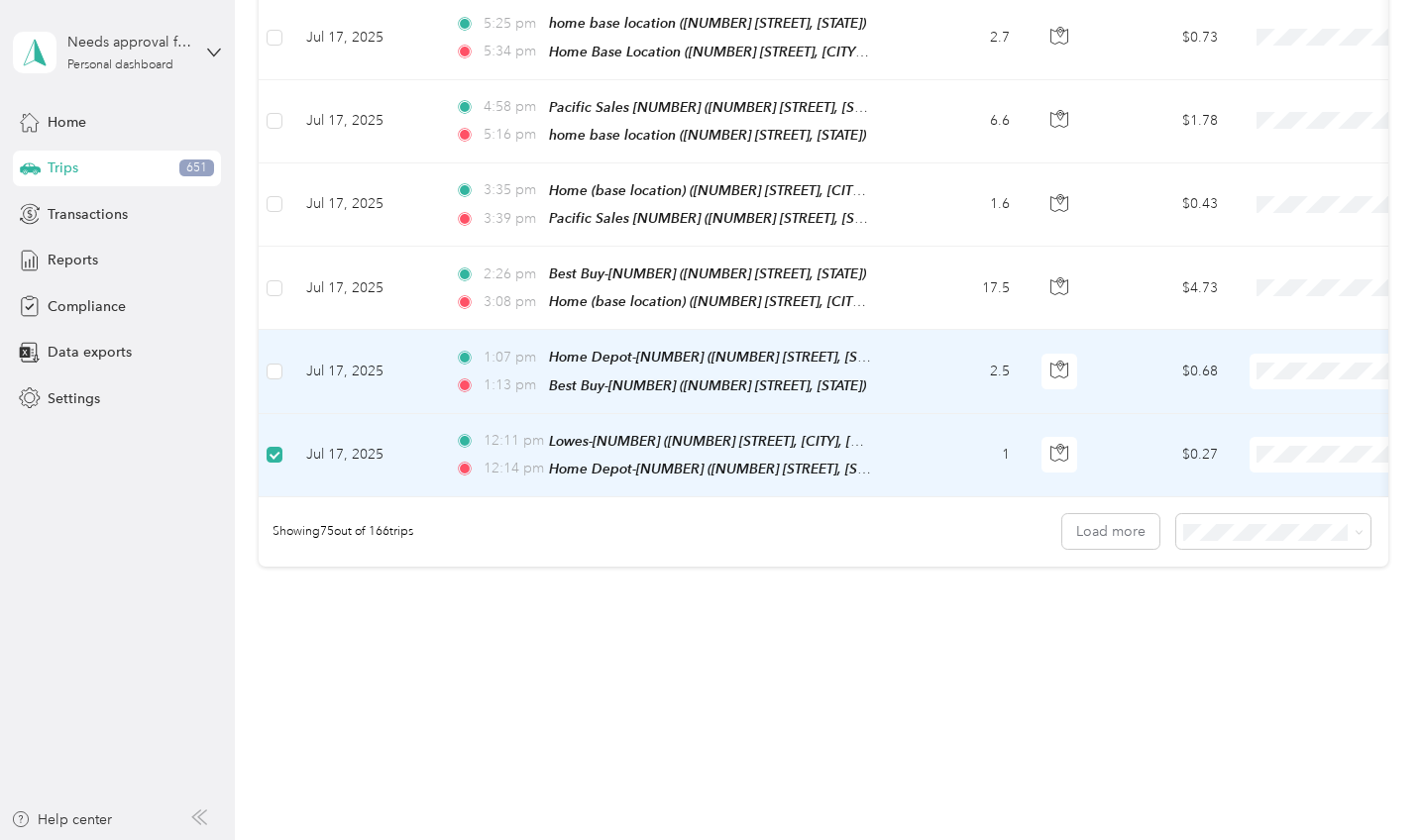 click at bounding box center [274, 371] 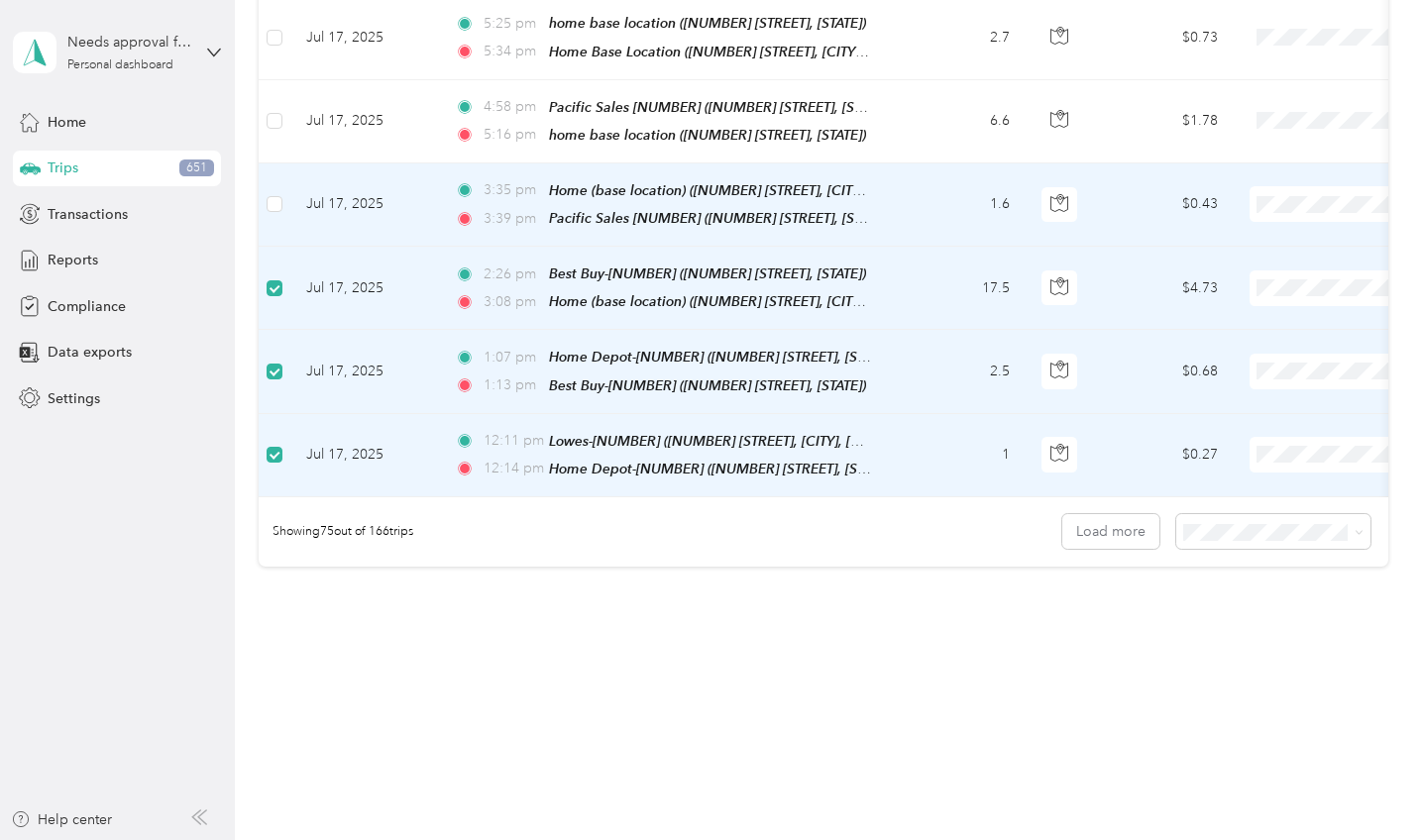 scroll, scrollTop: 14213, scrollLeft: 0, axis: vertical 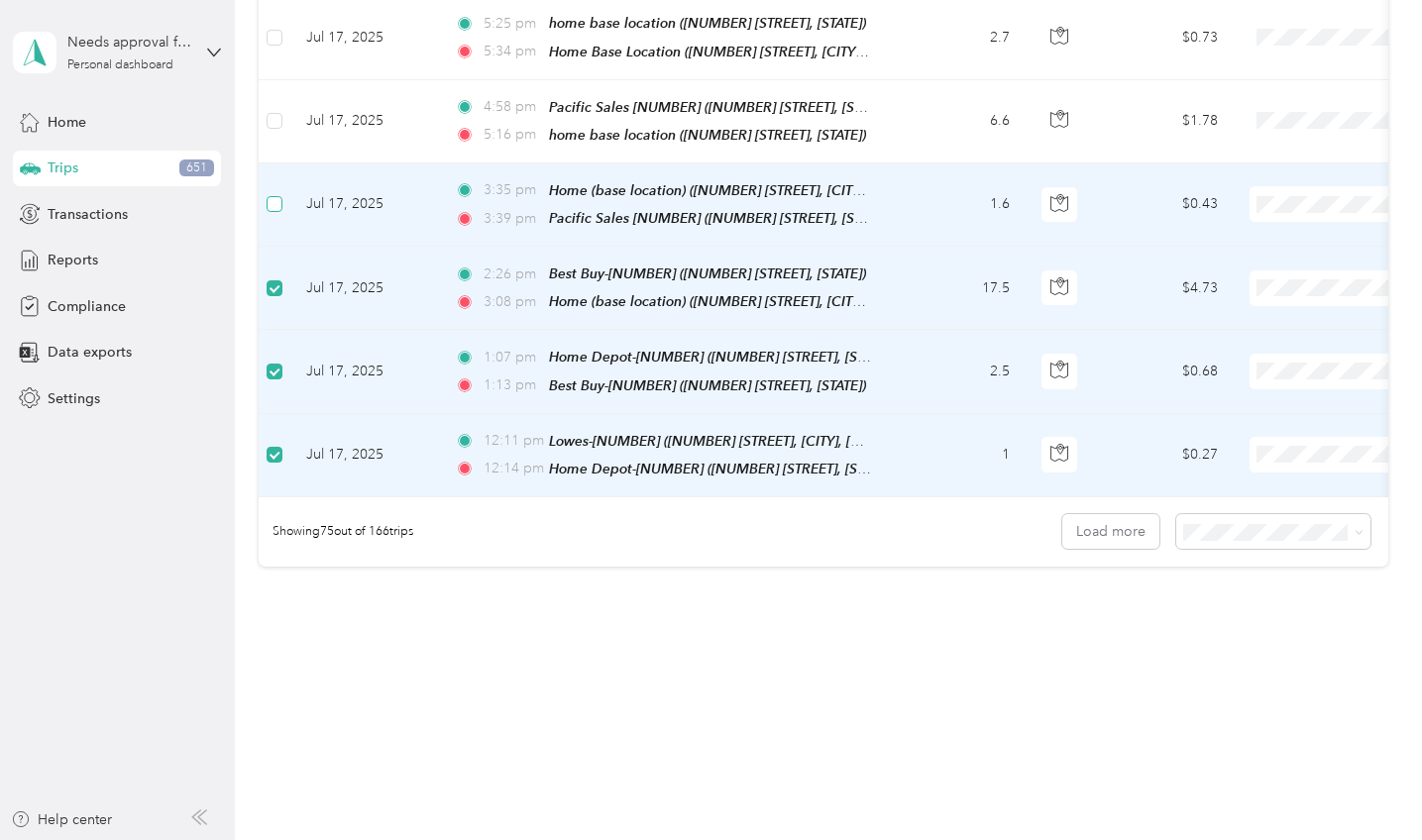 click at bounding box center (274, 204) 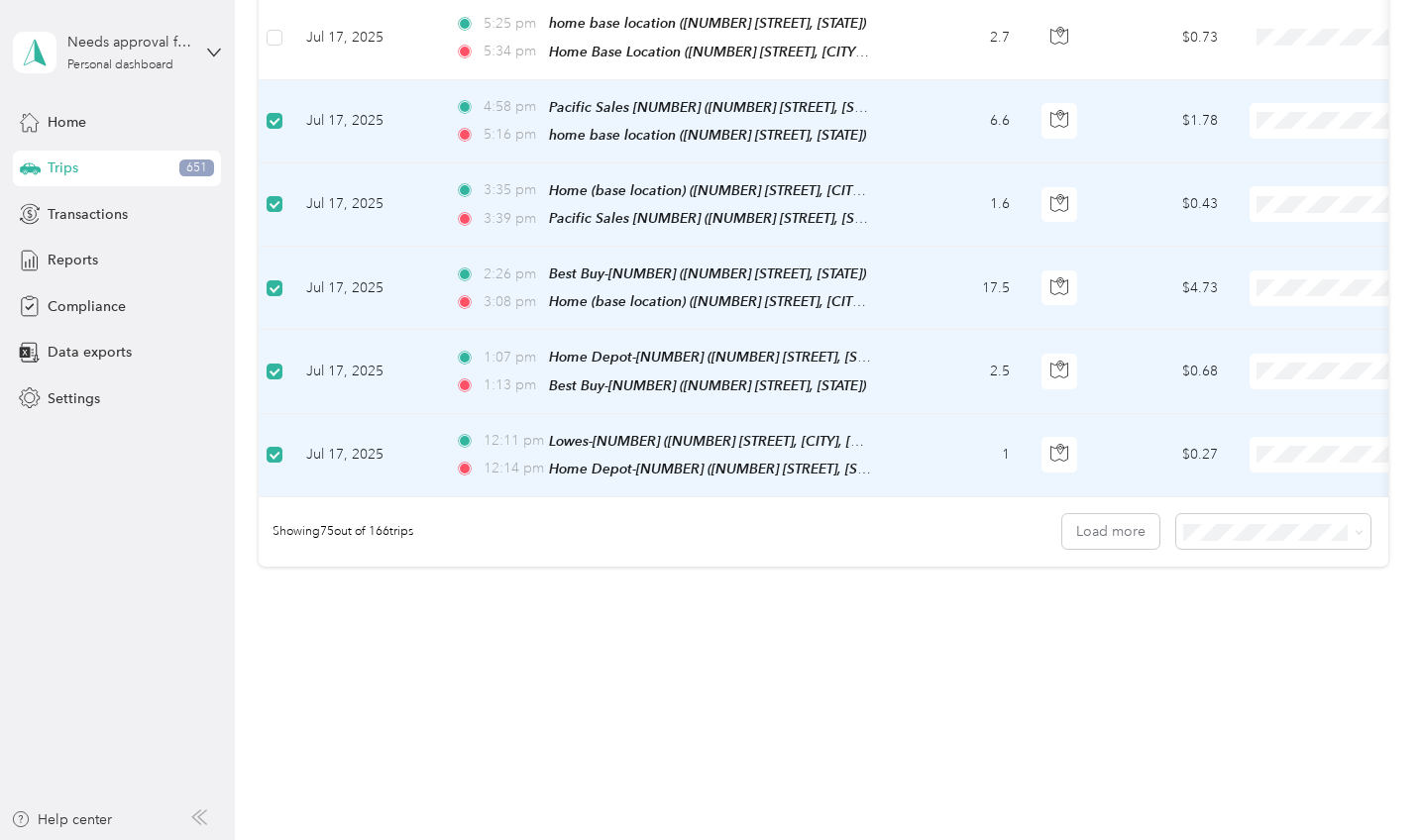 scroll, scrollTop: 14753, scrollLeft: 0, axis: vertical 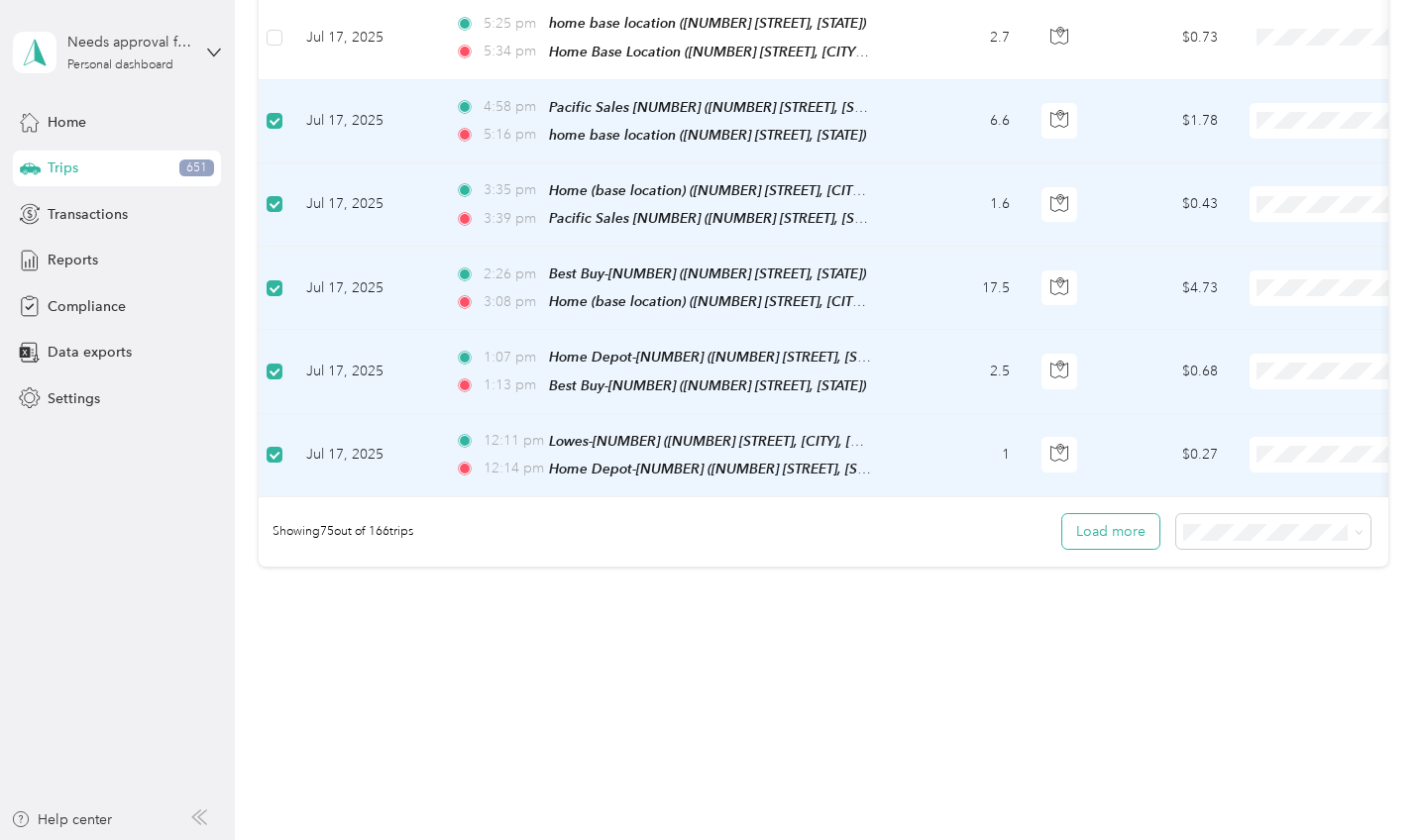 click on "Load more" at bounding box center (1111, 531) 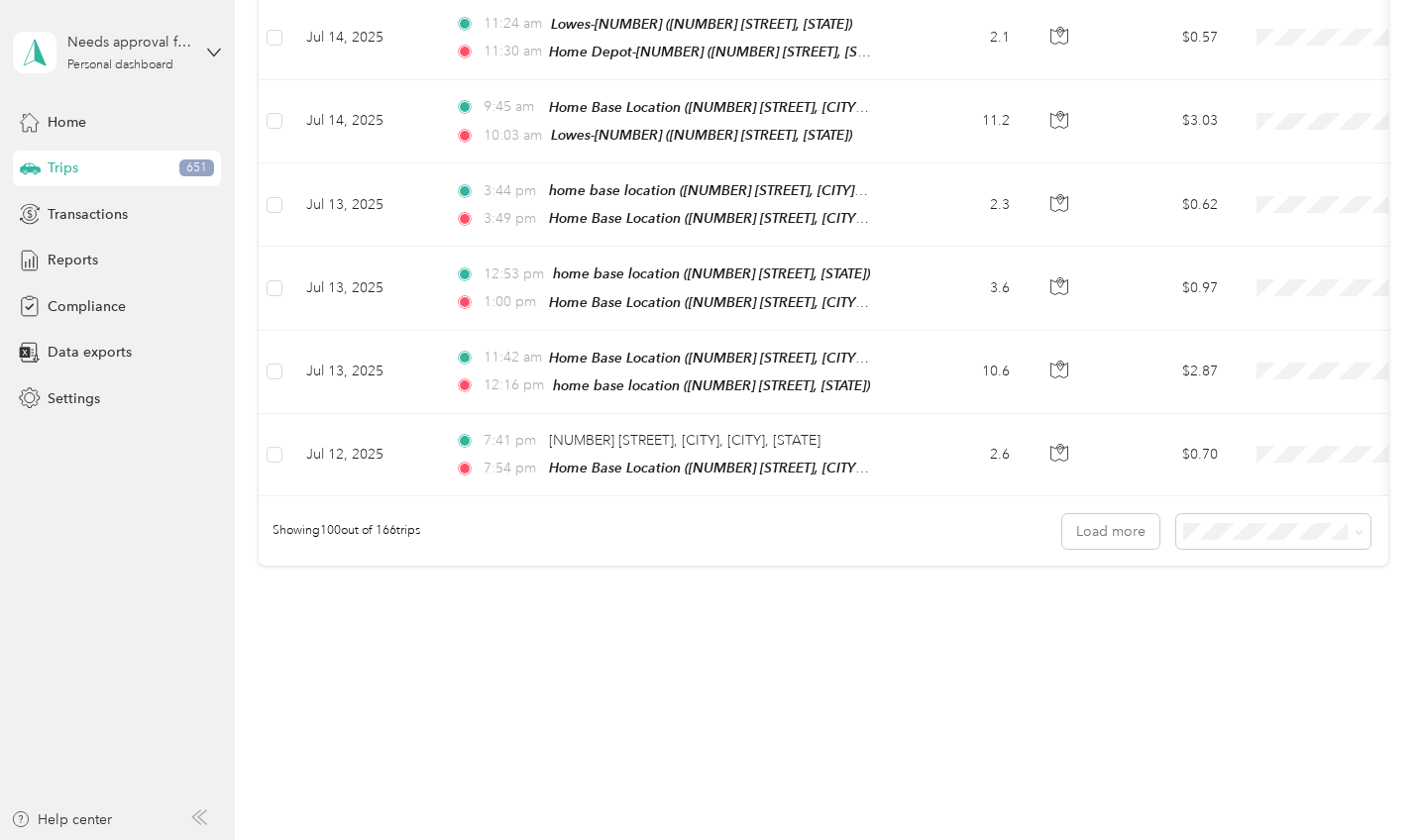 scroll, scrollTop: 15042, scrollLeft: 0, axis: vertical 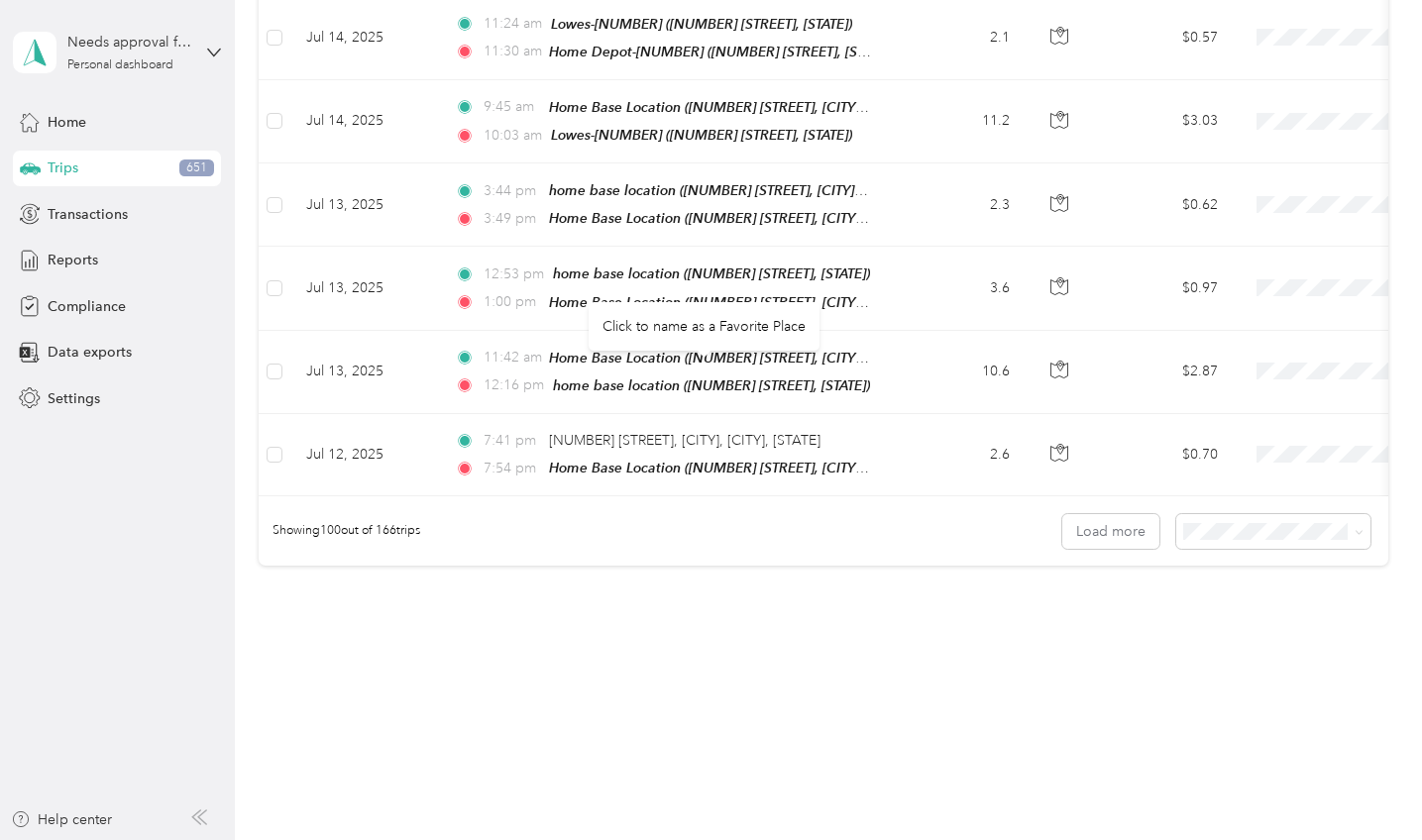 click on "[NUMBER] [STREET], [CITY], [STATE]" at bounding box center (662, -808) 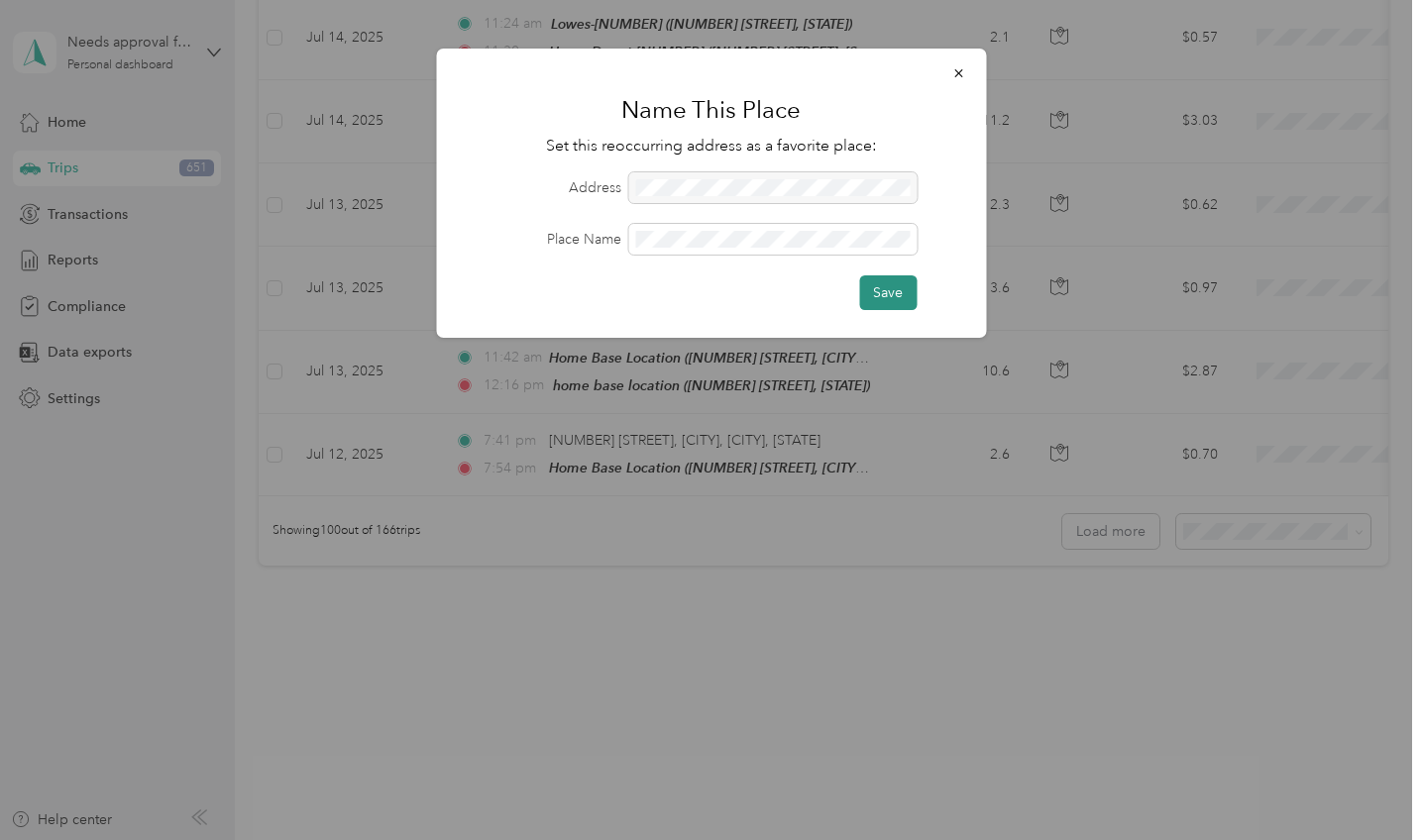 click on "Save" at bounding box center (888, 292) 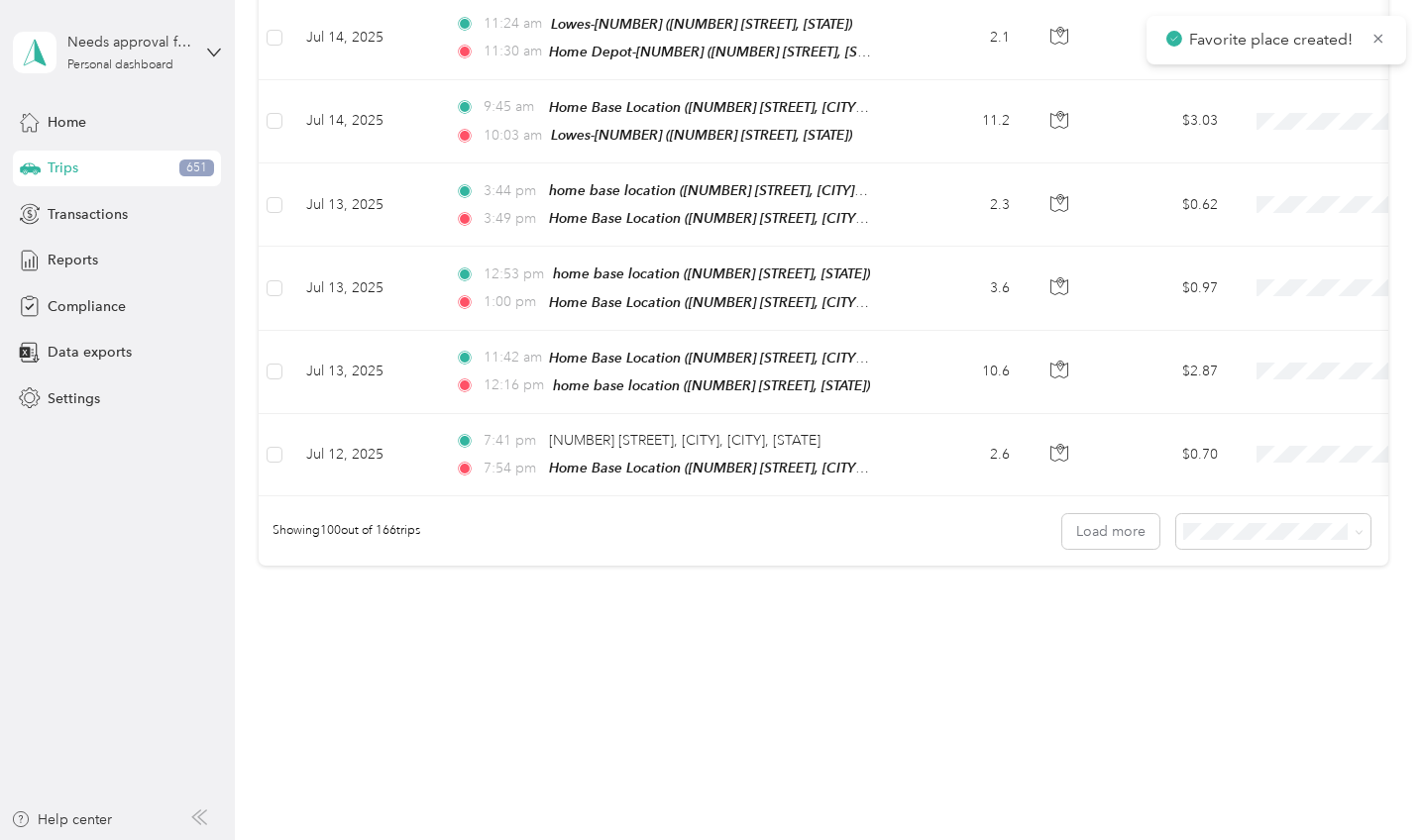 scroll, scrollTop: 0, scrollLeft: 0, axis: both 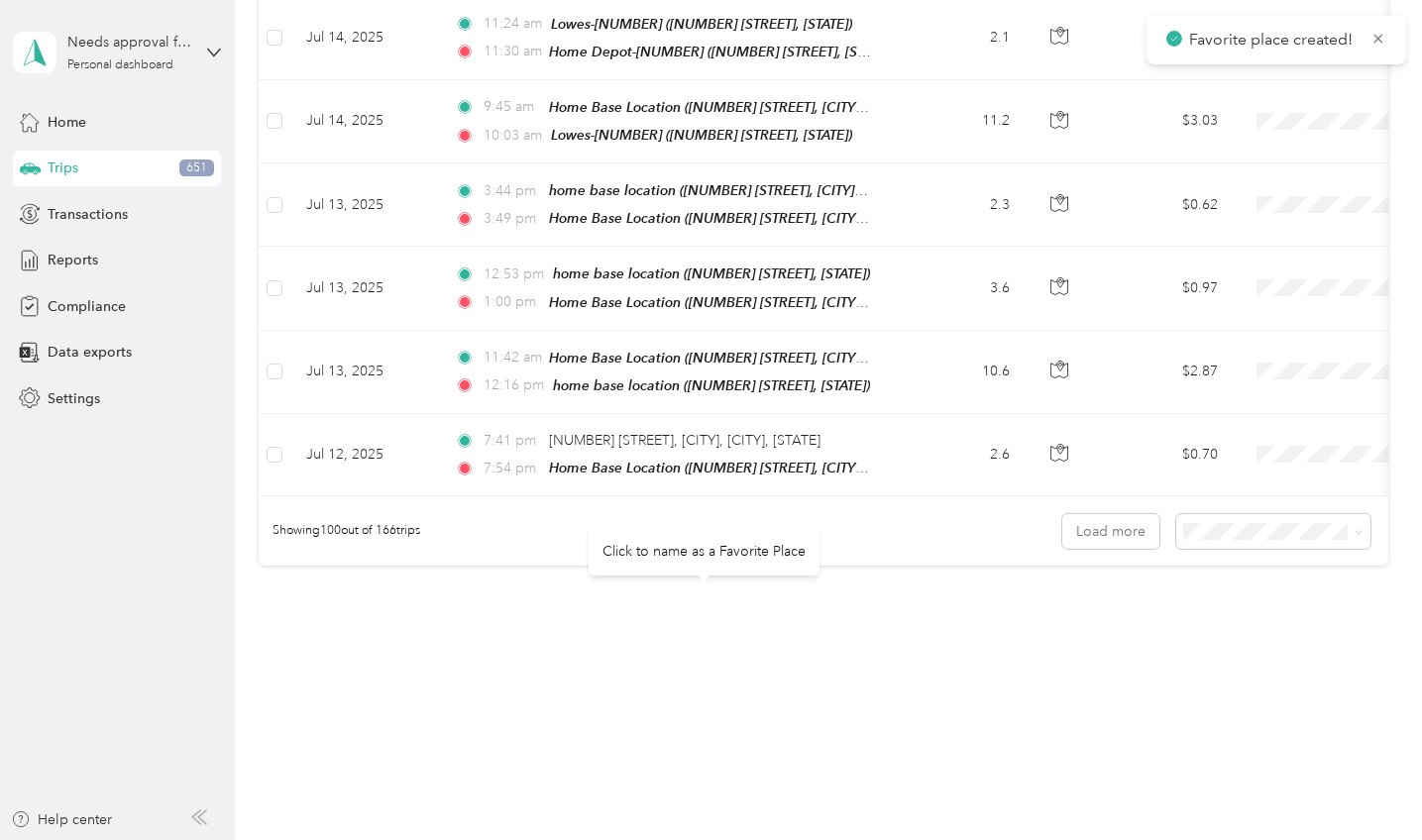 click on "[NUMBER] [STREET], [CITY], [STATE]" at bounding box center (662, -697) 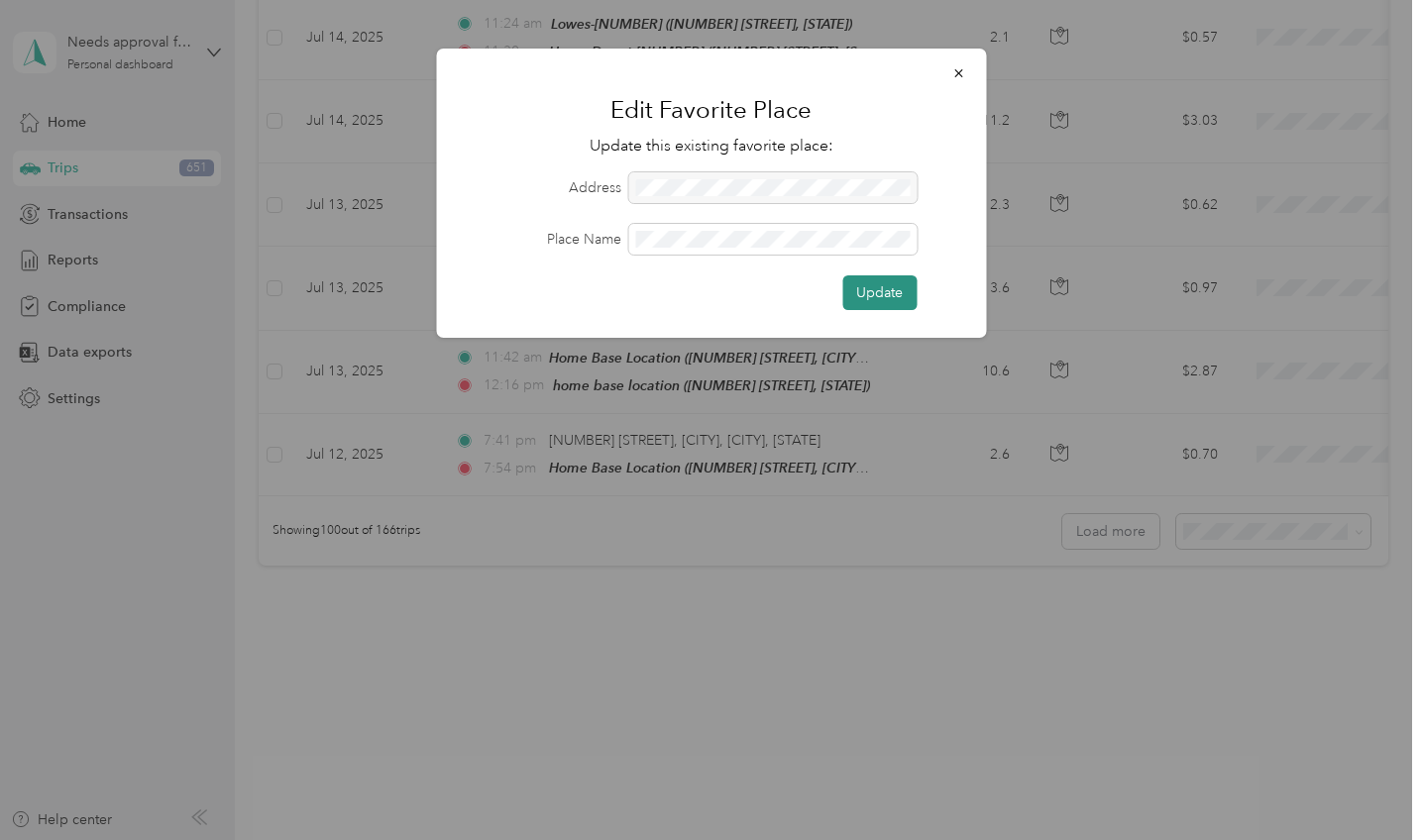 click on "Update" at bounding box center (879, 292) 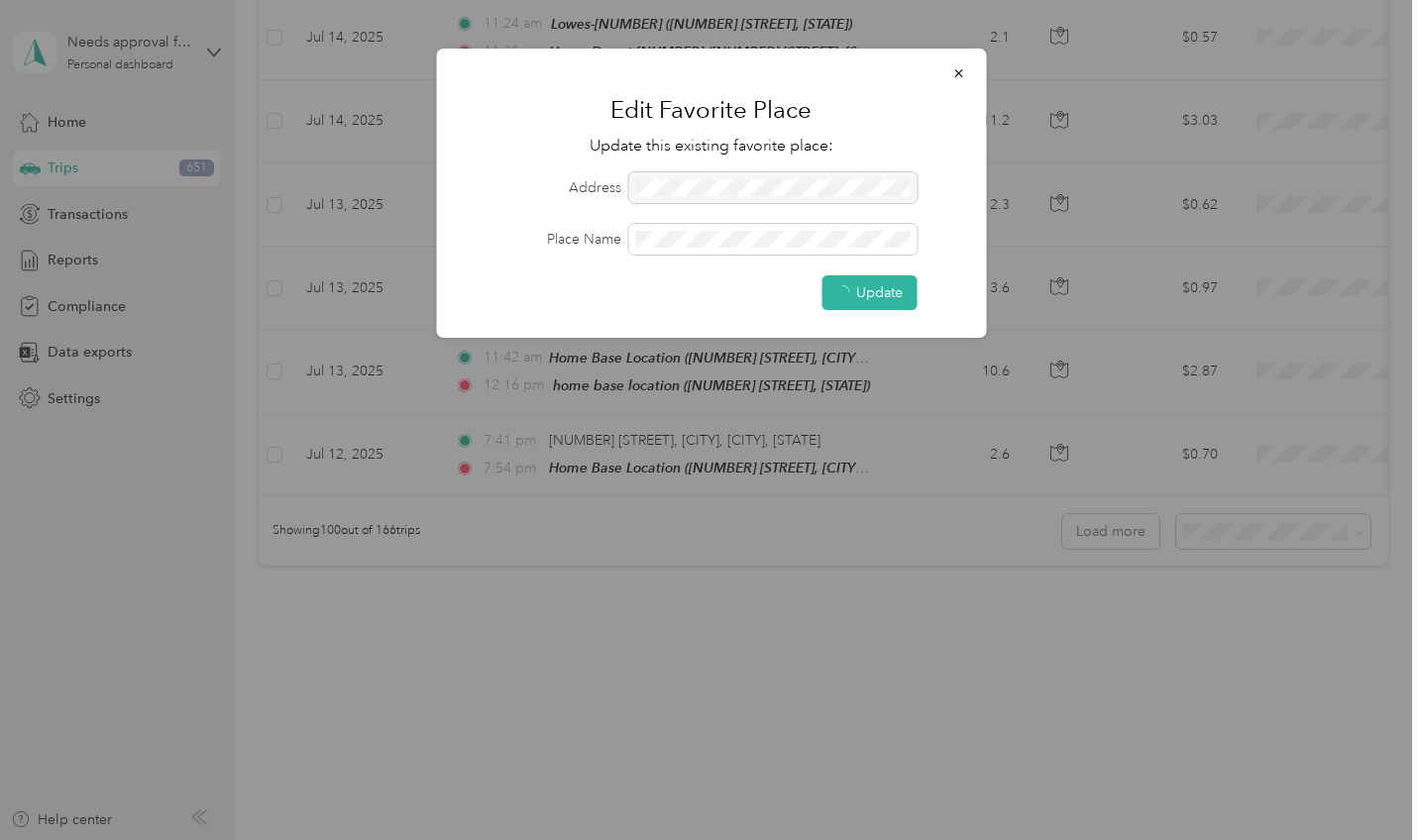 scroll, scrollTop: 0, scrollLeft: 0, axis: both 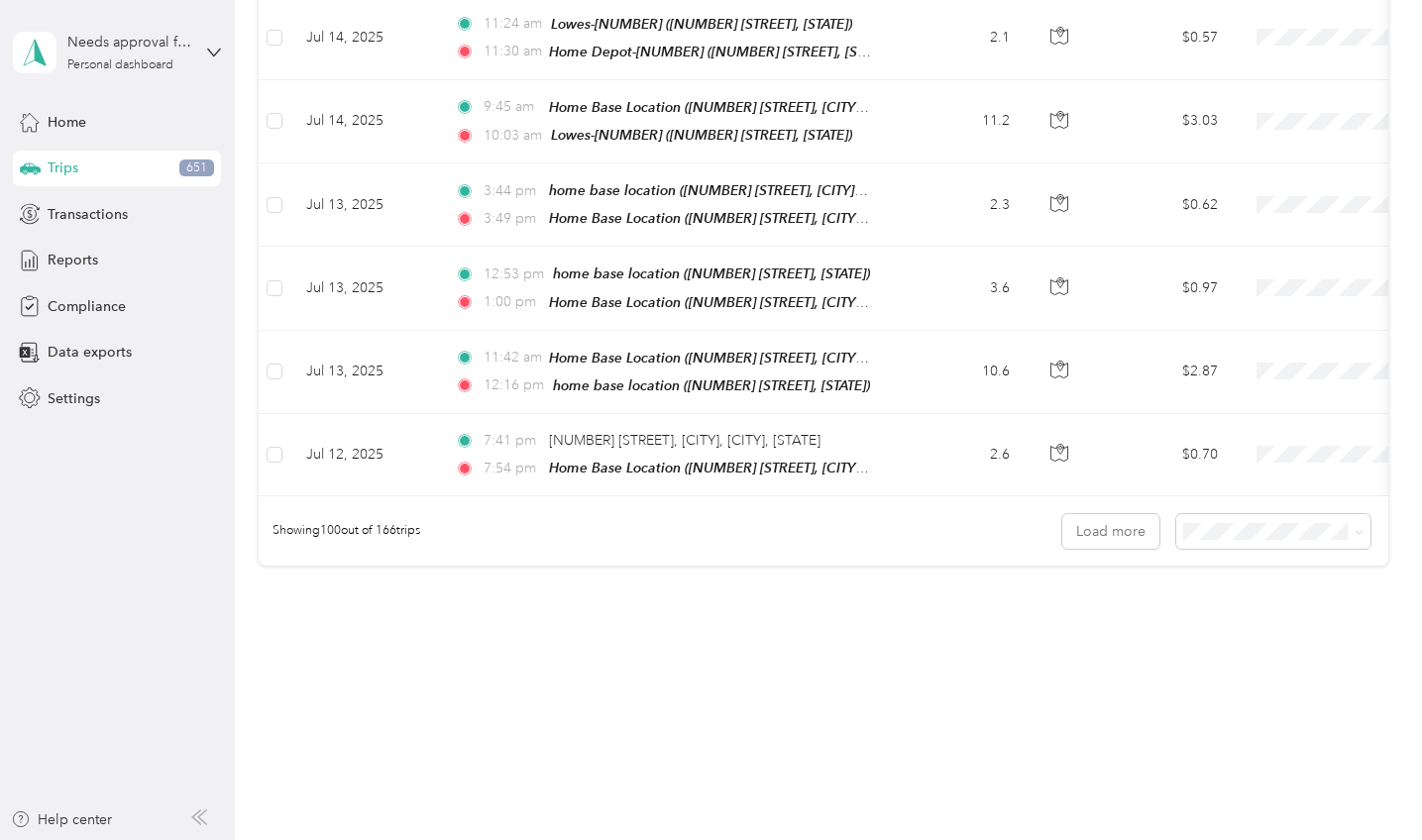 click at bounding box center (274, -794) 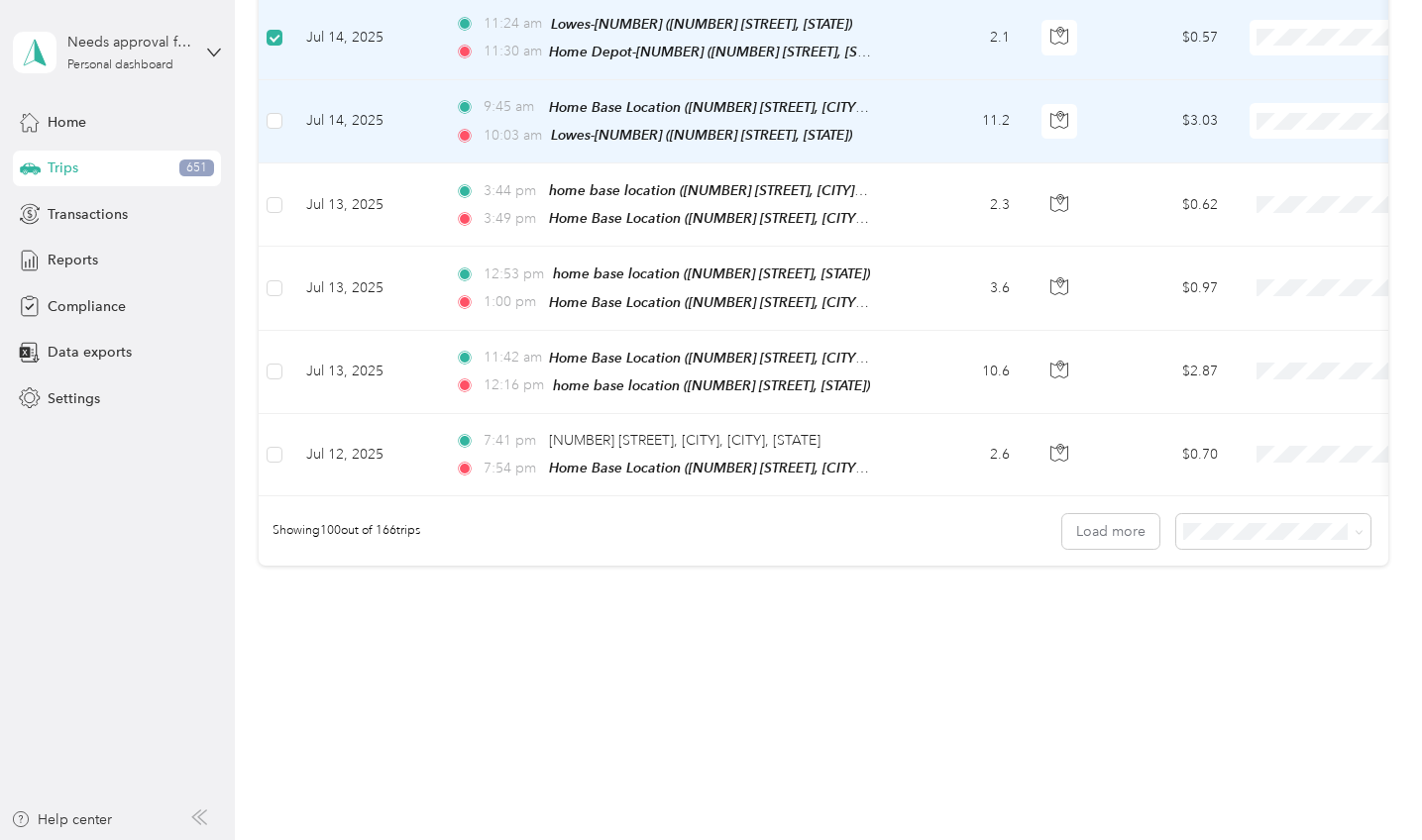 scroll, scrollTop: 18653, scrollLeft: 0, axis: vertical 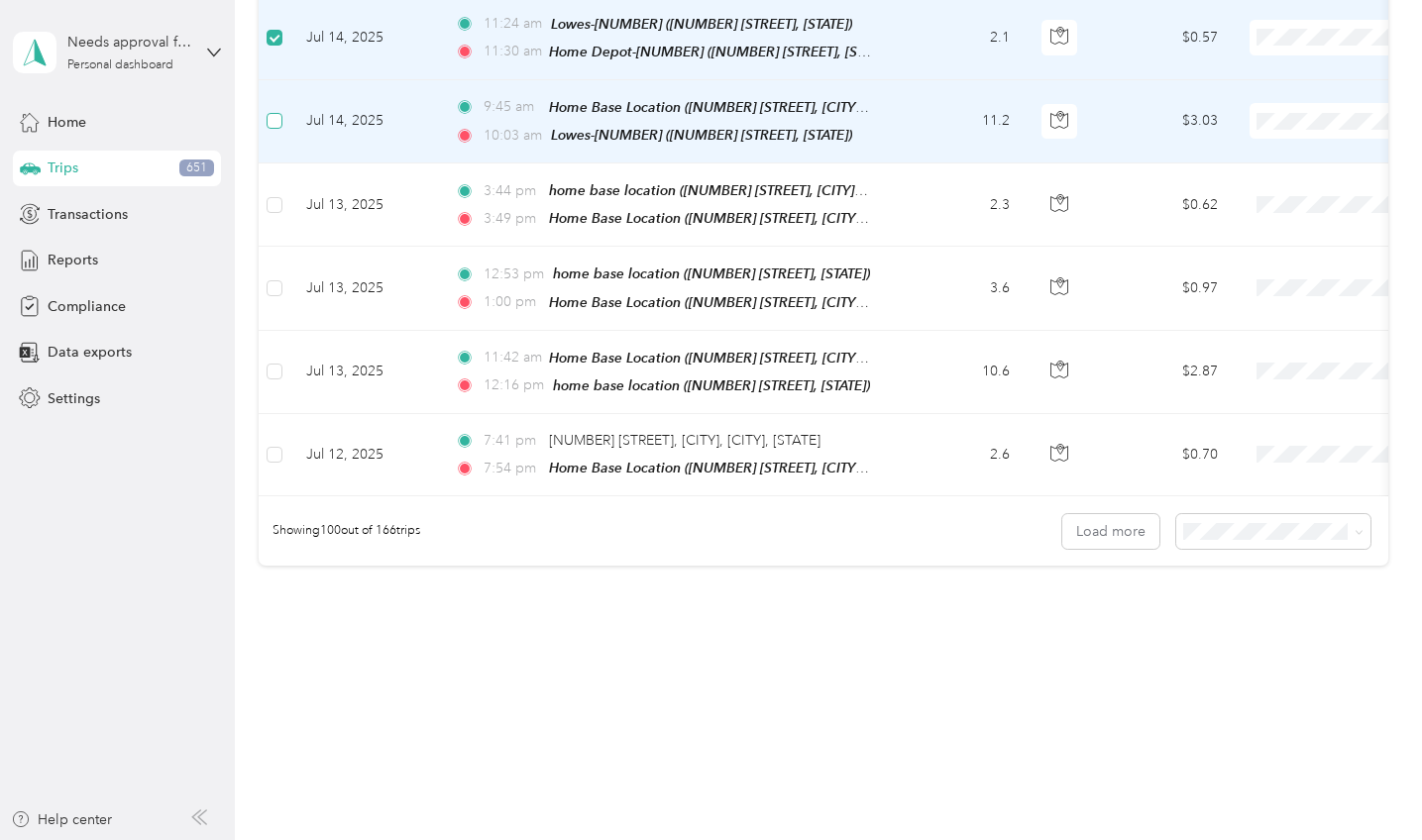 click at bounding box center [274, 121] 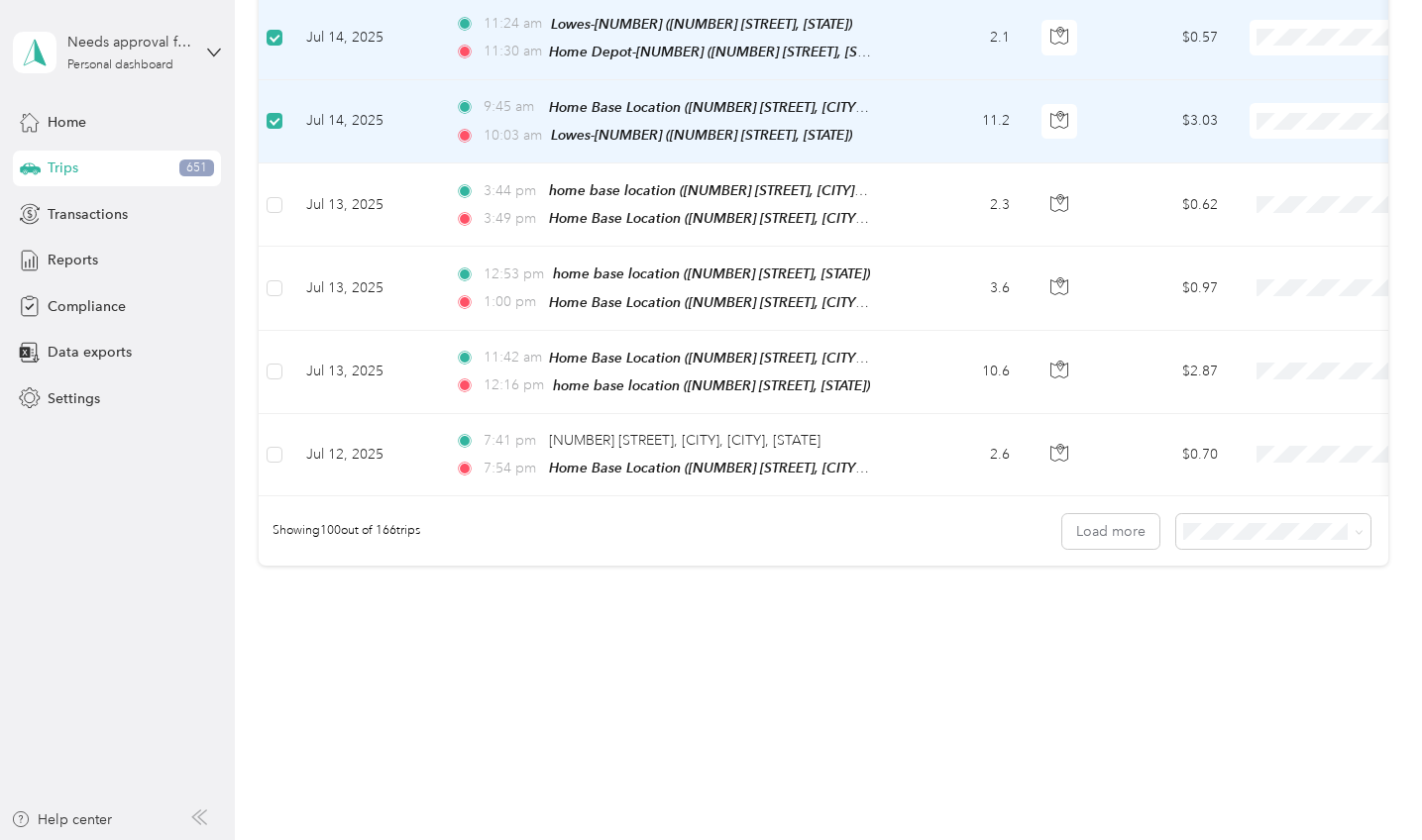 scroll, scrollTop: 19545, scrollLeft: 0, axis: vertical 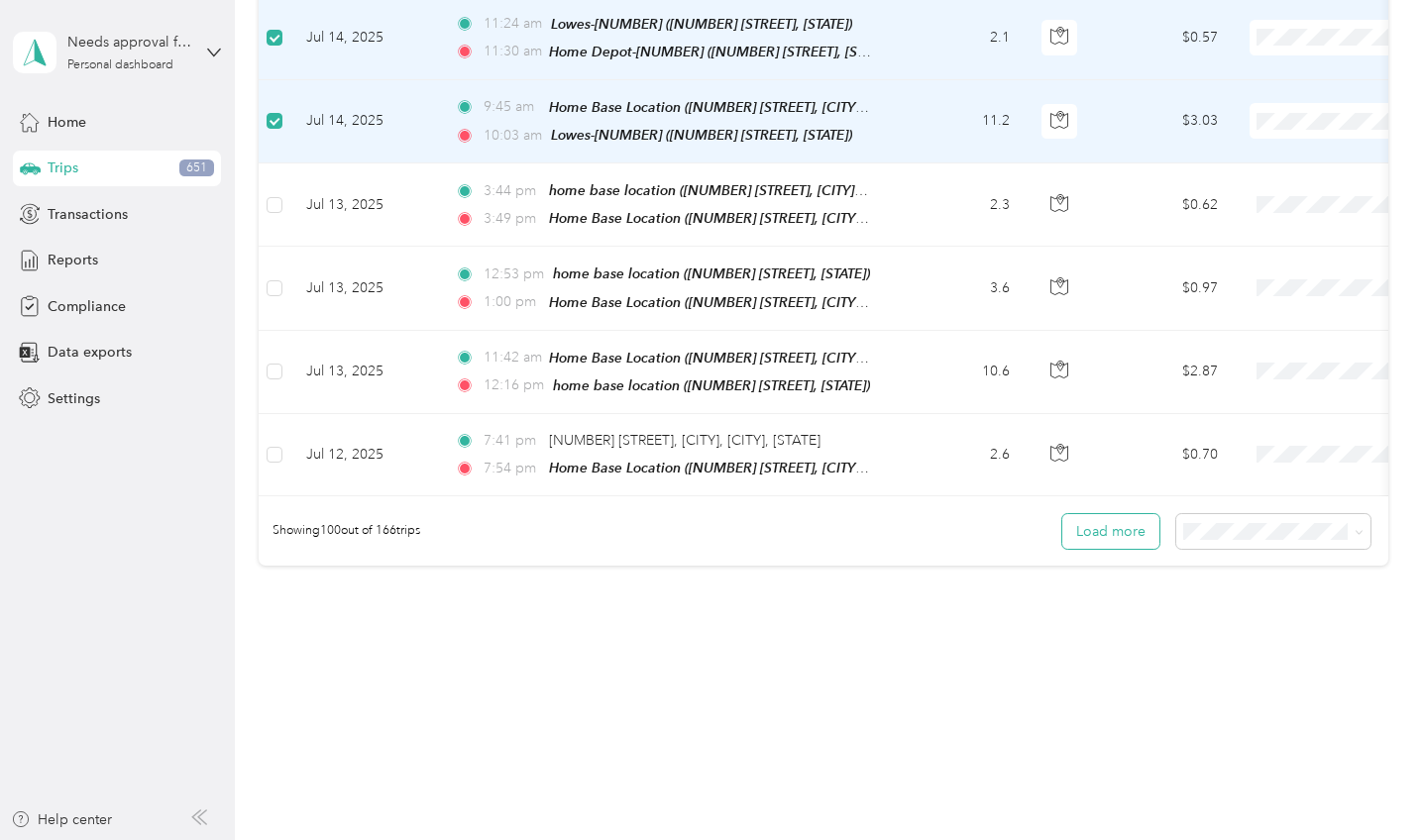 click on "Load more" at bounding box center [1111, 531] 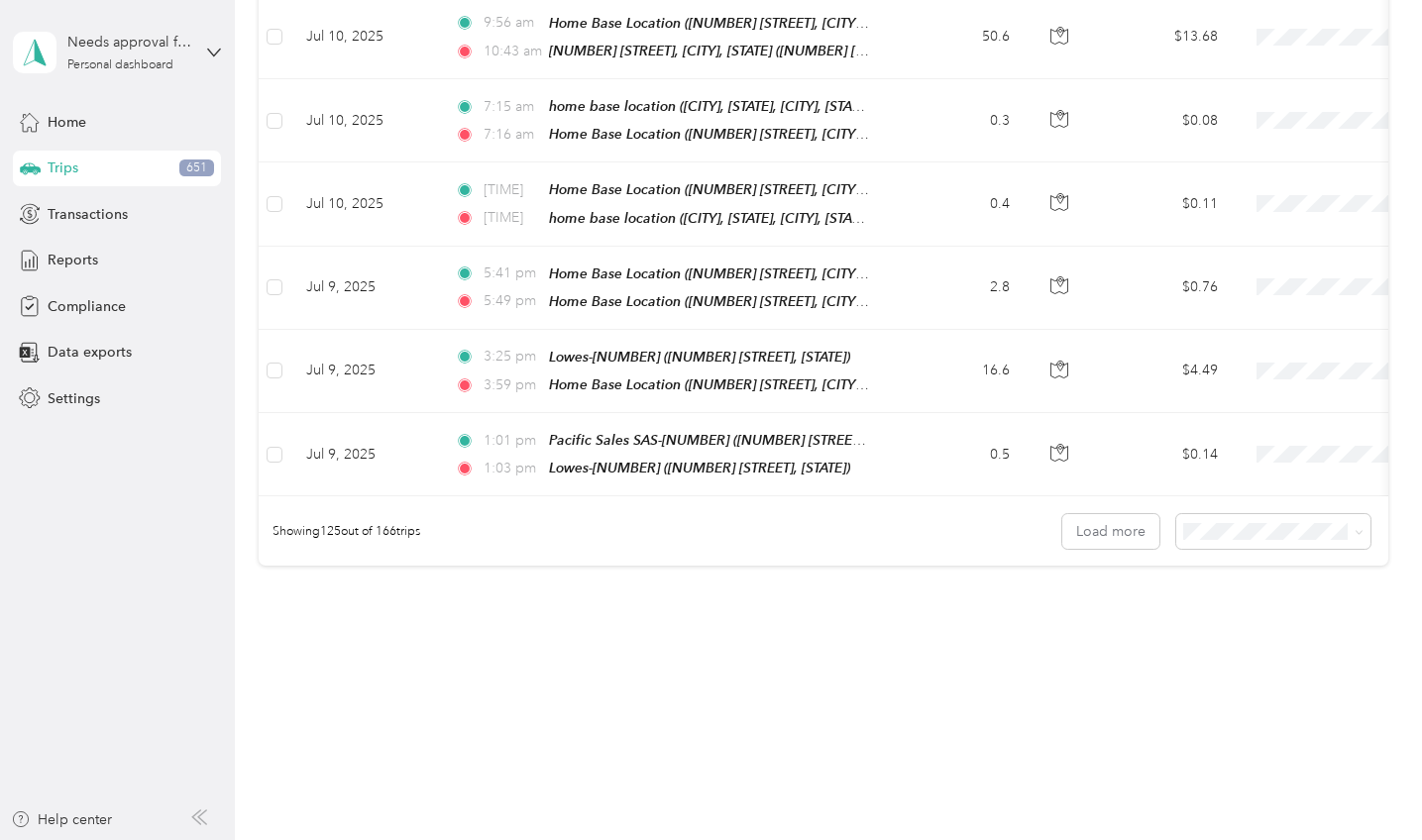 scroll, scrollTop: 21478, scrollLeft: 0, axis: vertical 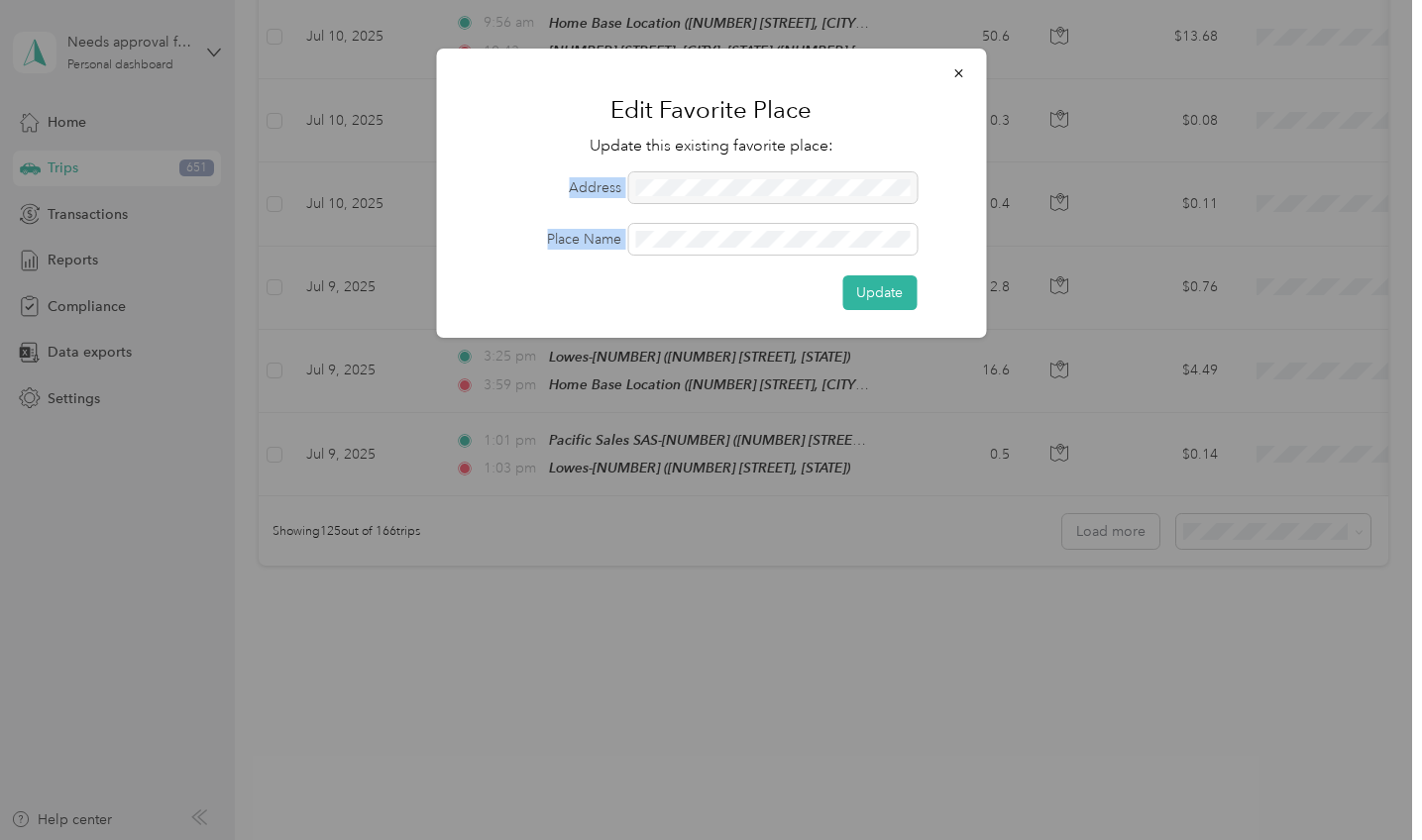 drag, startPoint x: 731, startPoint y: 228, endPoint x: 508, endPoint y: 192, distance: 225.8871 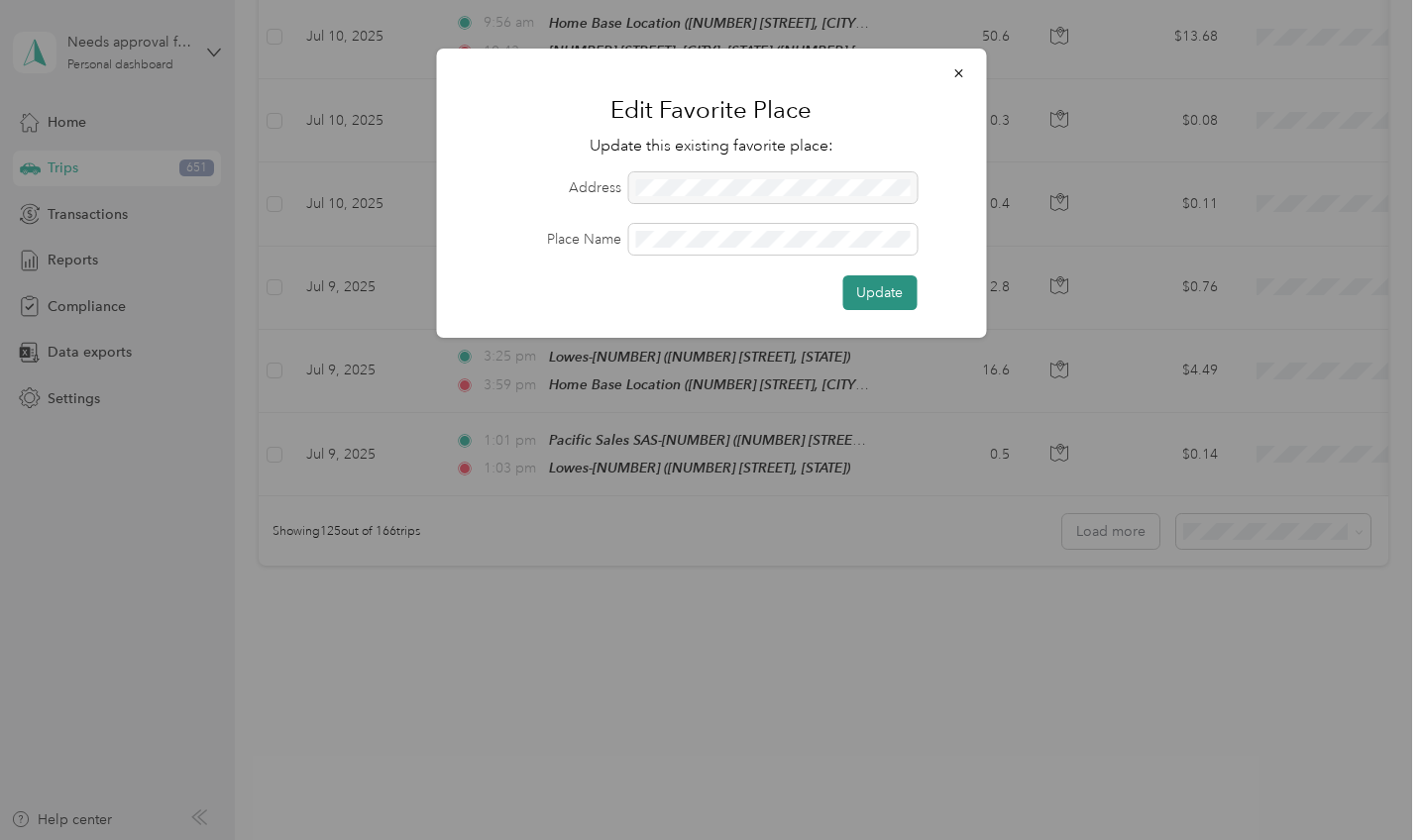 click on "Update" at bounding box center (879, 292) 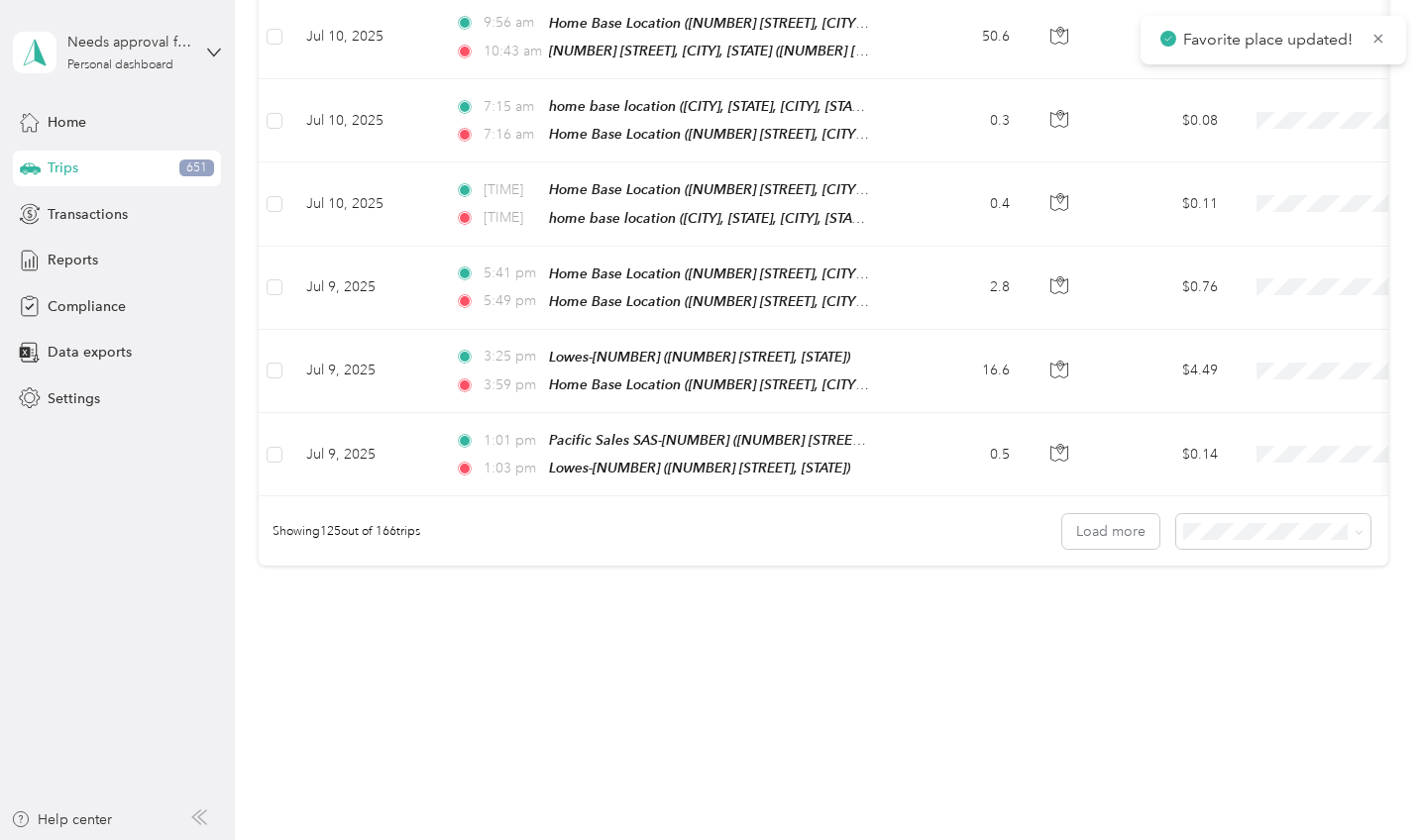 click on "[BRAND] ([STREET], [CITY], [STATE])" at bounding box center [659, -617] 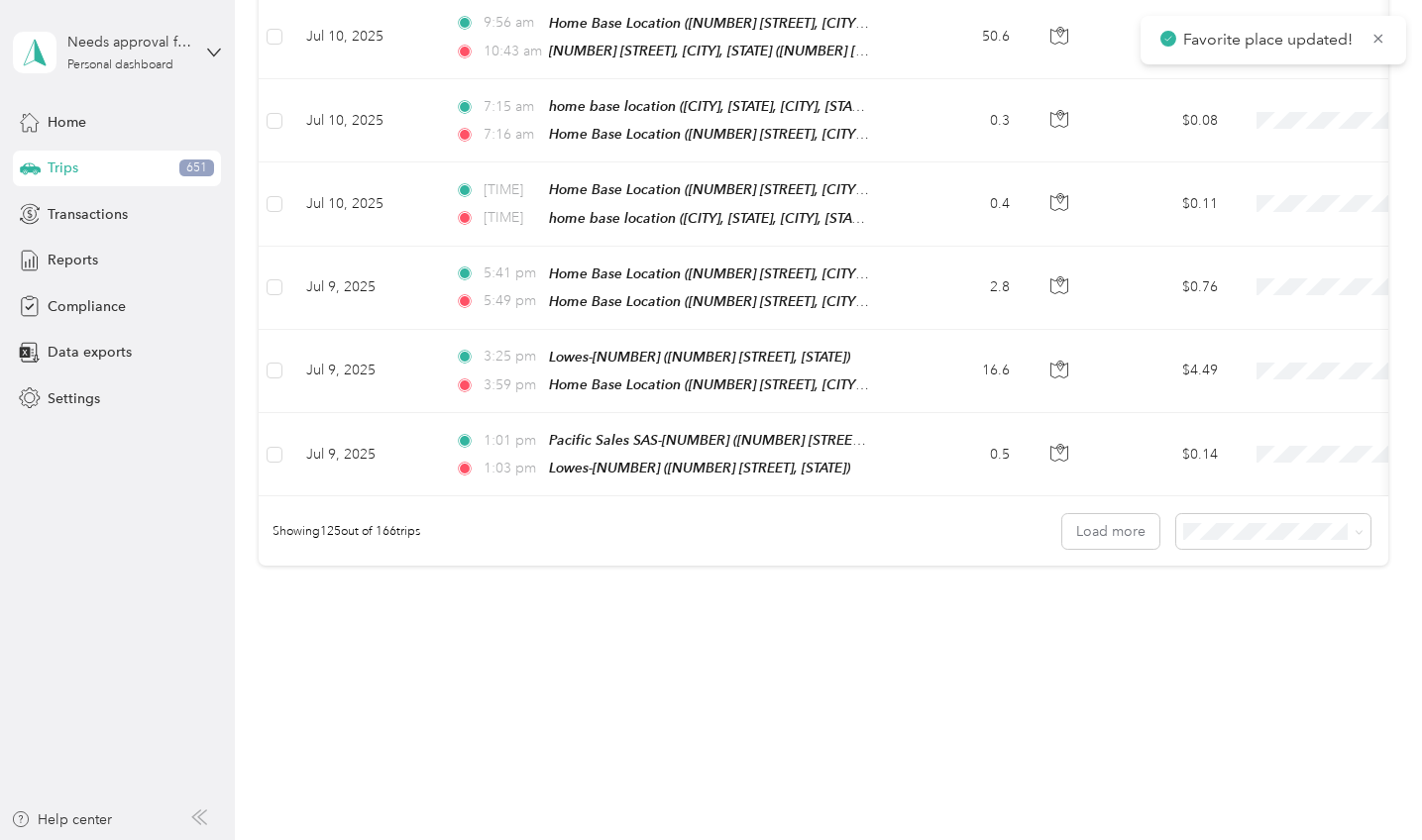 click on "Edit Place" at bounding box center [611, 333] 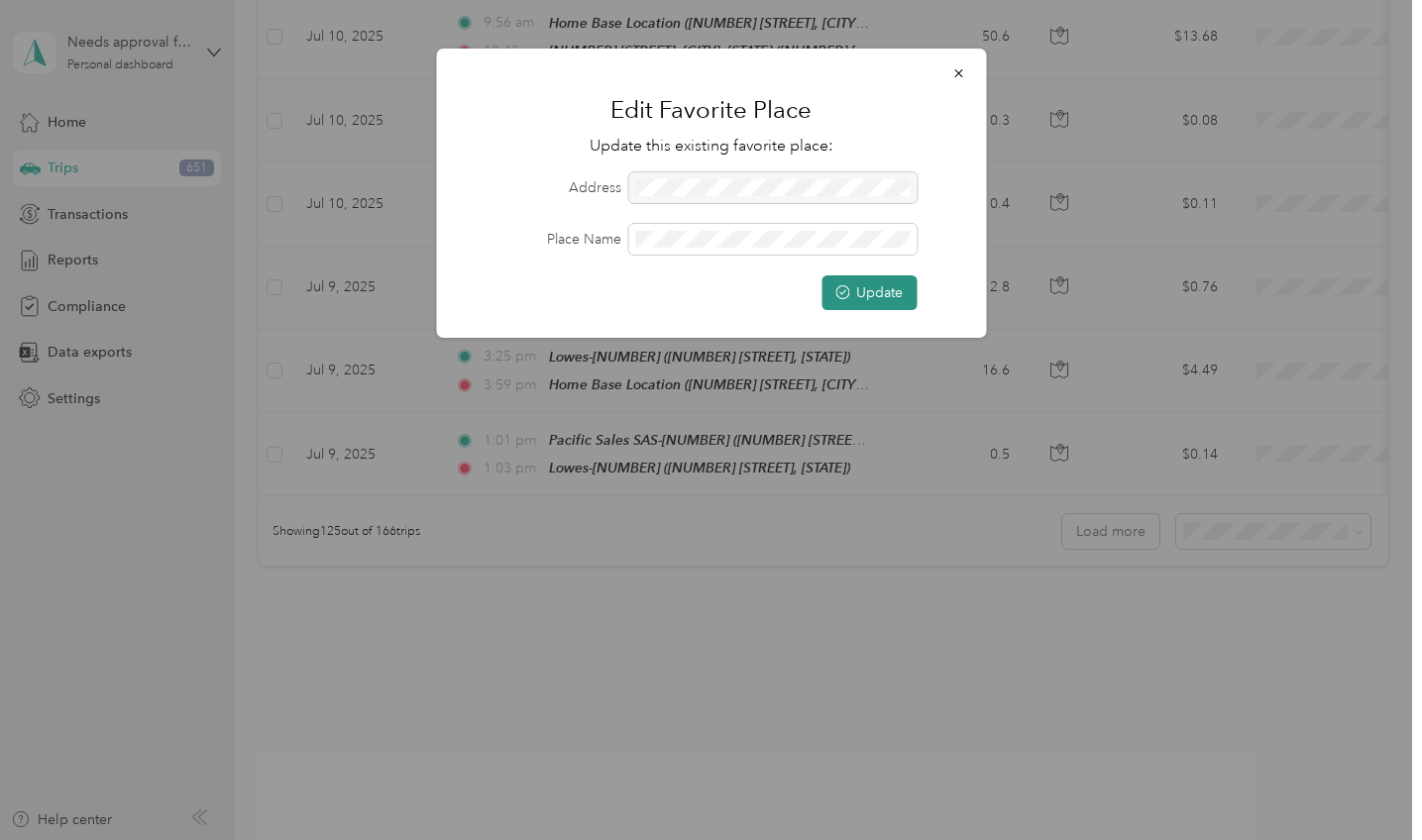 click 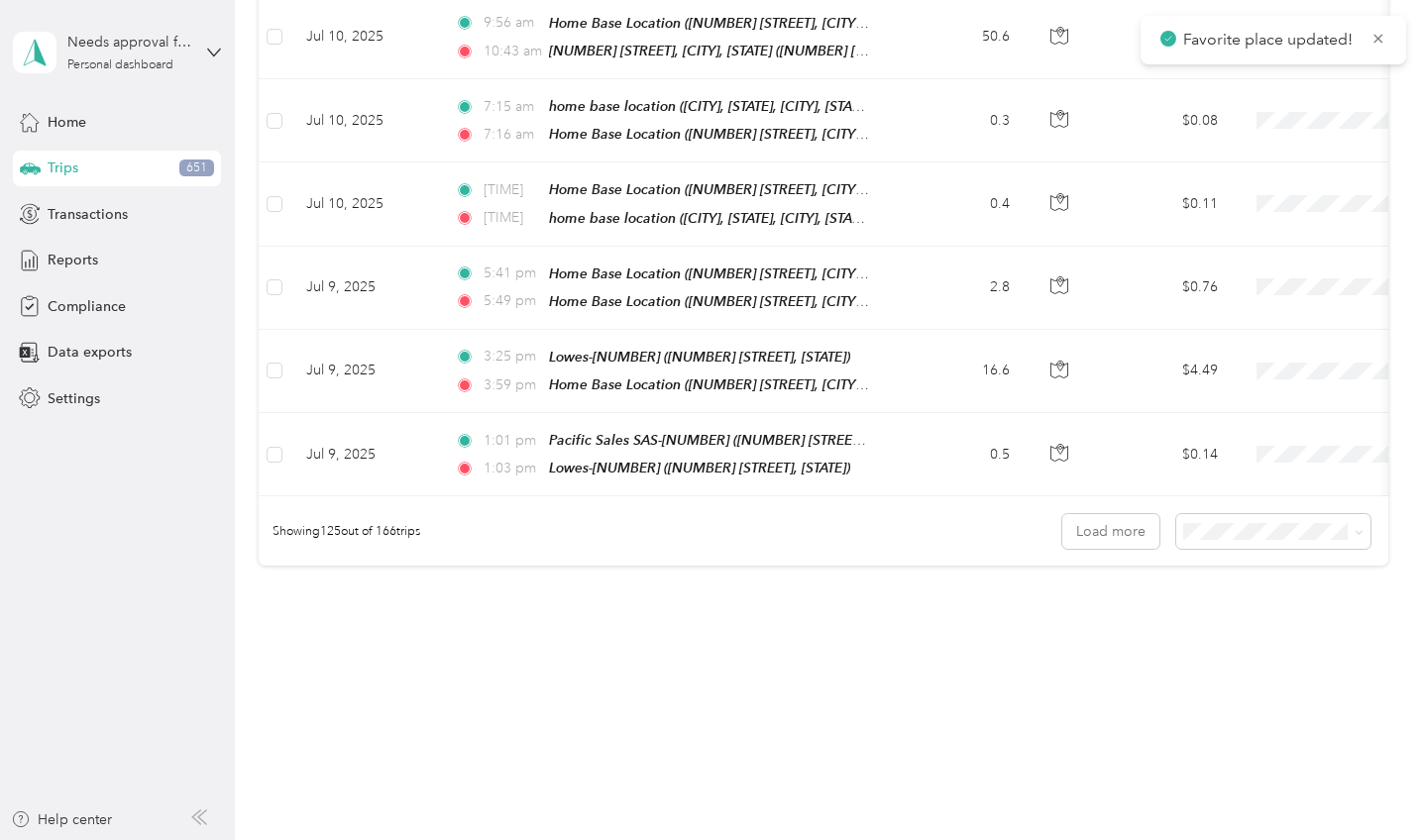click at bounding box center [274, -631] 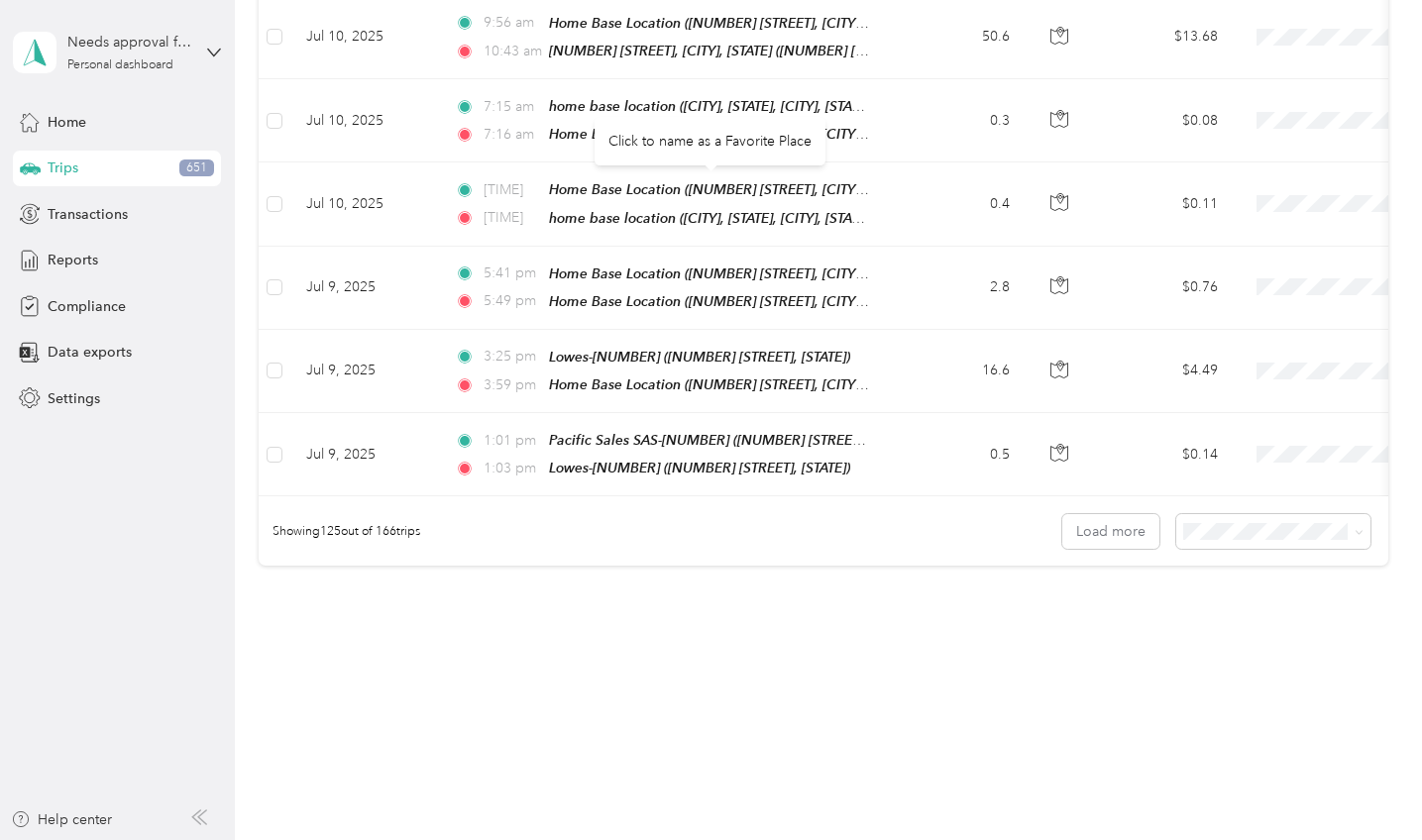 click on "[NUMBER], [STREET], [CITY], [COUNTY], [STATE], [POSTAL_CODE], [COUNTRY]" at bounding box center [800, -700] 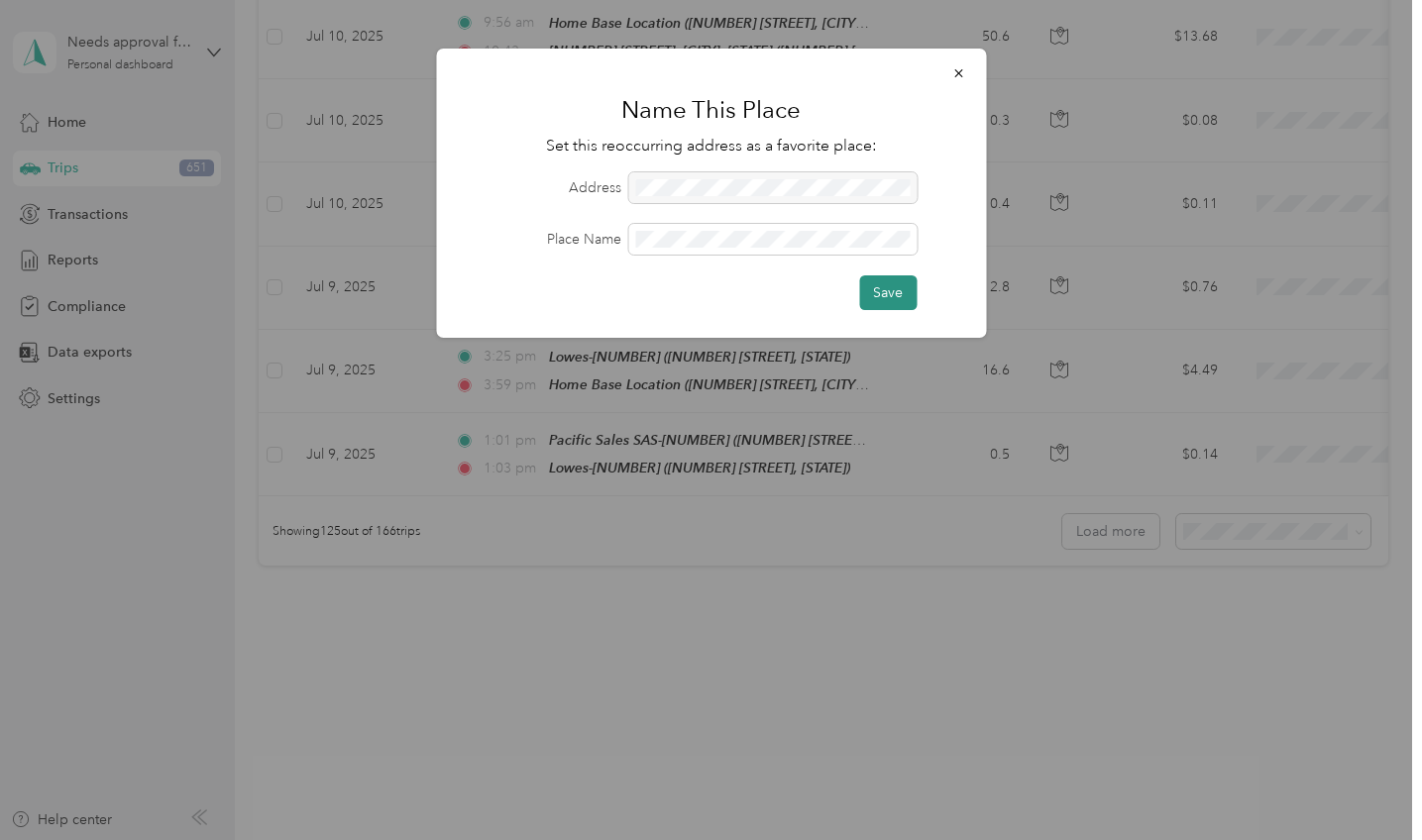click on "Save" at bounding box center (888, 292) 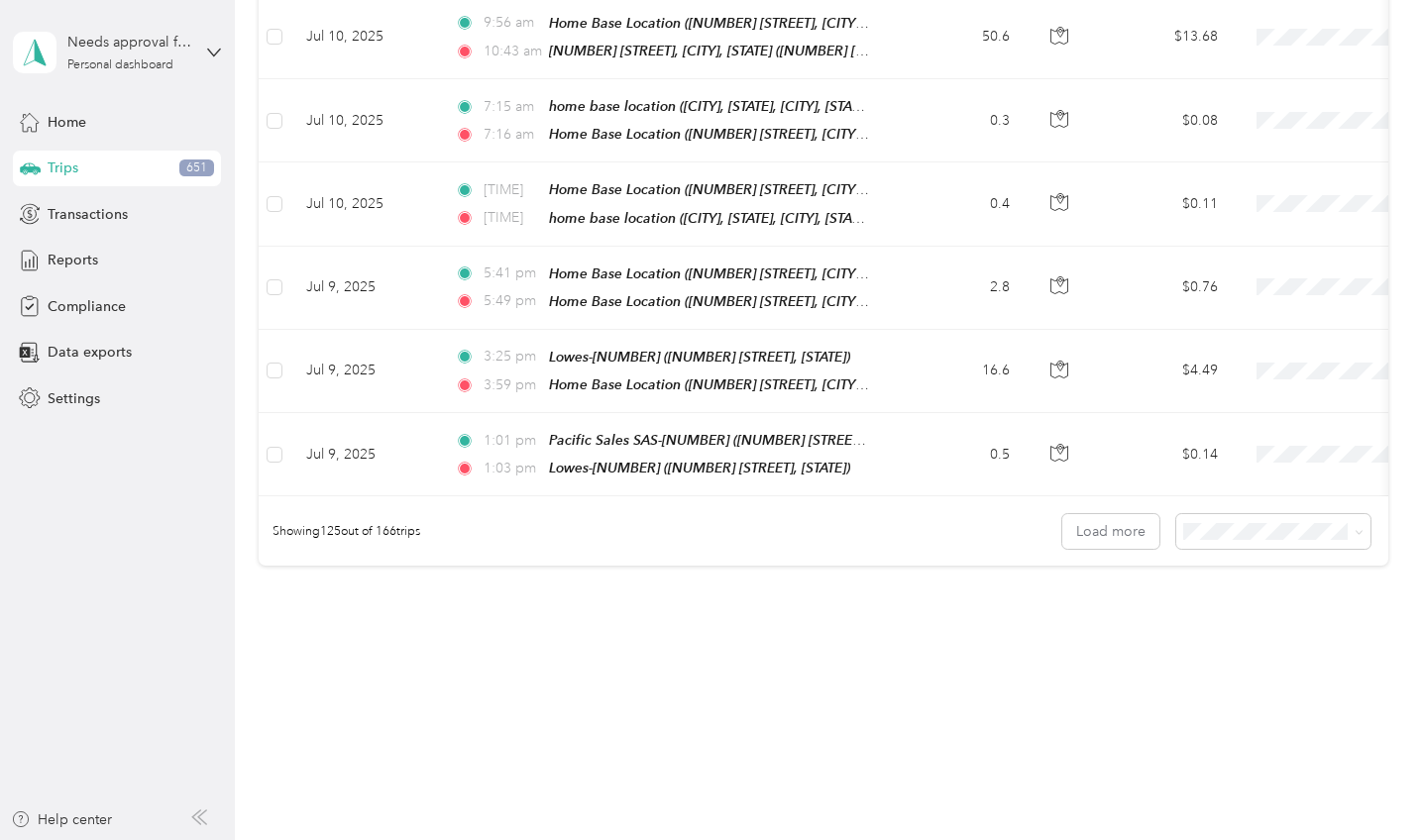 scroll, scrollTop: 23289, scrollLeft: 0, axis: vertical 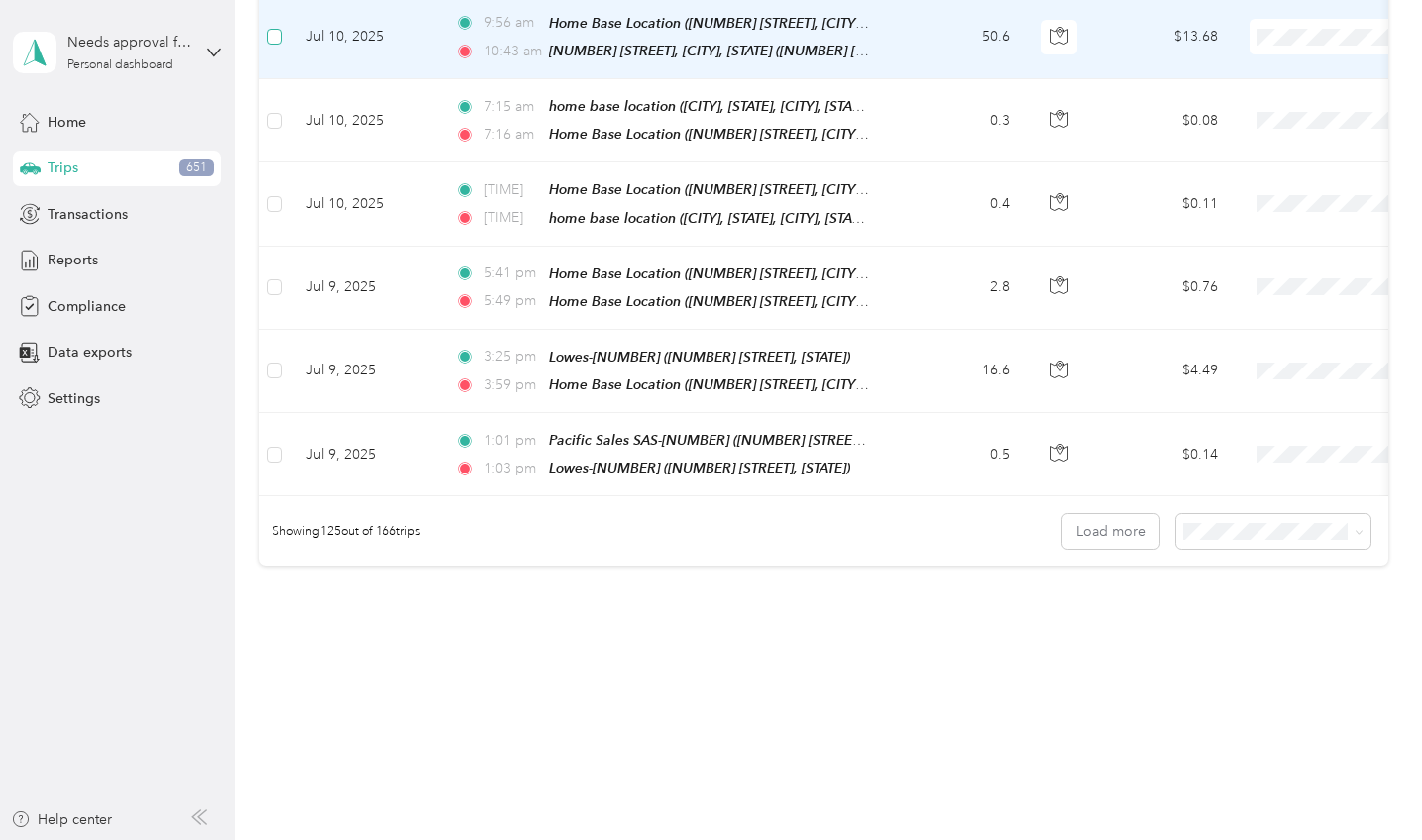 click at bounding box center (274, 37) 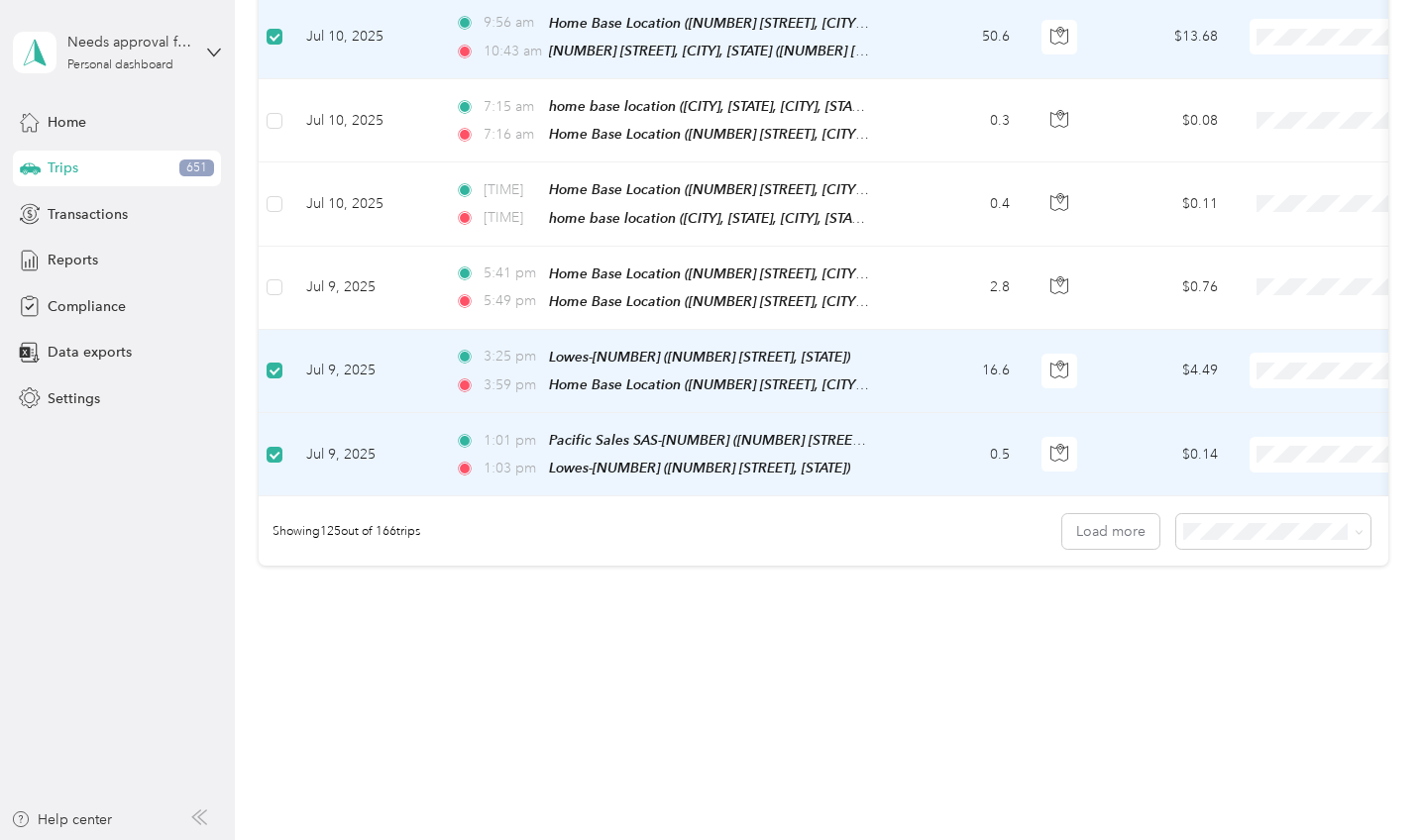 scroll, scrollTop: 24573, scrollLeft: 0, axis: vertical 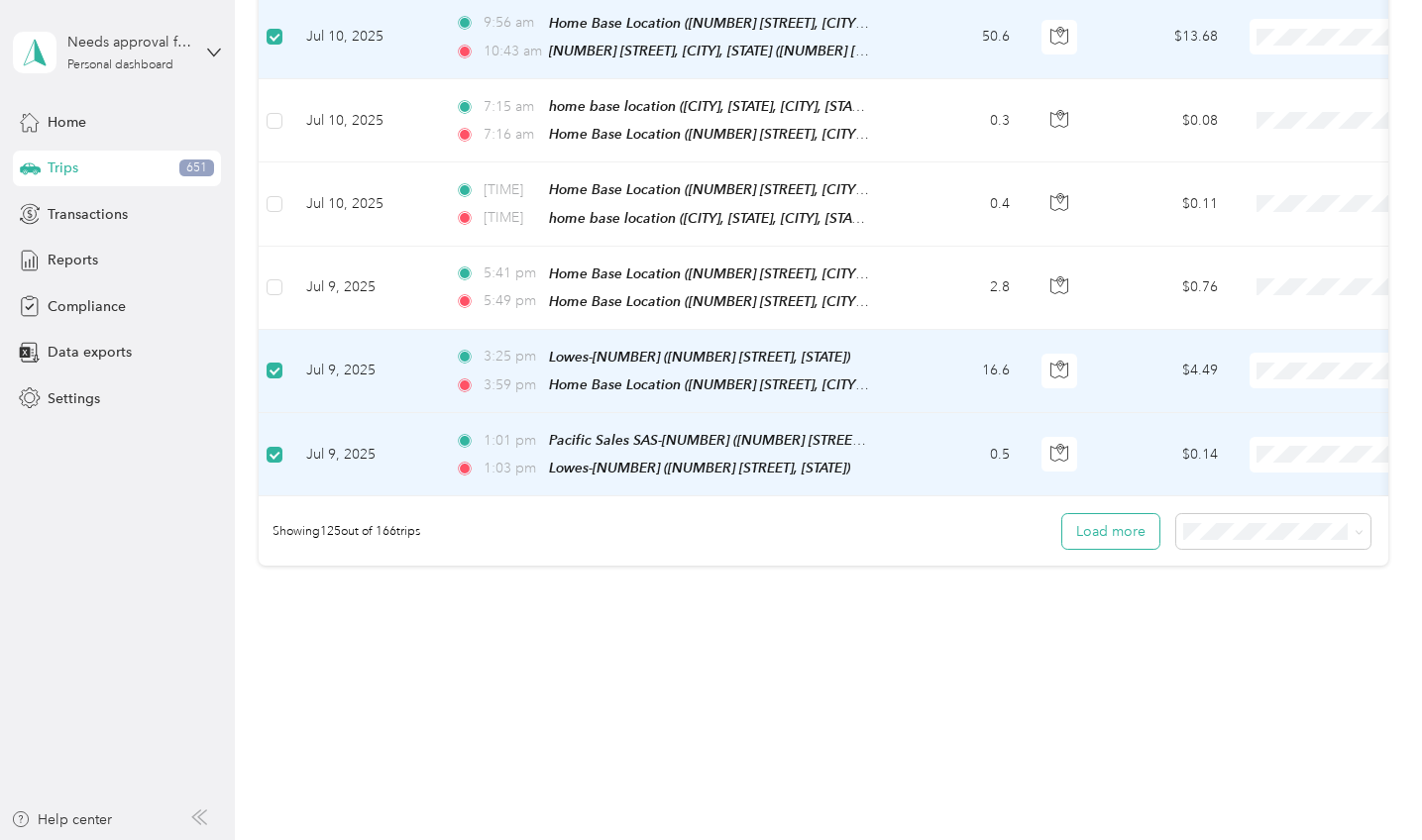 click on "Load more" at bounding box center [1111, 531] 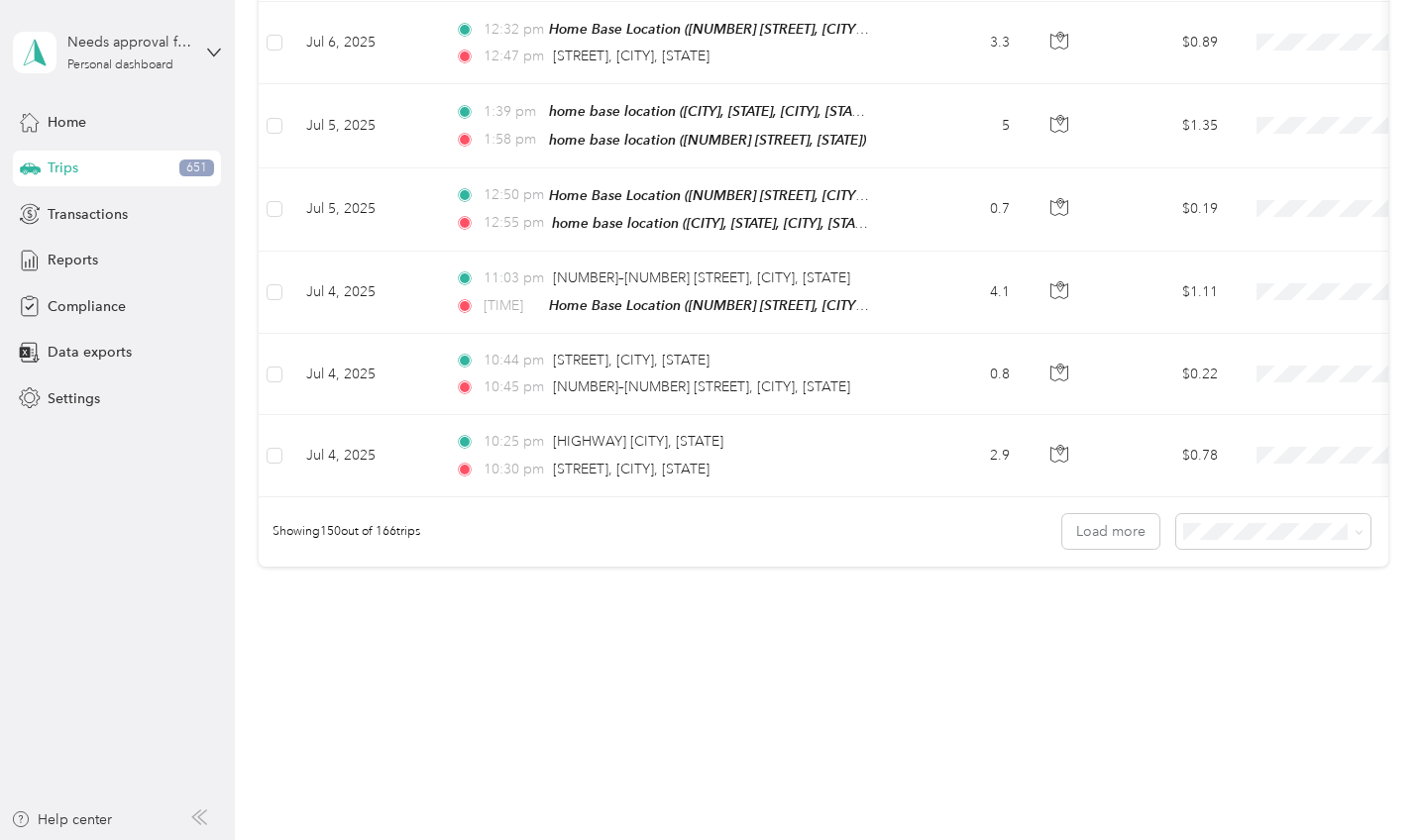 scroll, scrollTop: 25243, scrollLeft: 0, axis: vertical 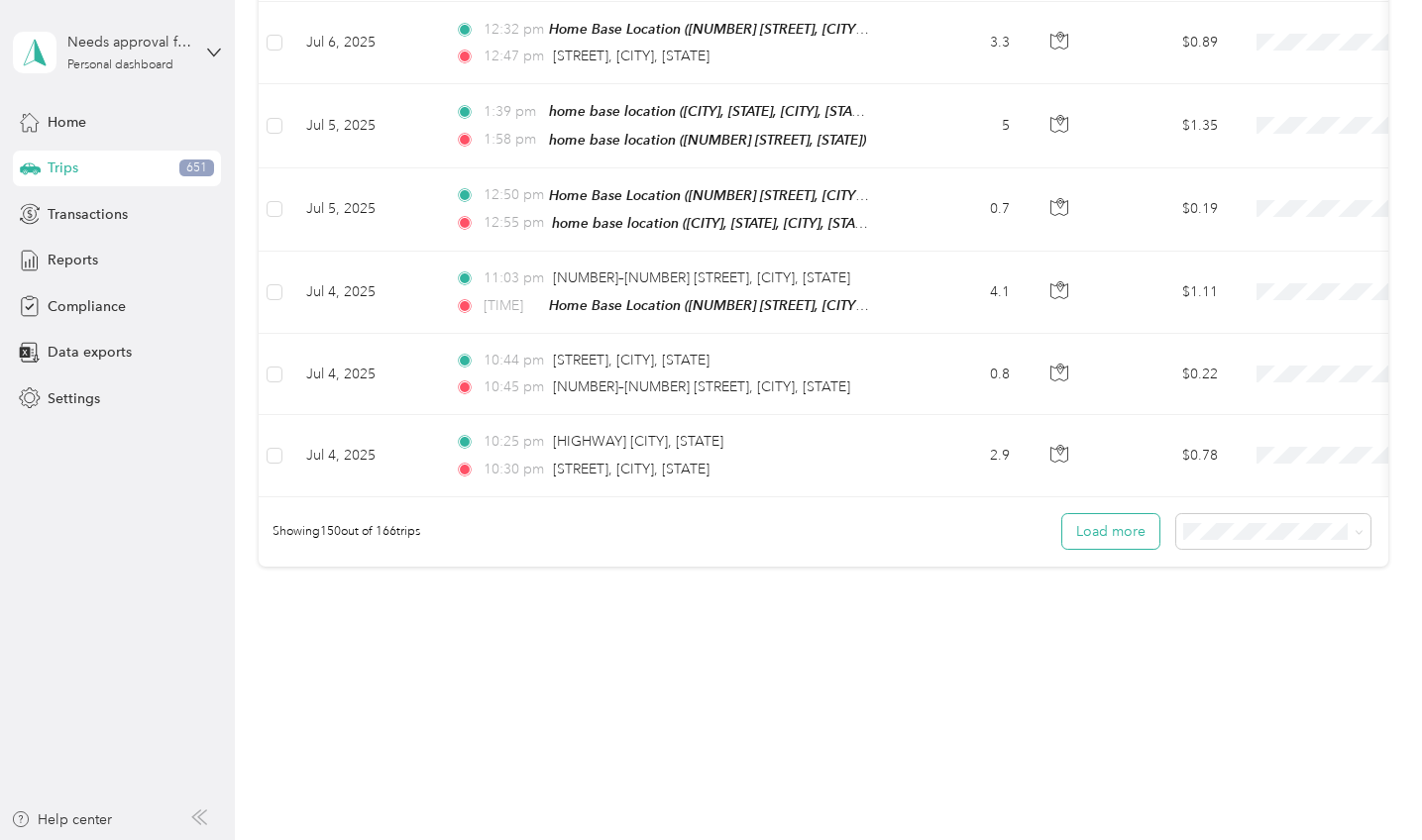 click on "Load more" at bounding box center [1111, 531] 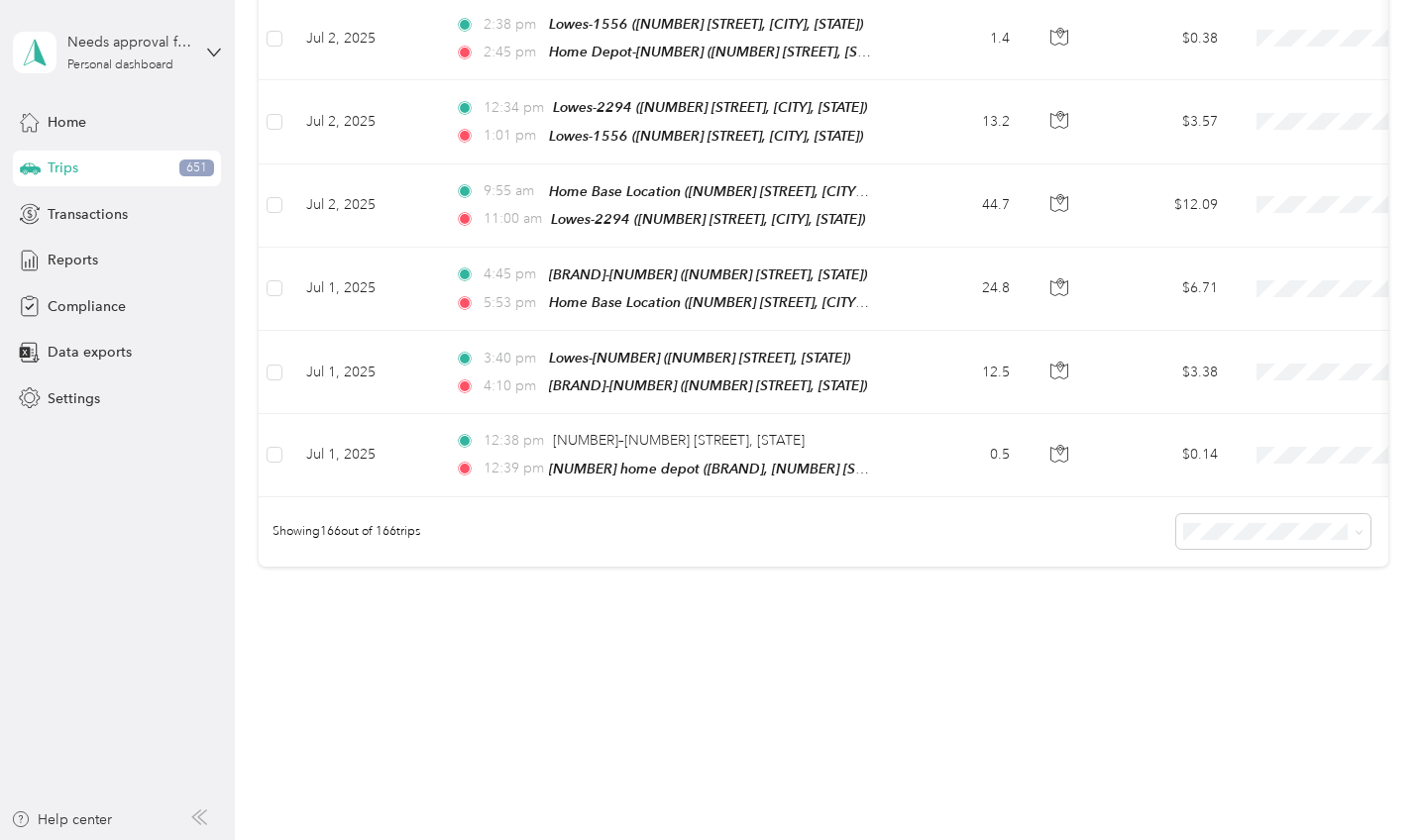 scroll, scrollTop: 30766, scrollLeft: 0, axis: vertical 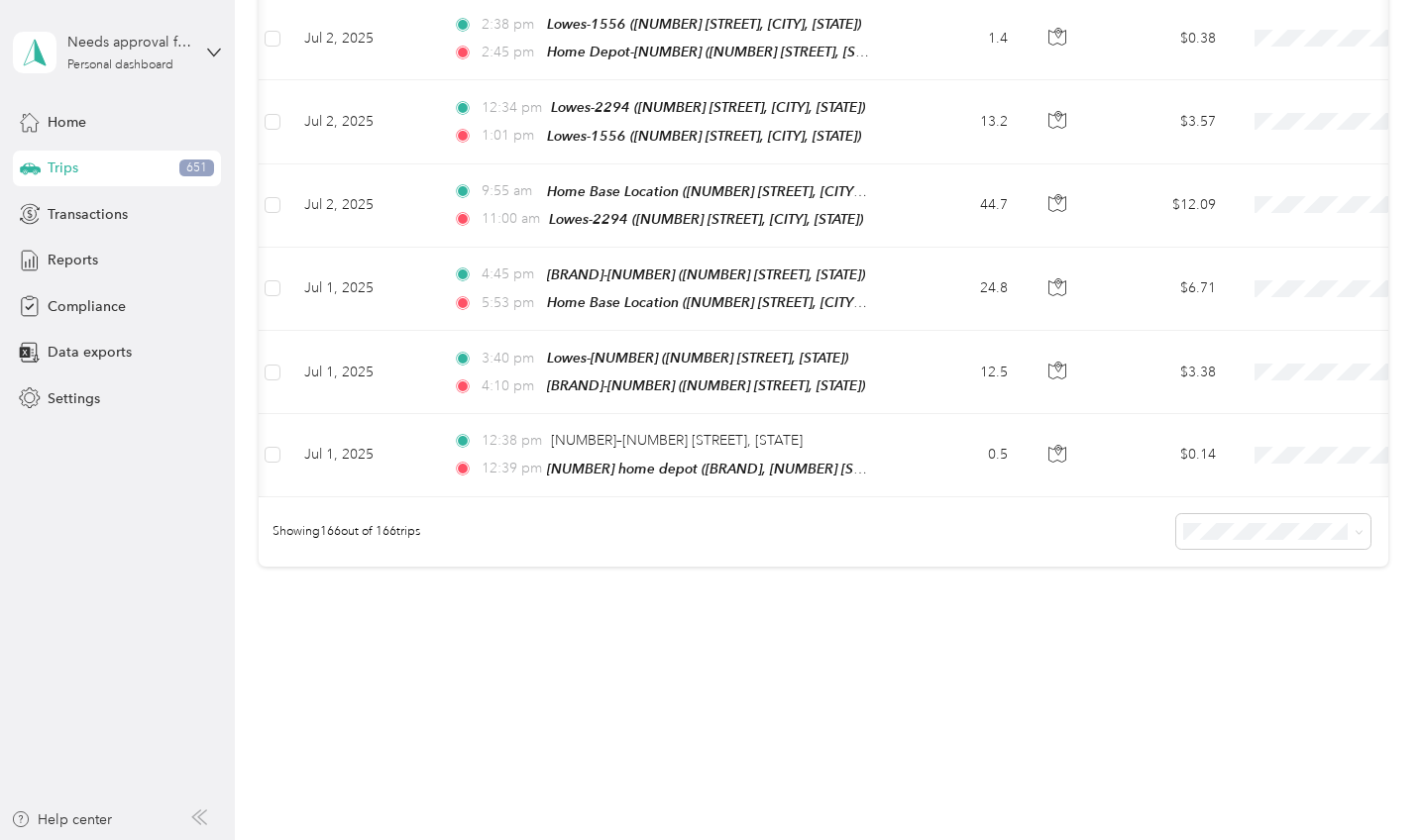 click at bounding box center [273, -128] 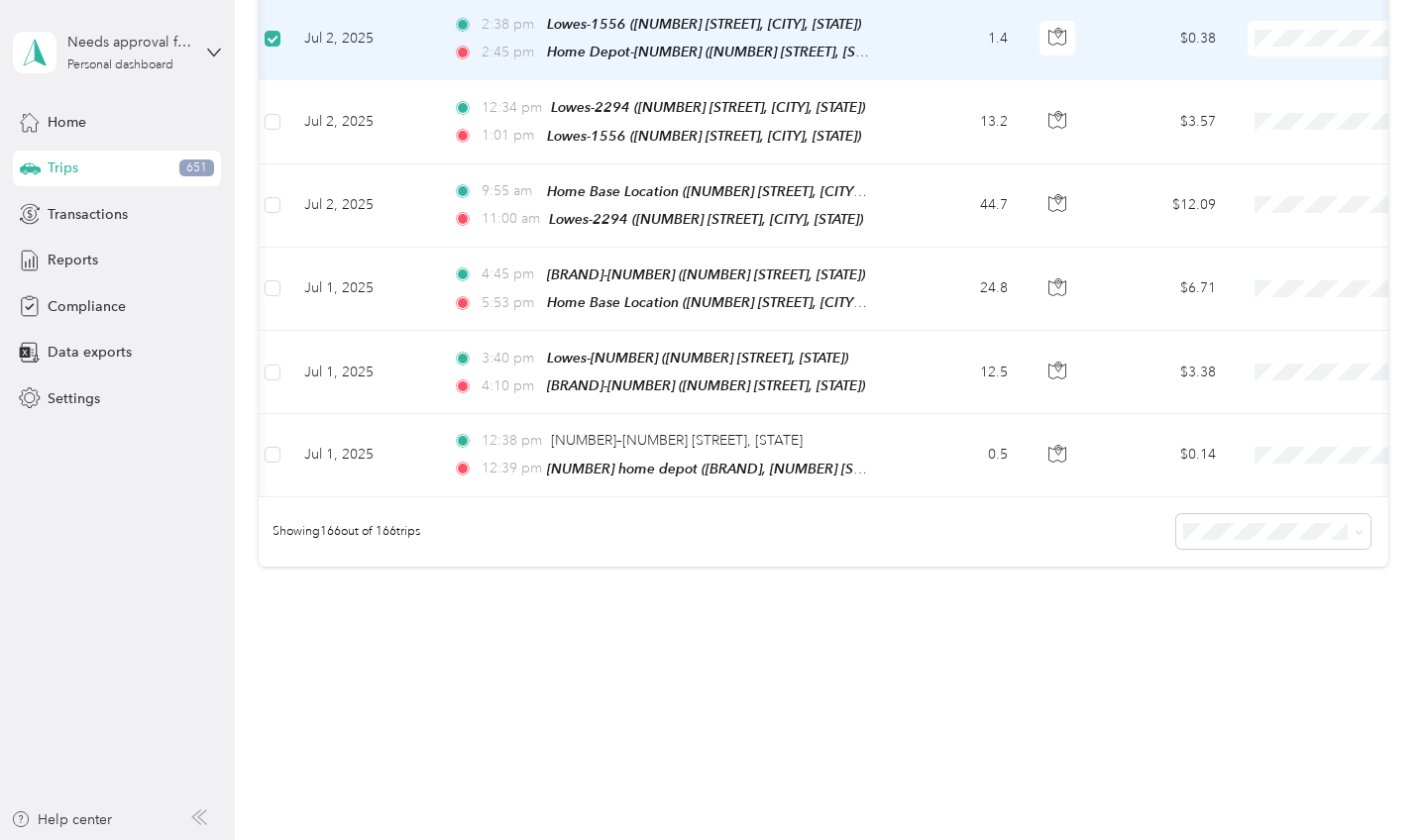 scroll, scrollTop: 32072, scrollLeft: 0, axis: vertical 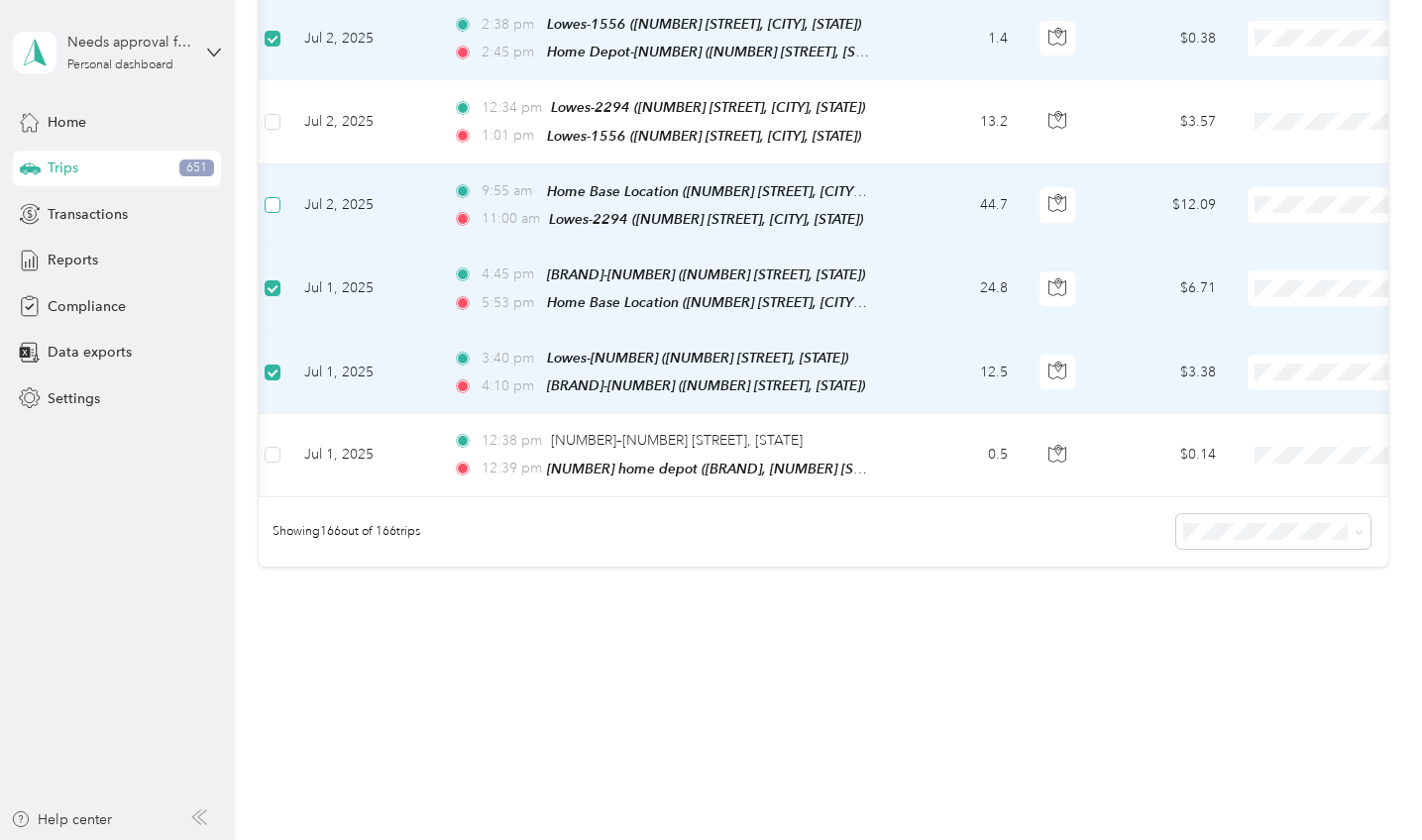 click at bounding box center [273, 205] 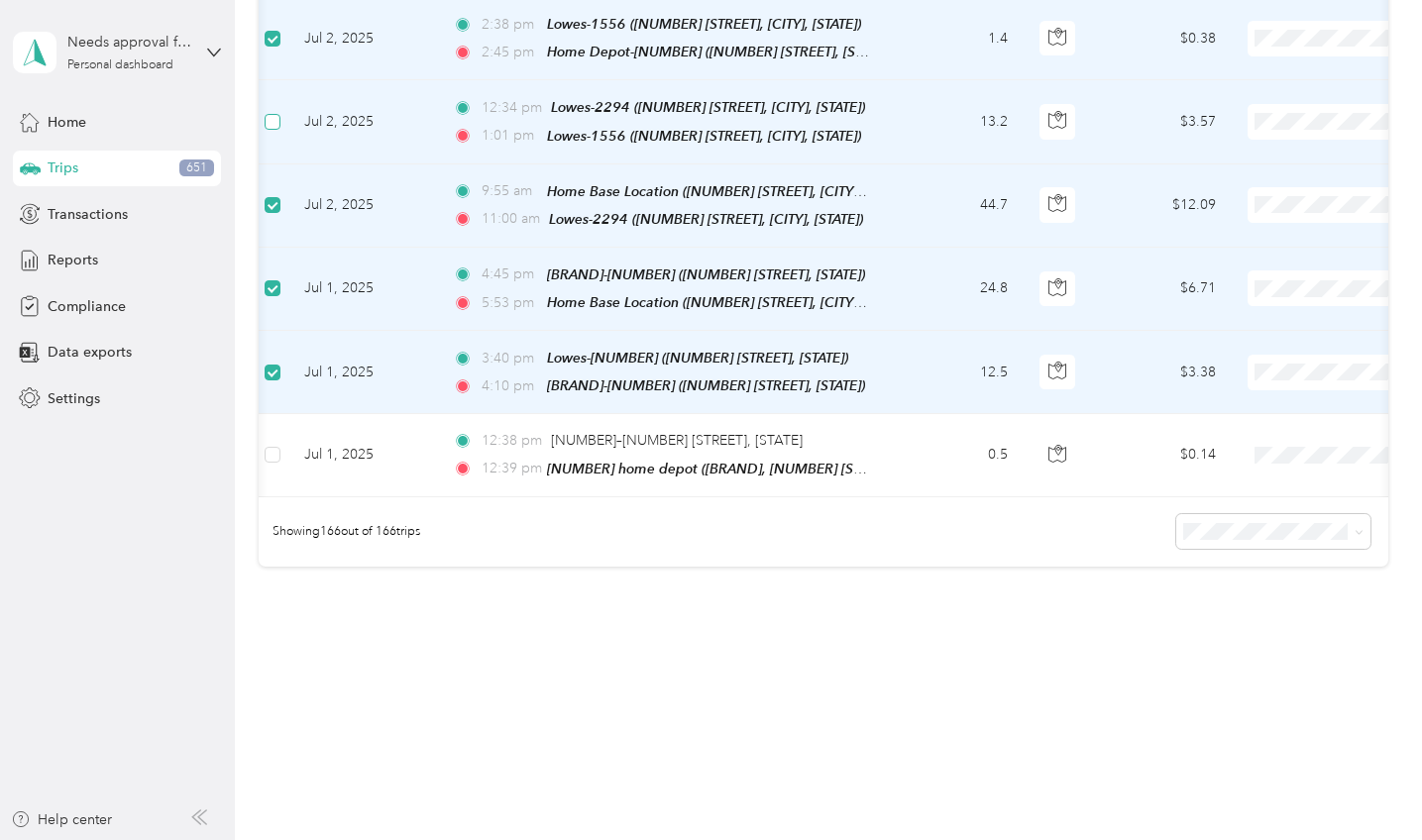 click at bounding box center (273, 122) 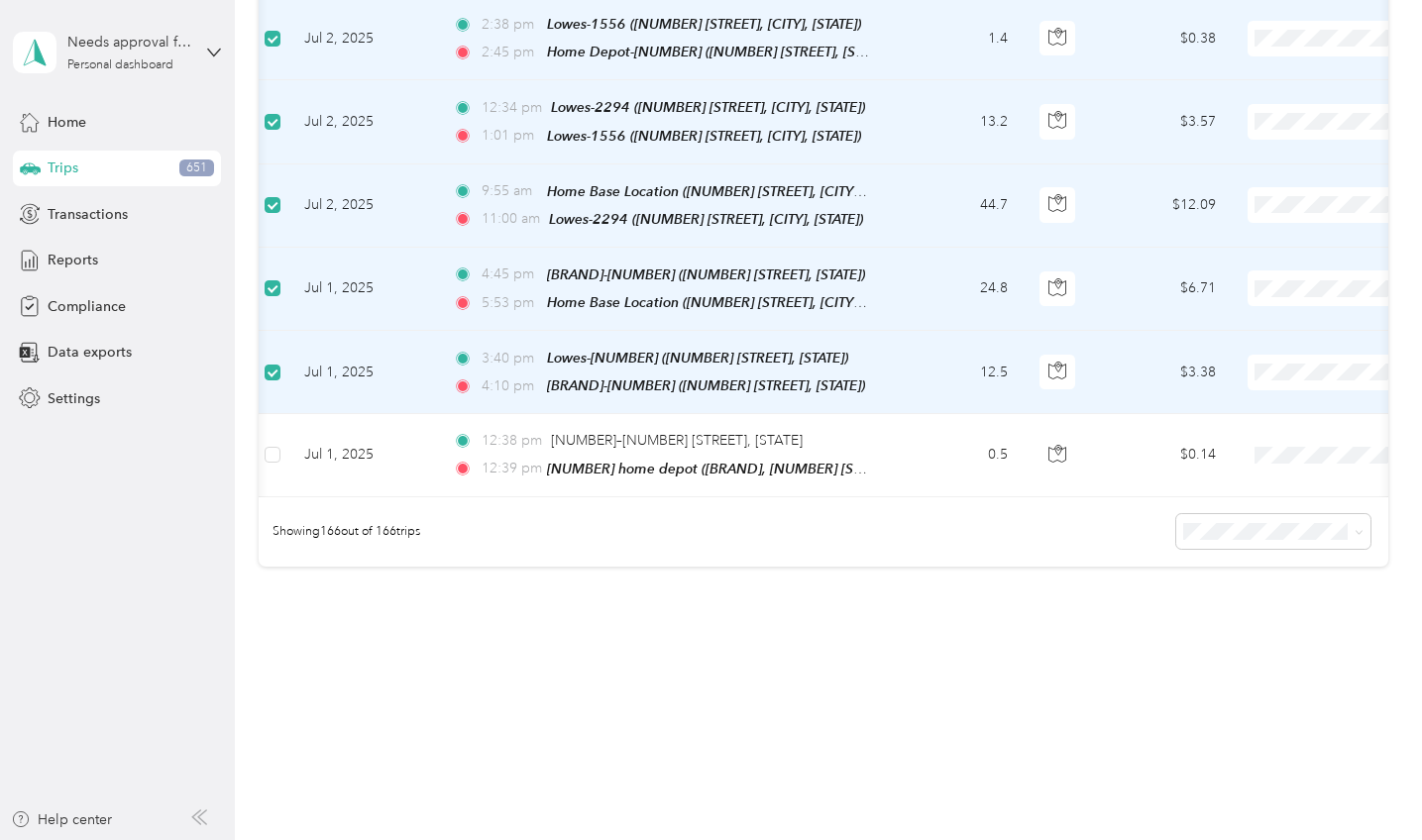 scroll, scrollTop: 32692, scrollLeft: 0, axis: vertical 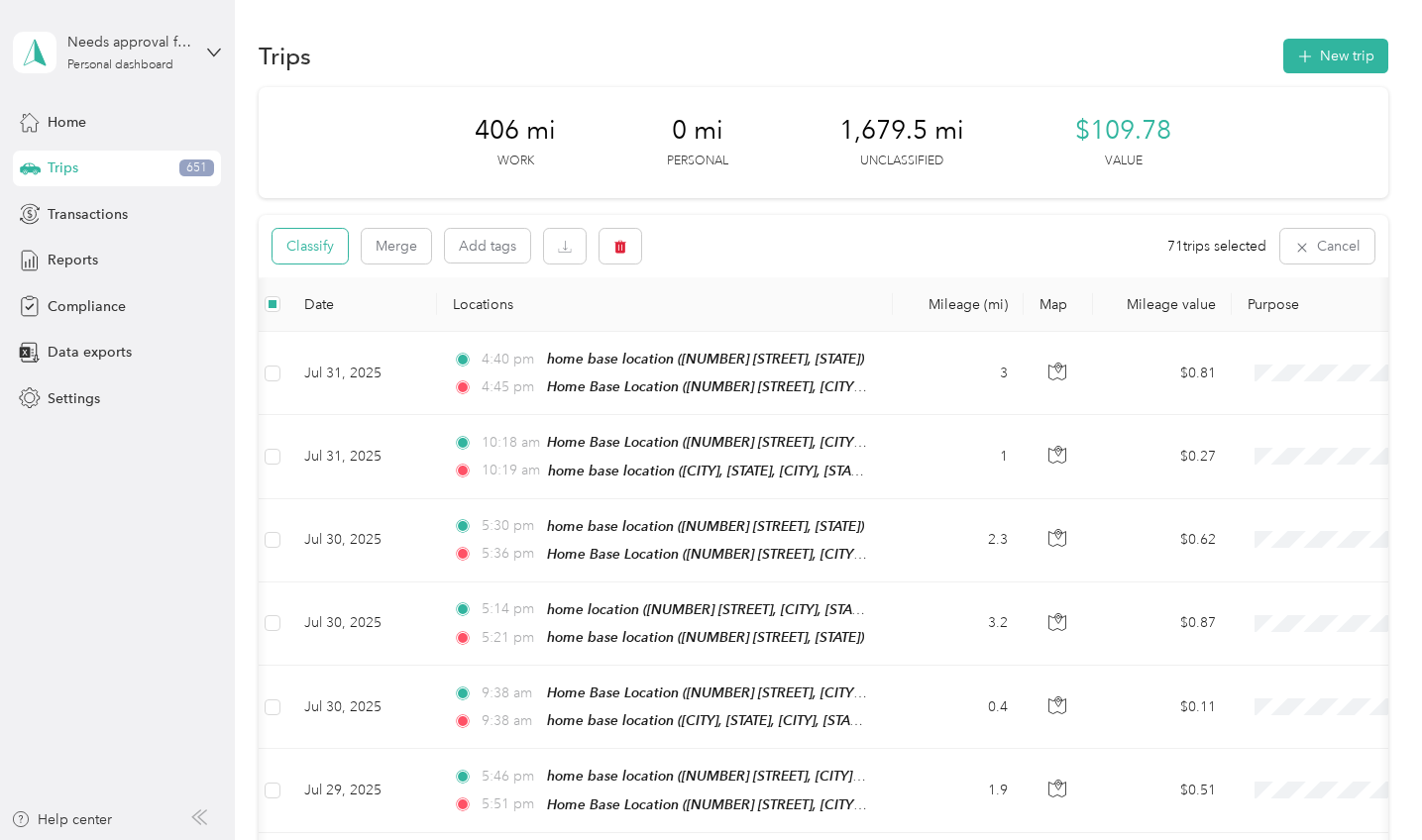 click on "Classify" at bounding box center (310, 246) 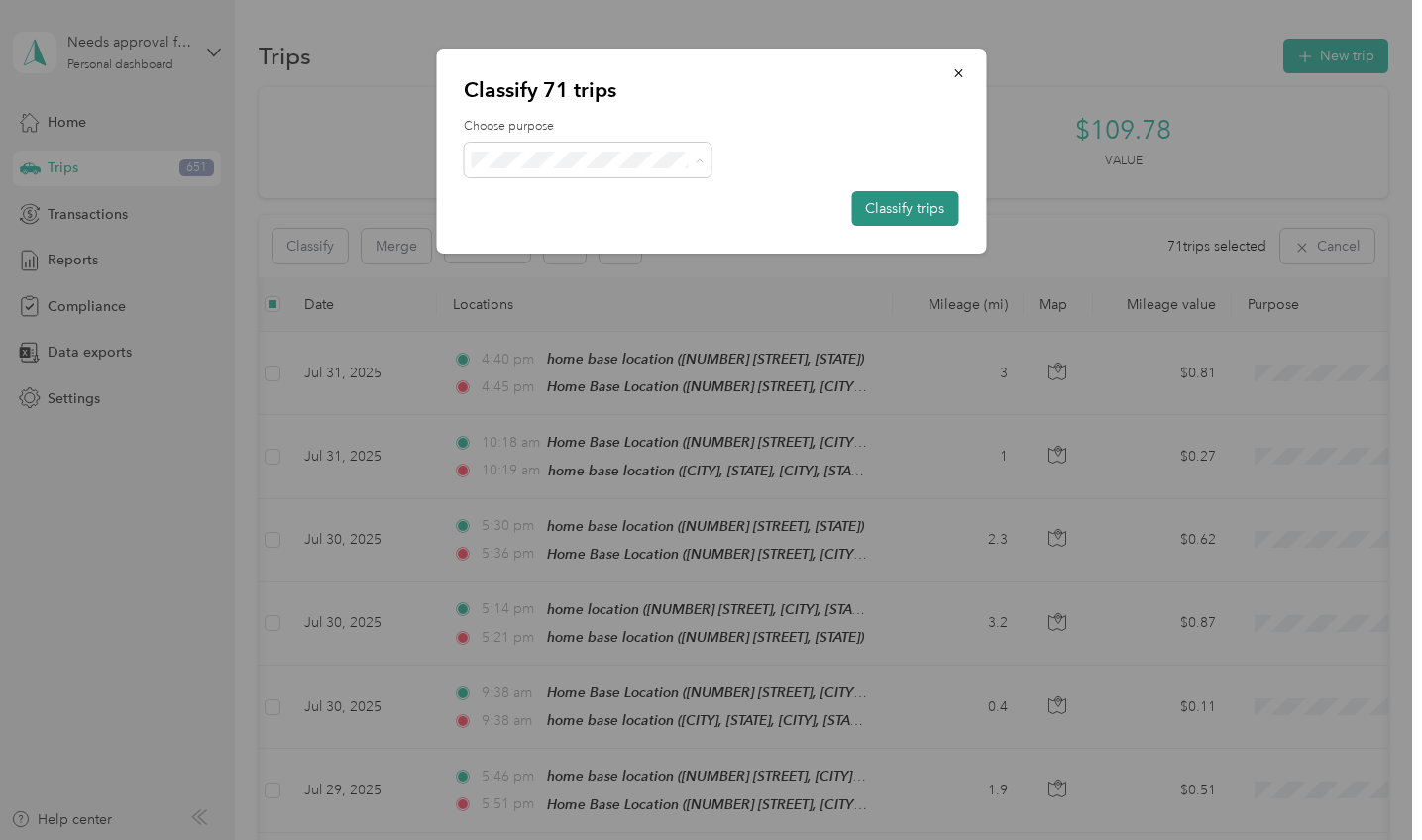 click on "Classify trips" at bounding box center (905, 208) 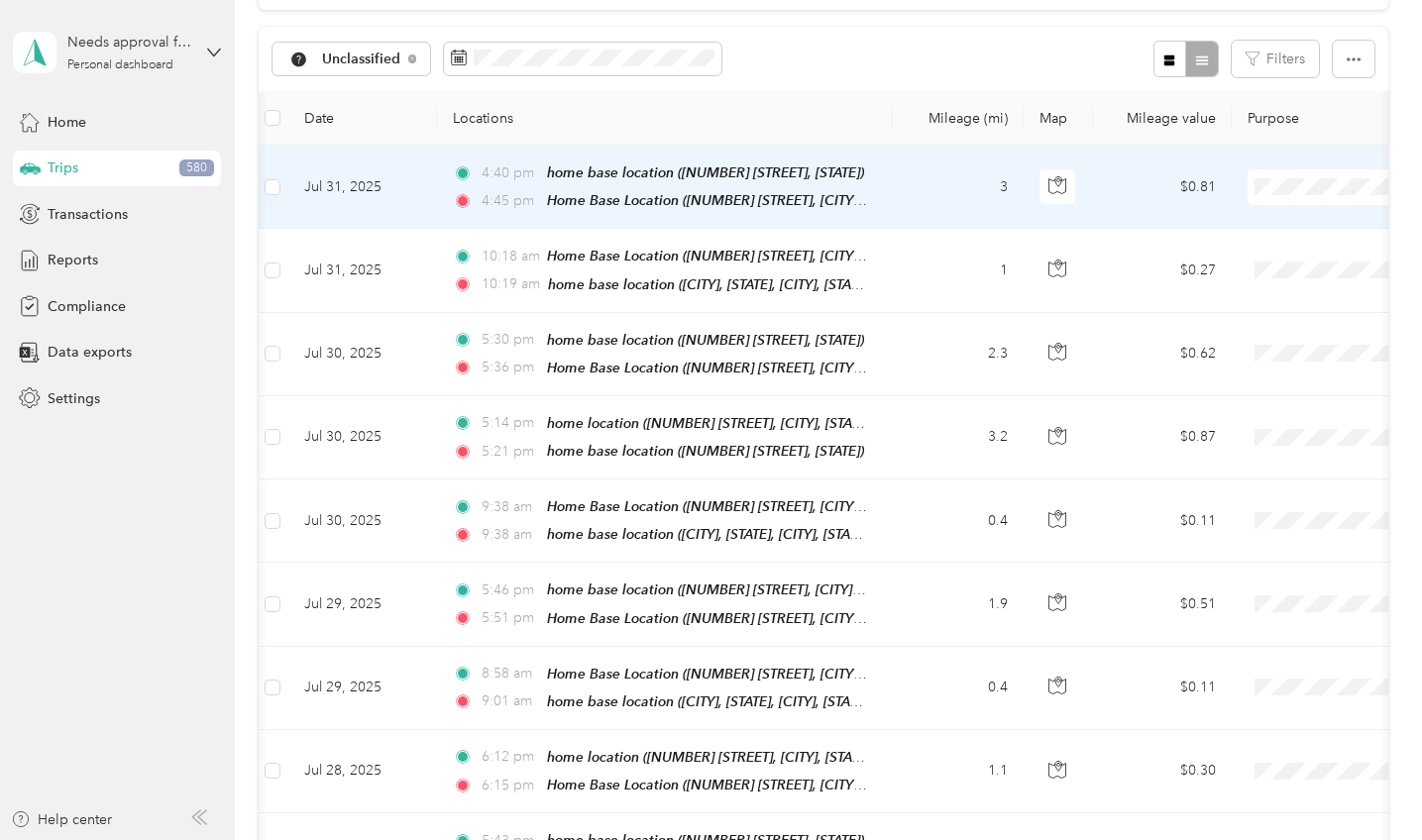 scroll, scrollTop: 189, scrollLeft: 0, axis: vertical 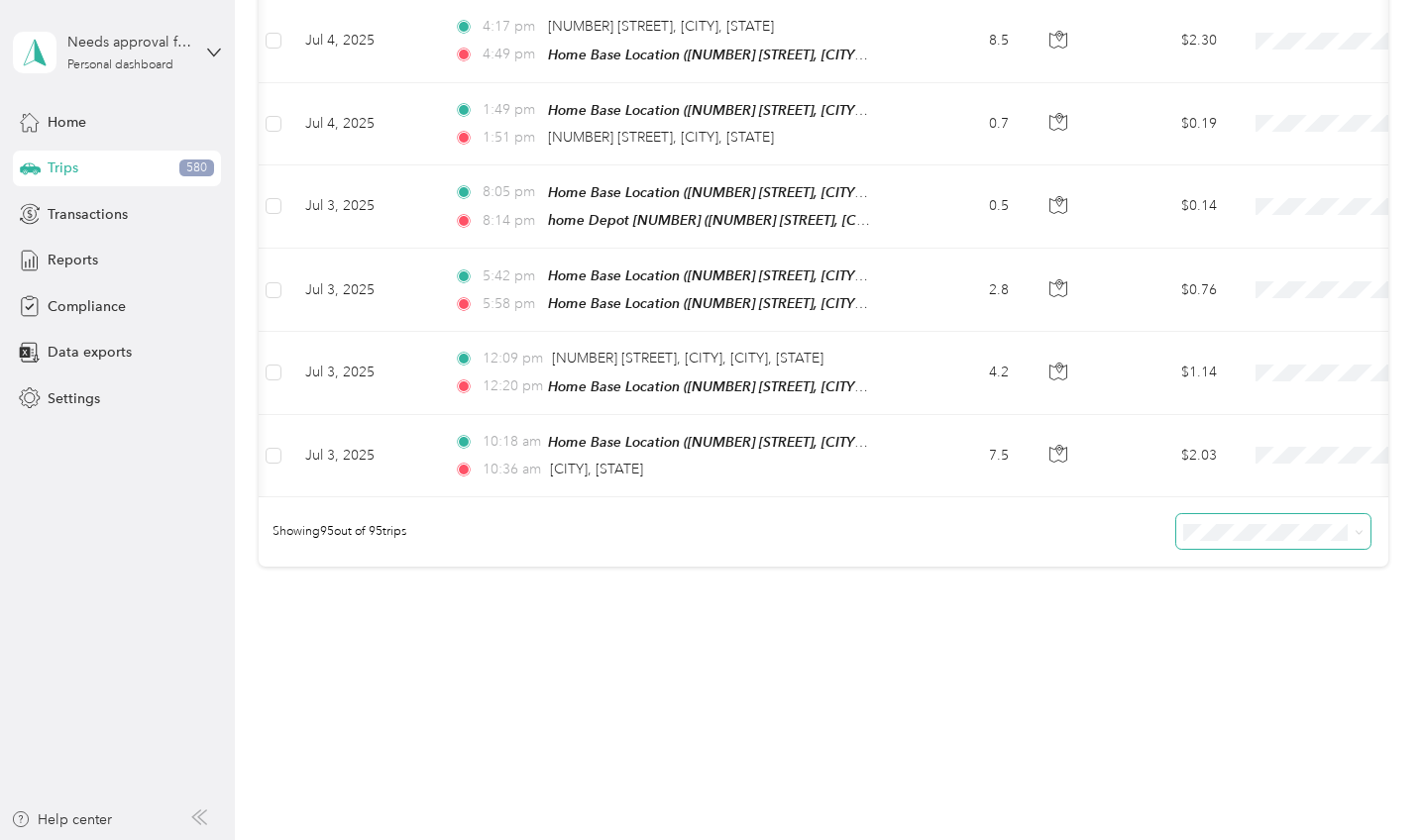 click at bounding box center (1273, 531) 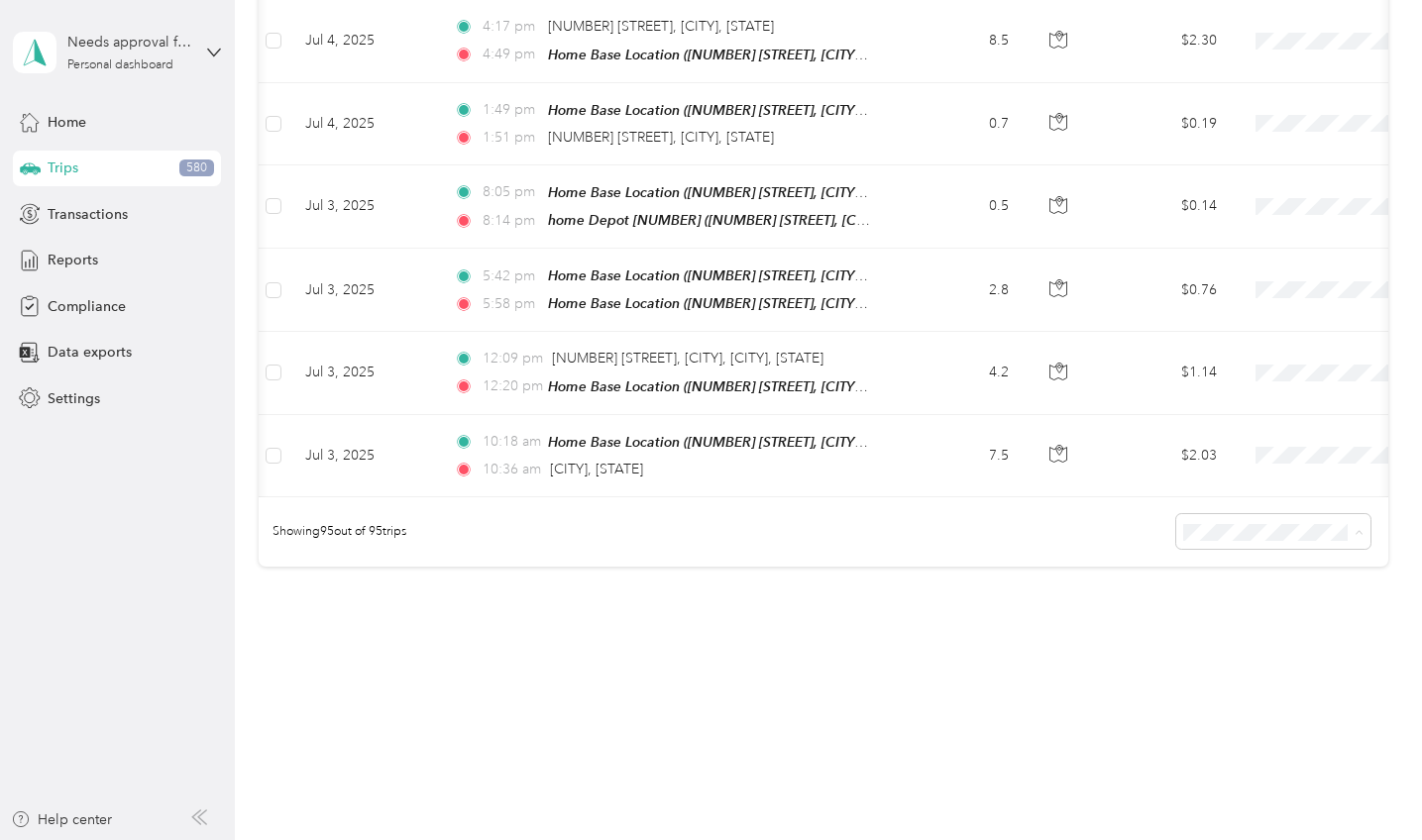 click on "100 per load" at bounding box center [1278, 637] 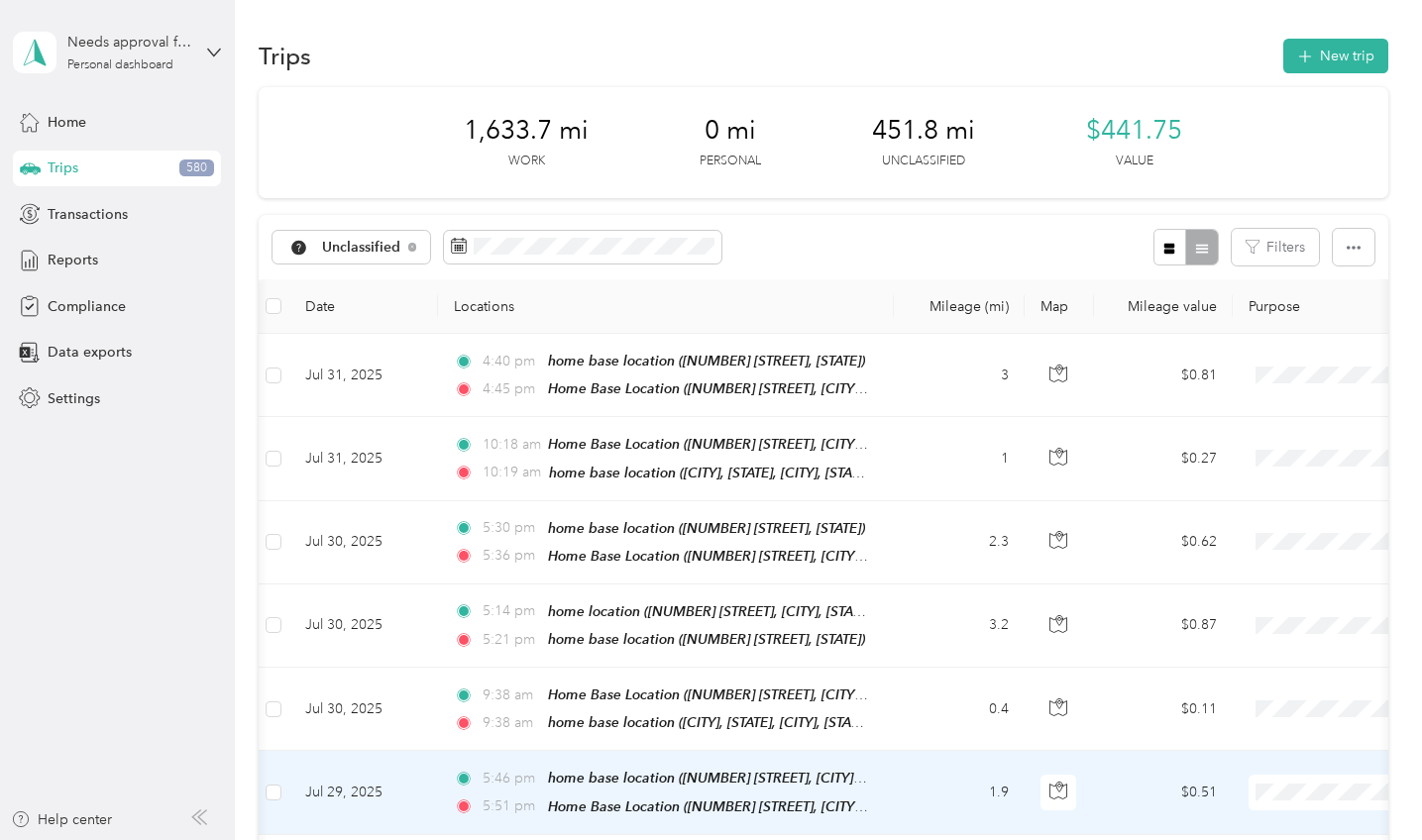 scroll, scrollTop: 0, scrollLeft: 0, axis: both 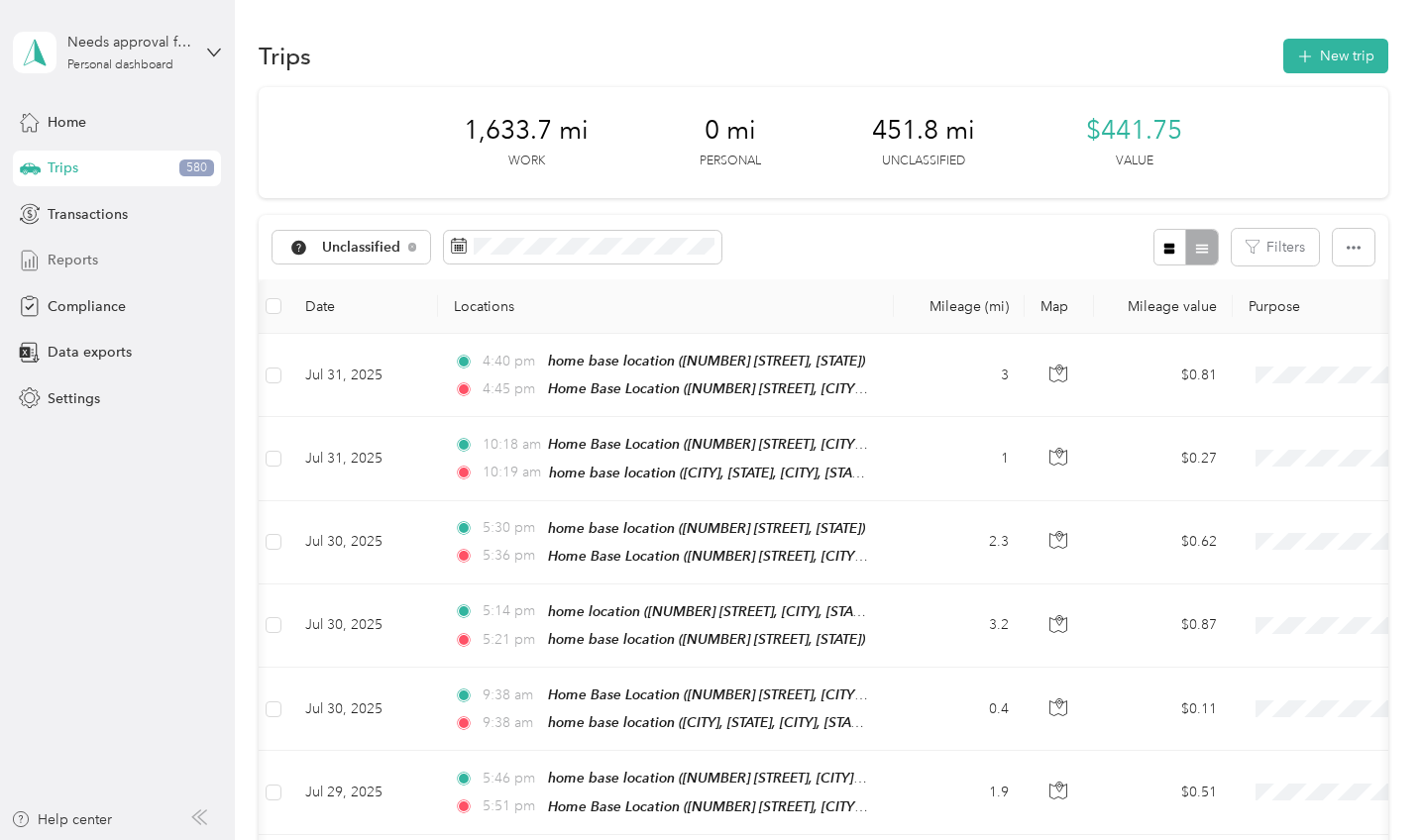 click on "Reports" at bounding box center (72, 260) 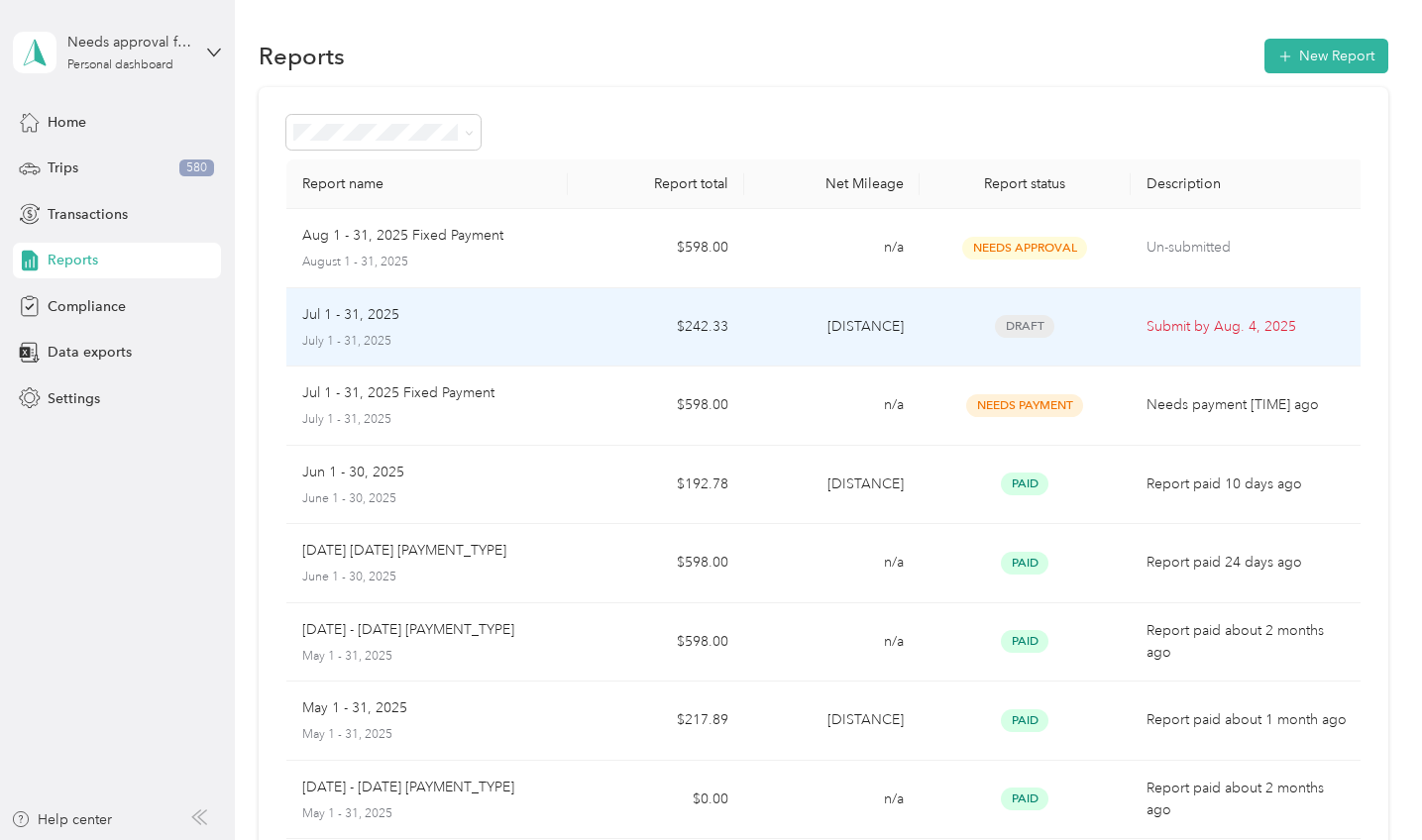 click on "Draft" at bounding box center [1025, 326] 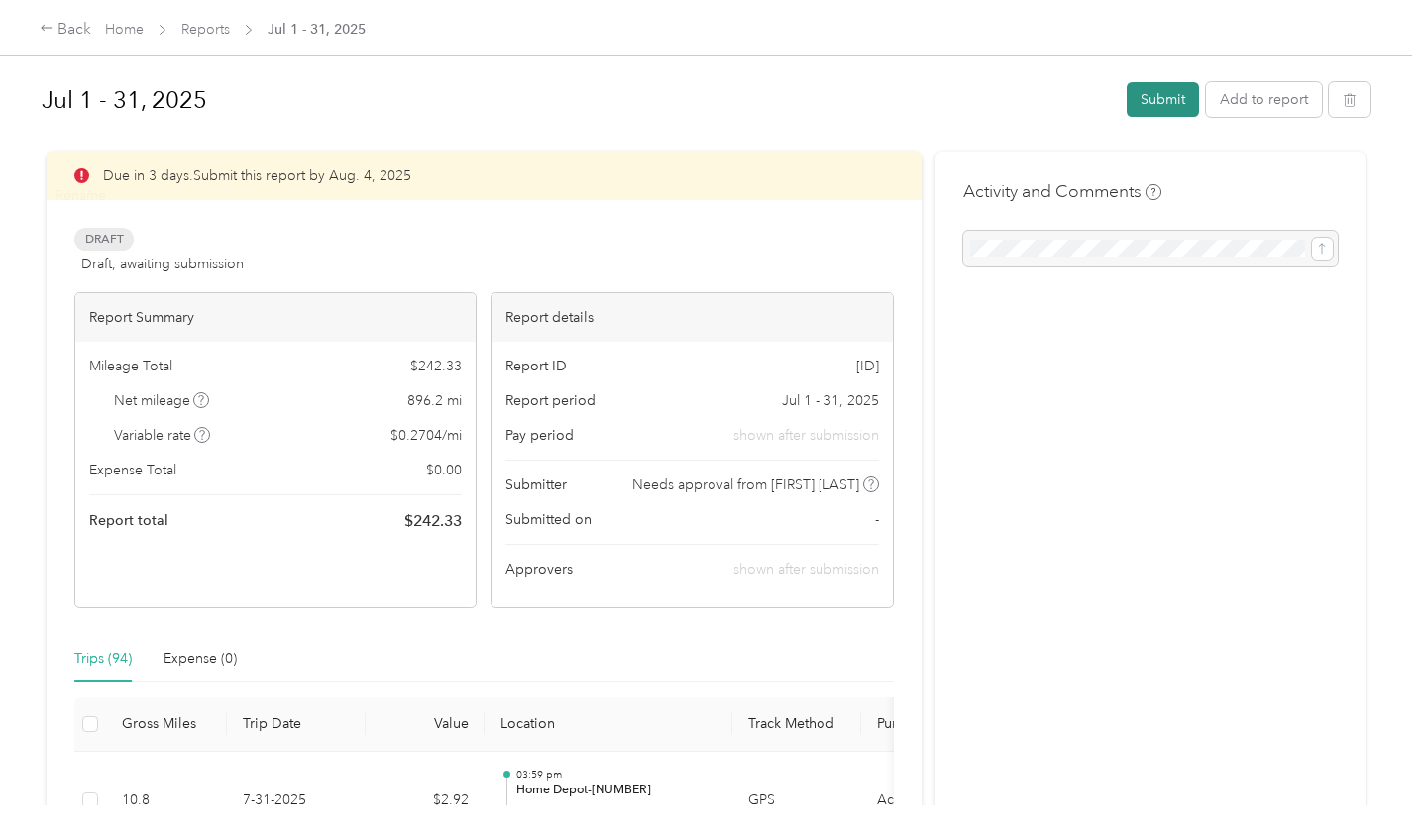 scroll, scrollTop: -1, scrollLeft: 0, axis: vertical 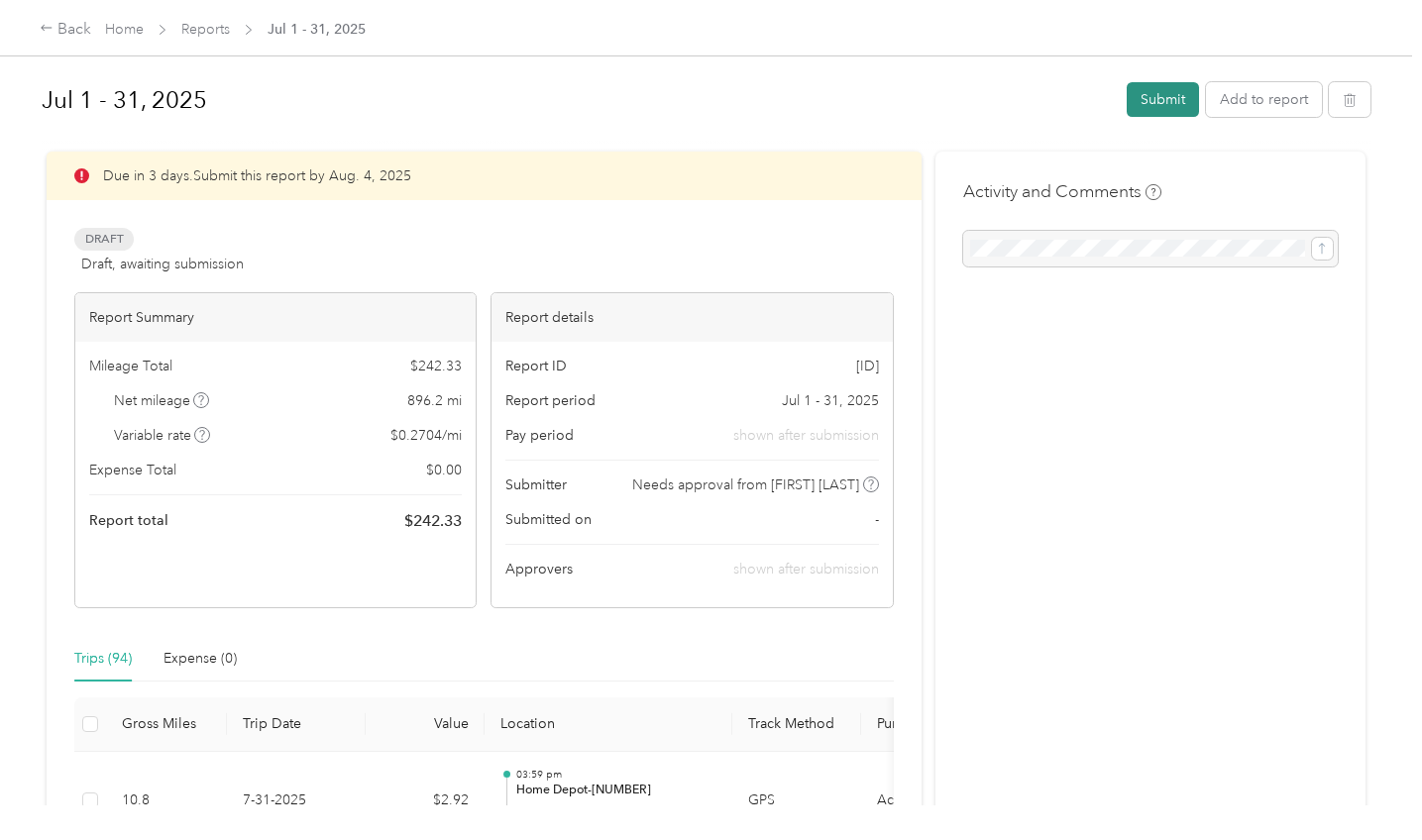 click on "Submit" at bounding box center [1162, 99] 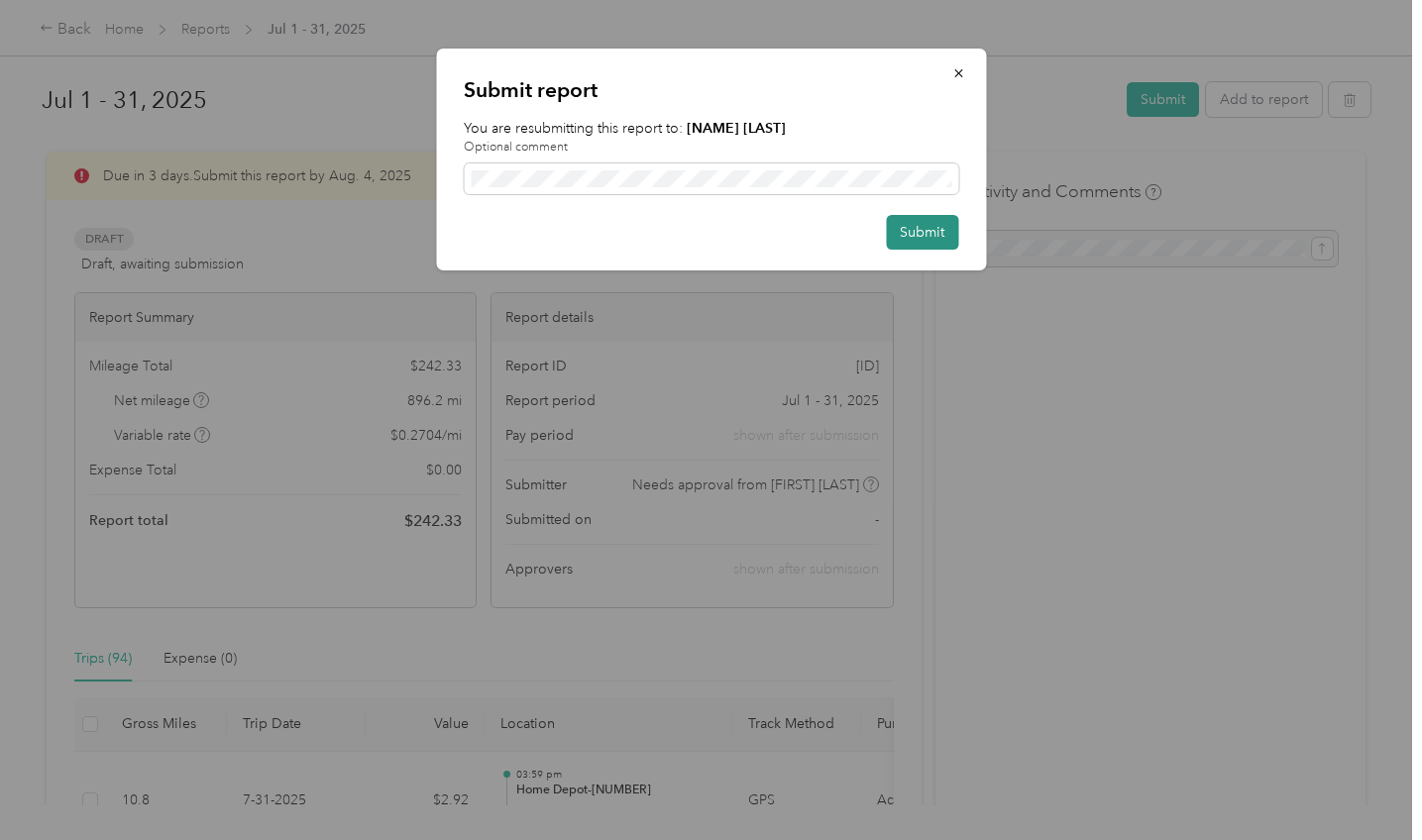 click on "Submit" at bounding box center (922, 232) 